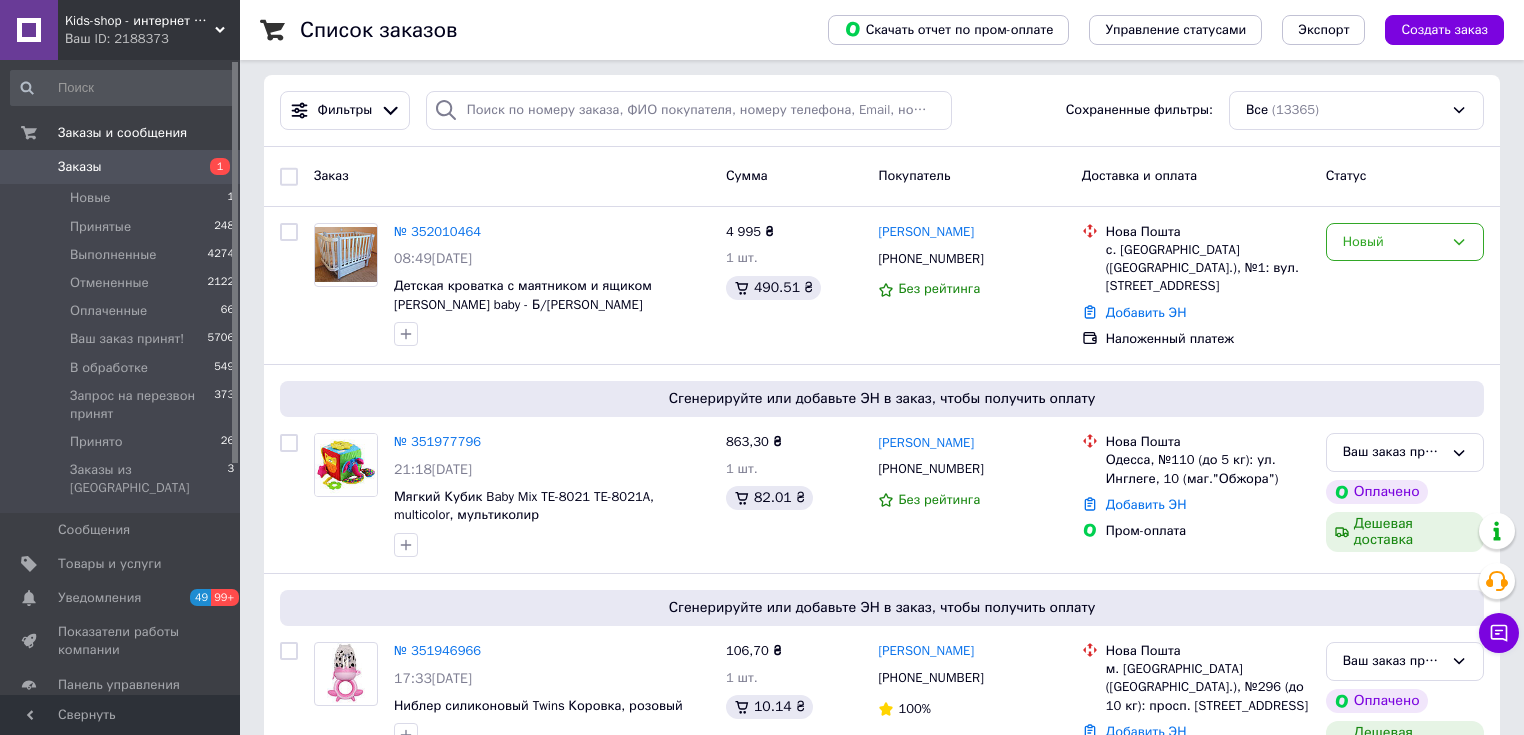scroll, scrollTop: 133, scrollLeft: 0, axis: vertical 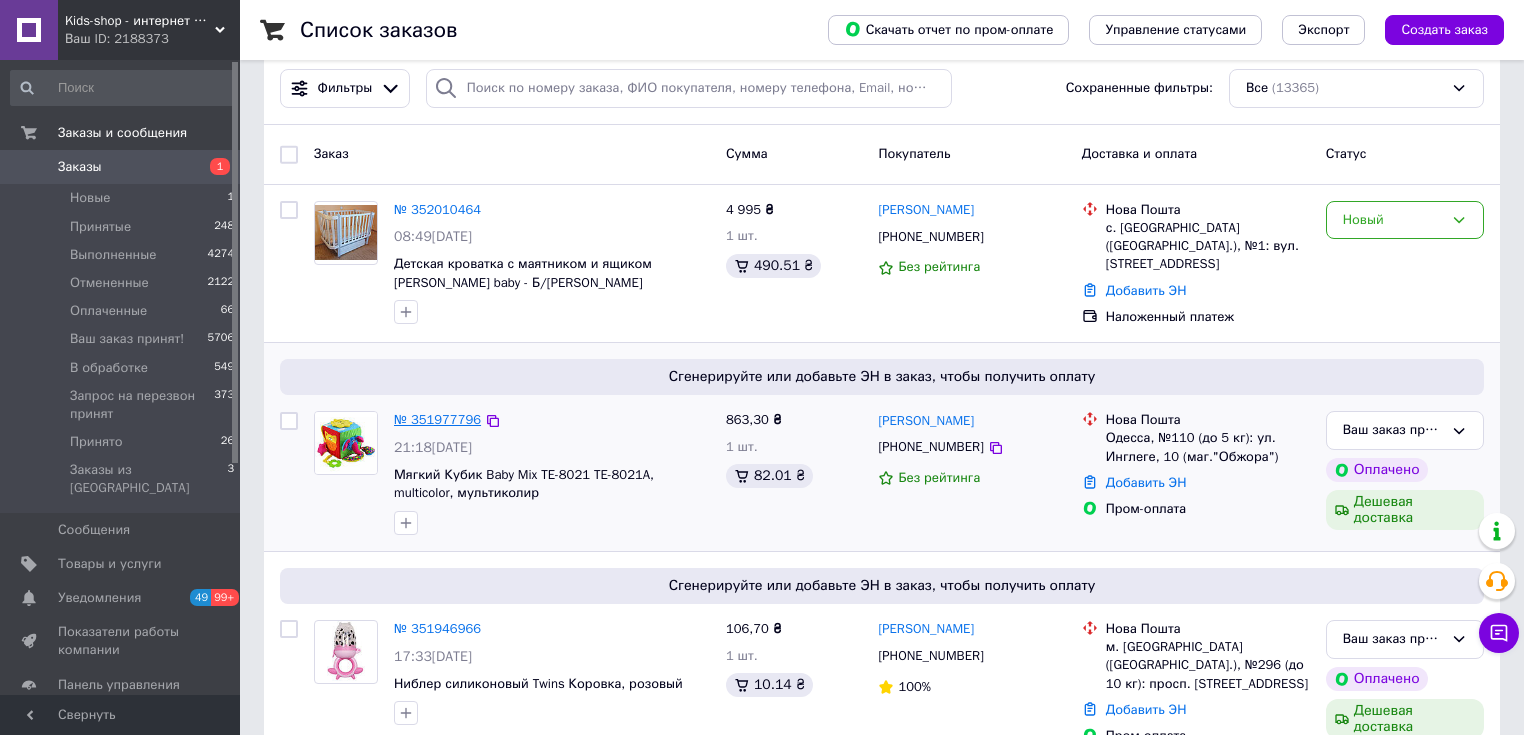 click on "№ 351977796" at bounding box center (437, 419) 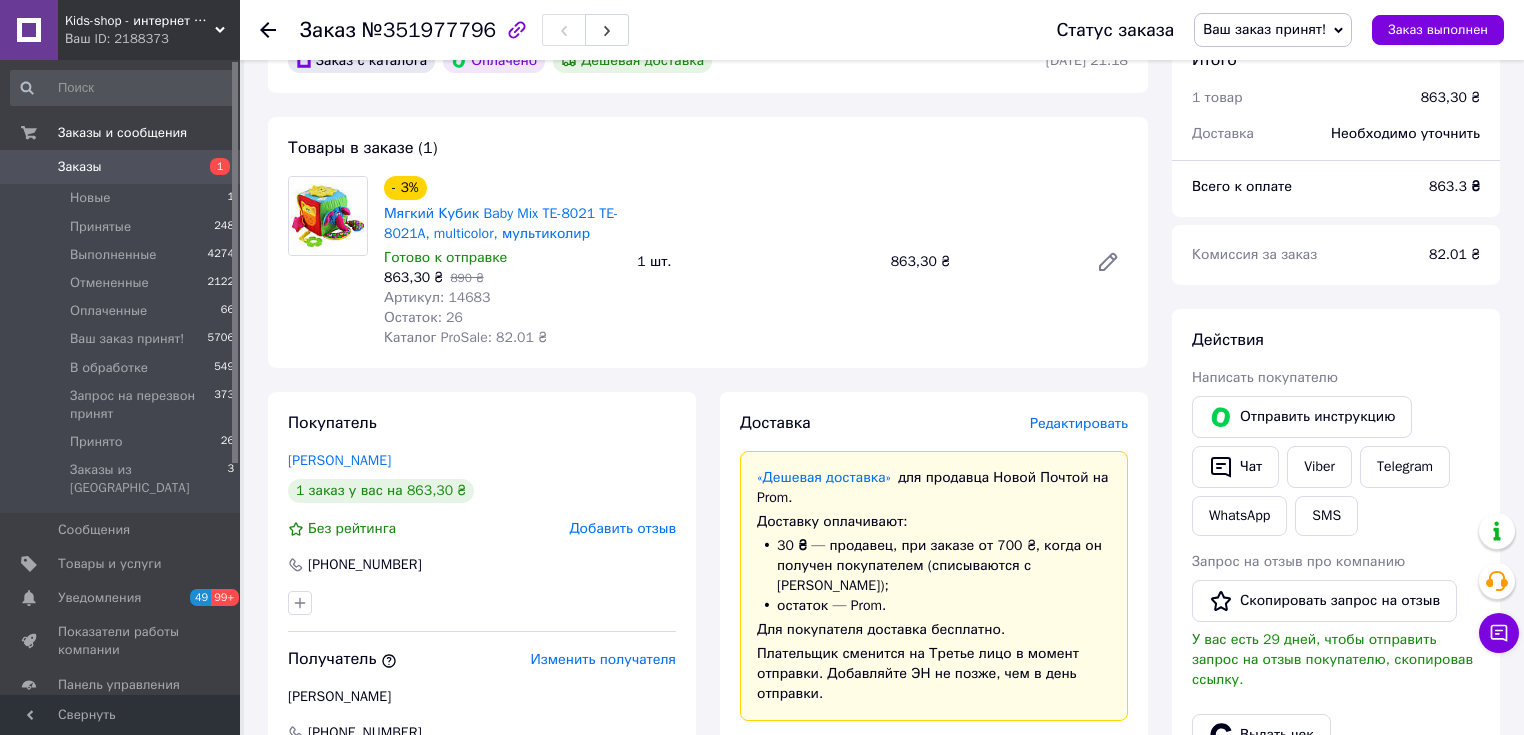 scroll, scrollTop: 666, scrollLeft: 0, axis: vertical 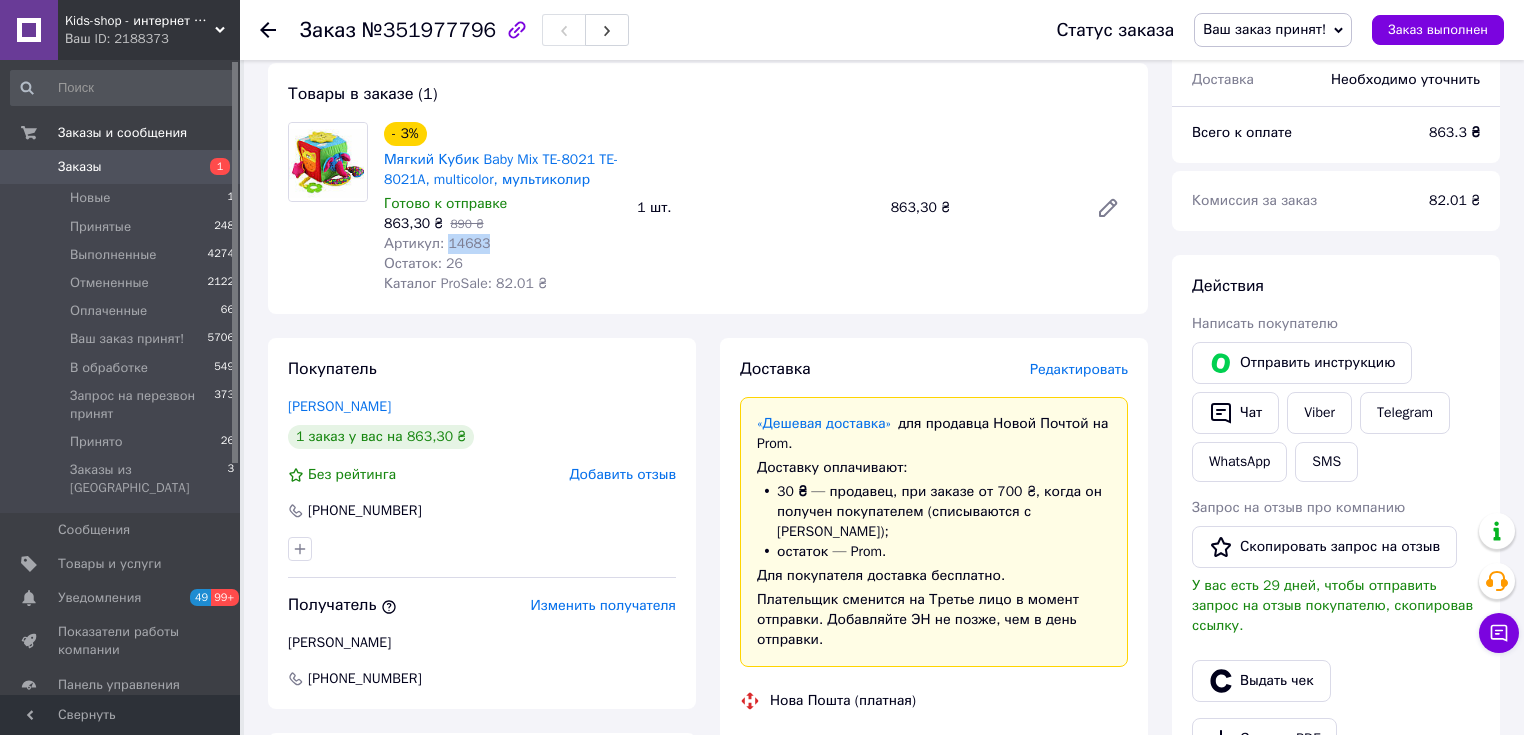 drag, startPoint x: 486, startPoint y: 248, endPoint x: 446, endPoint y: 253, distance: 40.311287 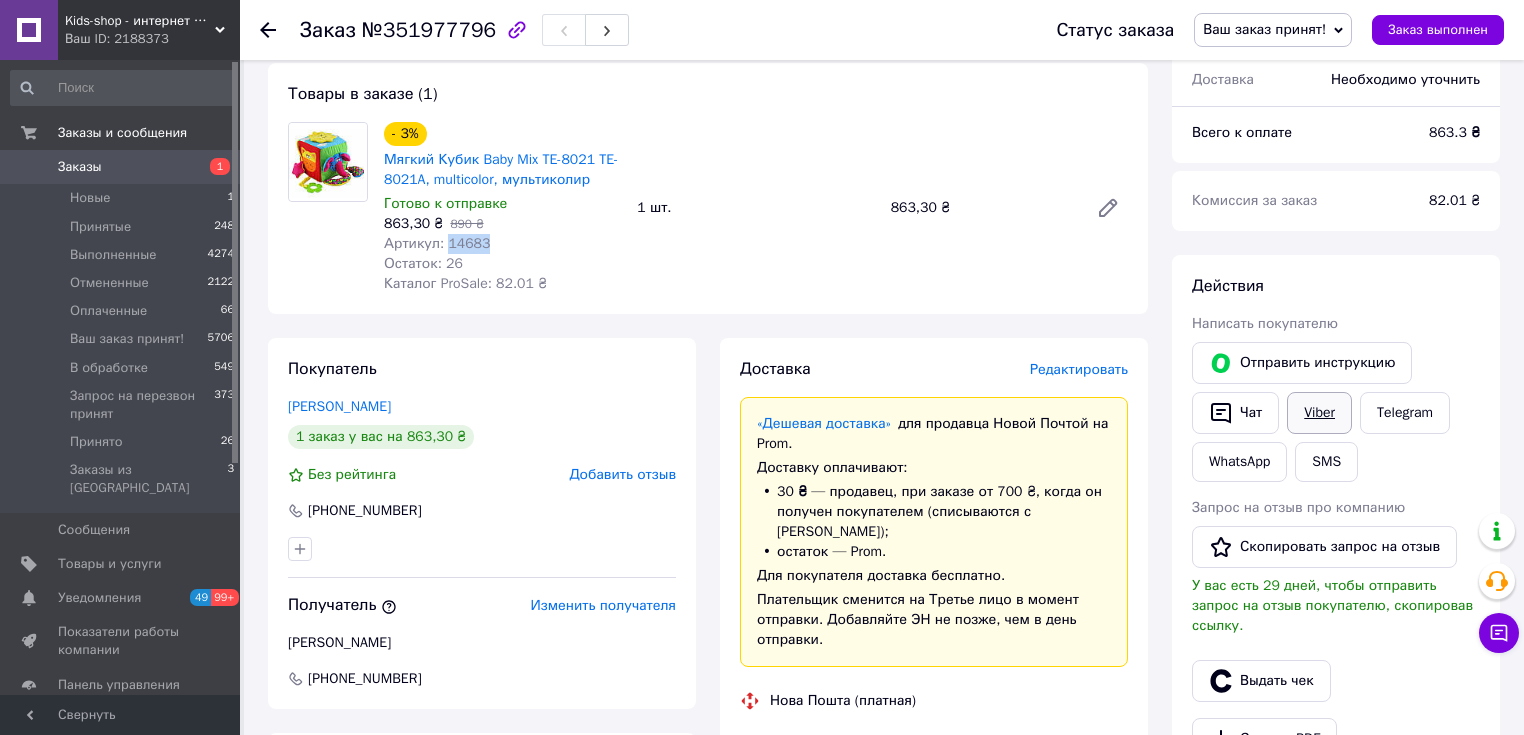 click on "Viber" at bounding box center (1319, 413) 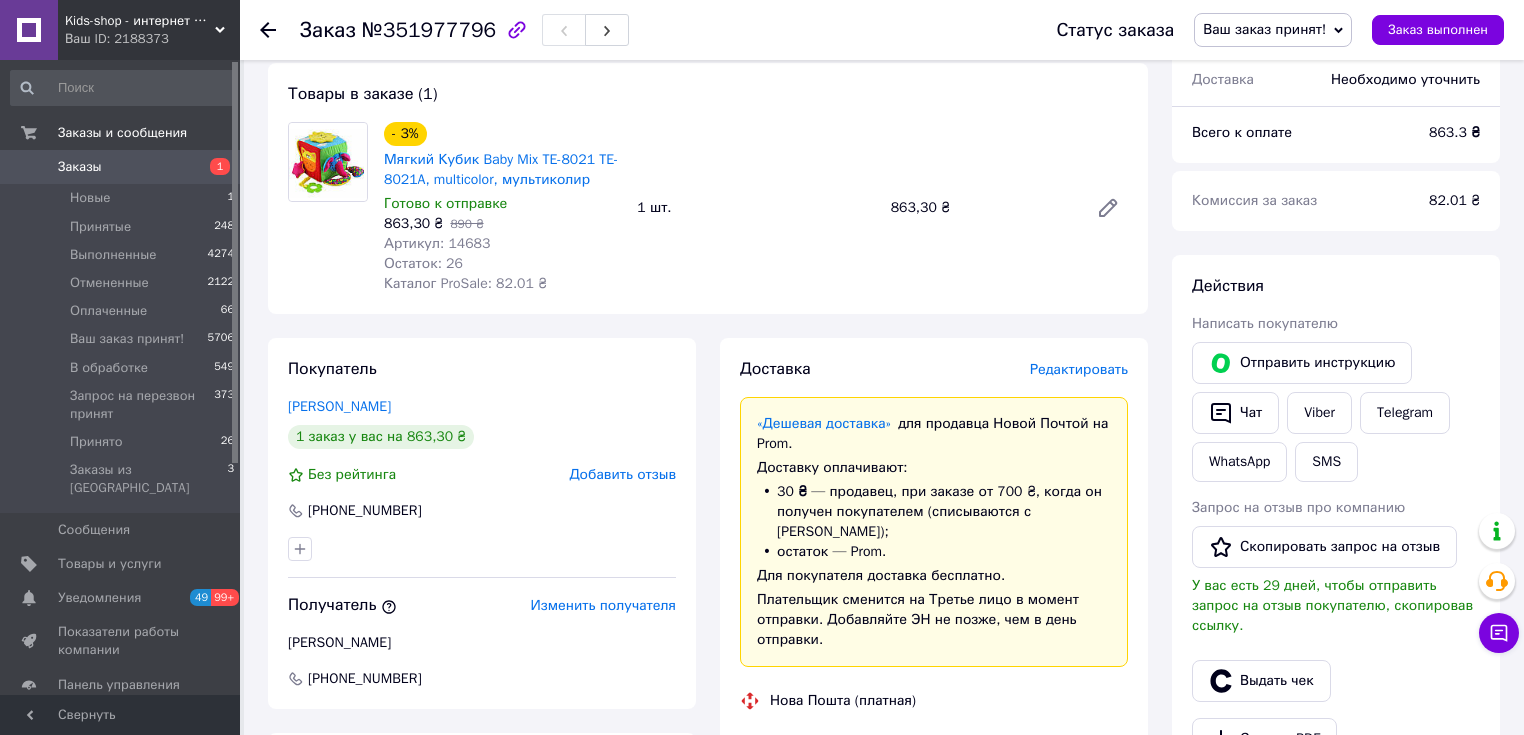 click at bounding box center [328, 208] 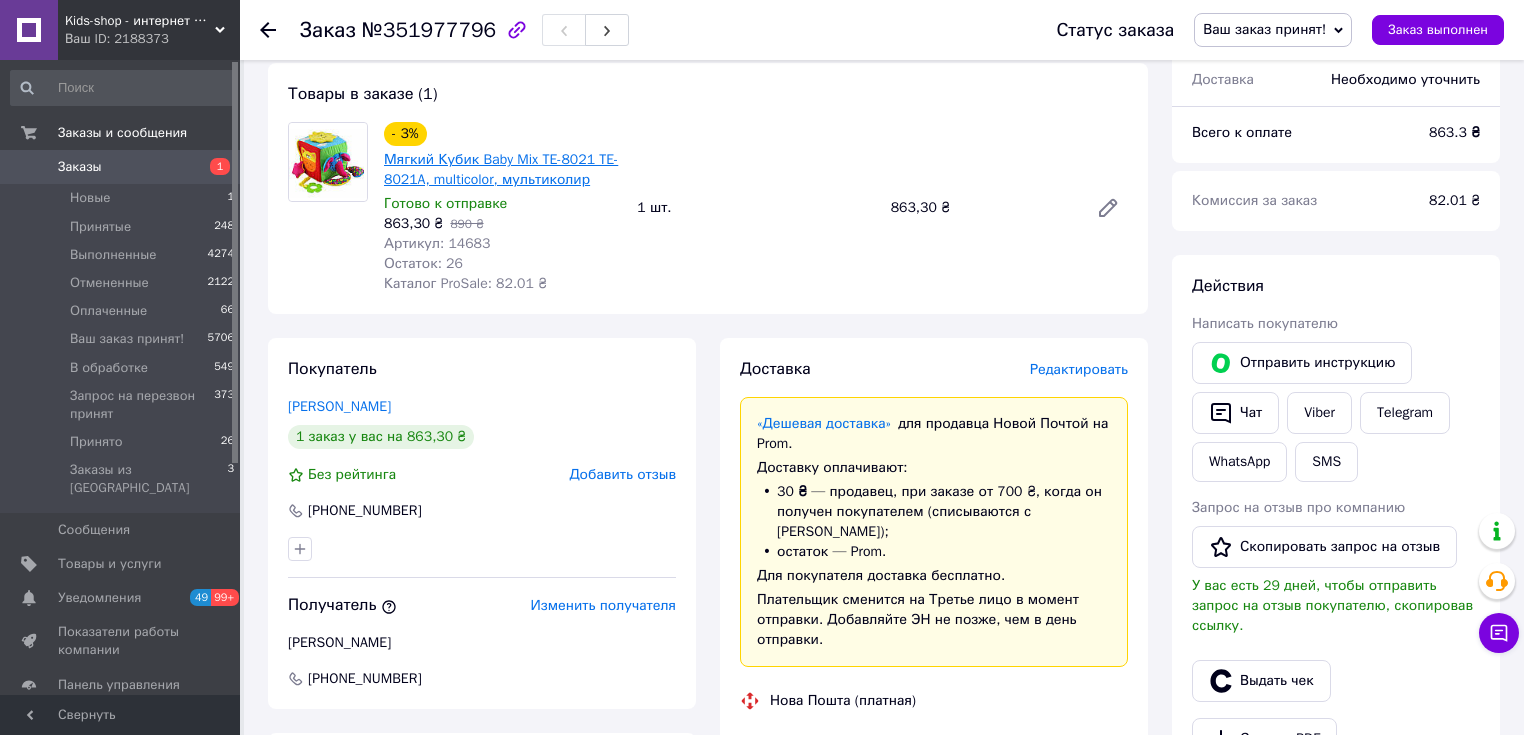 click on "Мягкий Кубик Baby Mix TE-8021 TE-8021A, multicolor, мультиколир" at bounding box center [501, 169] 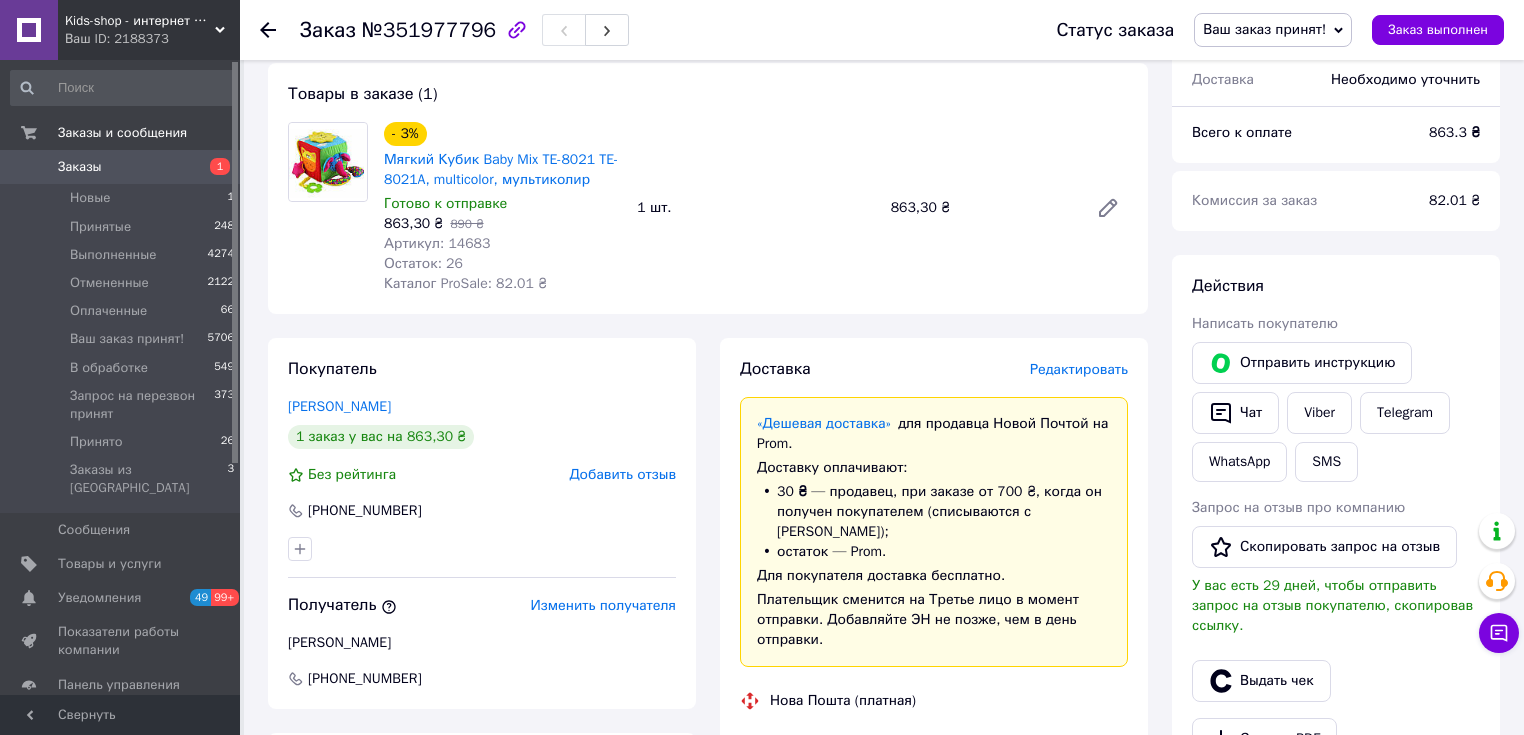 click on "Заказы" at bounding box center (121, 167) 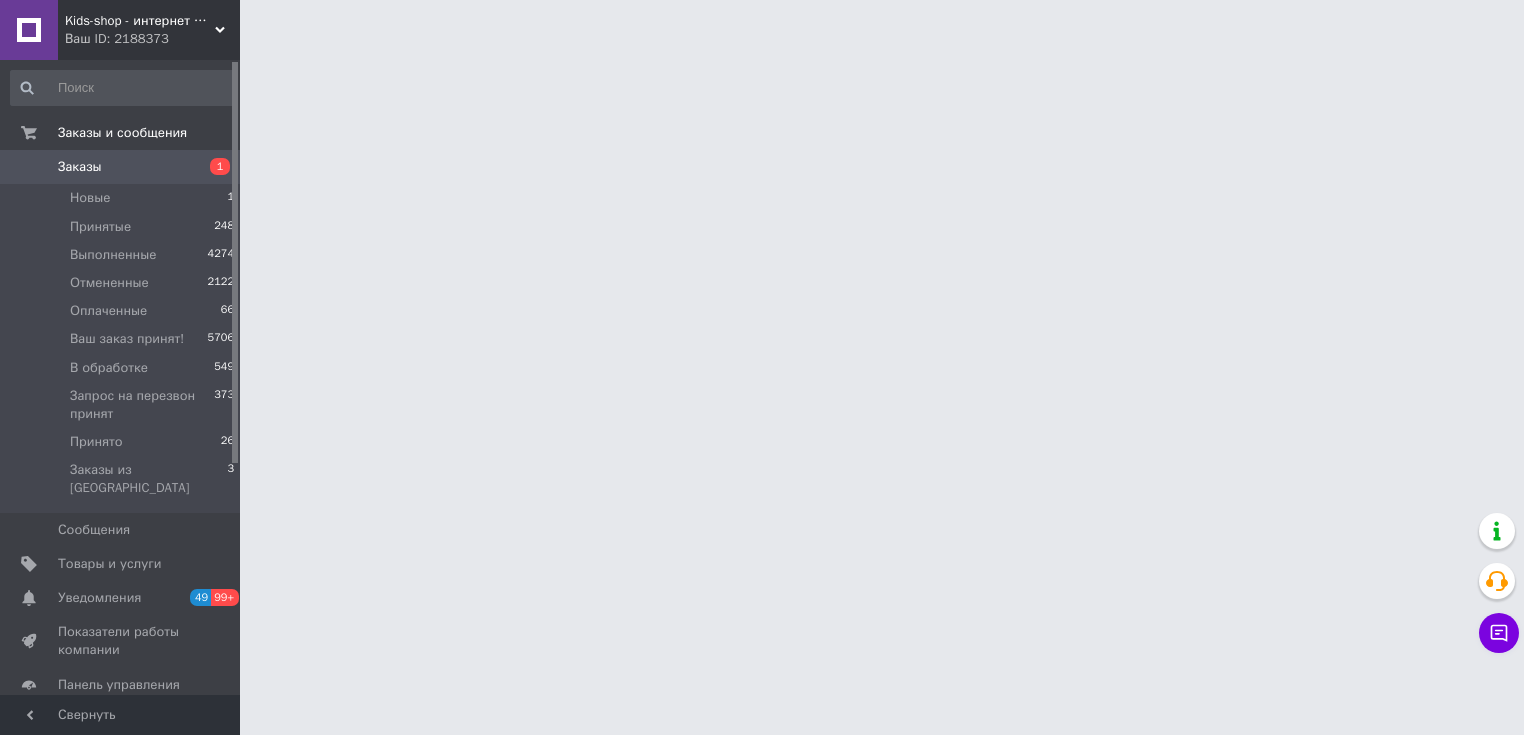 scroll, scrollTop: 0, scrollLeft: 0, axis: both 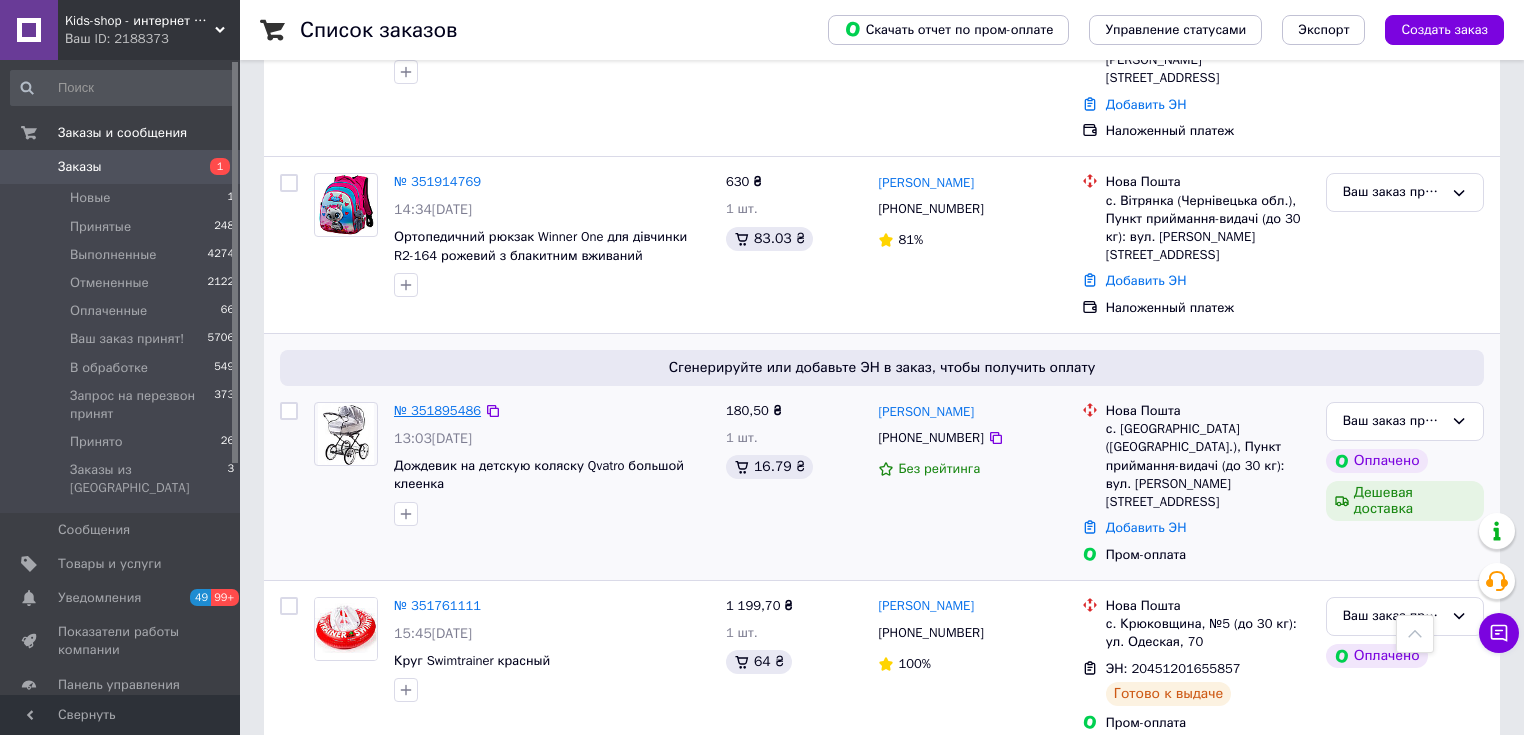 click on "№ 351895486" at bounding box center (437, 410) 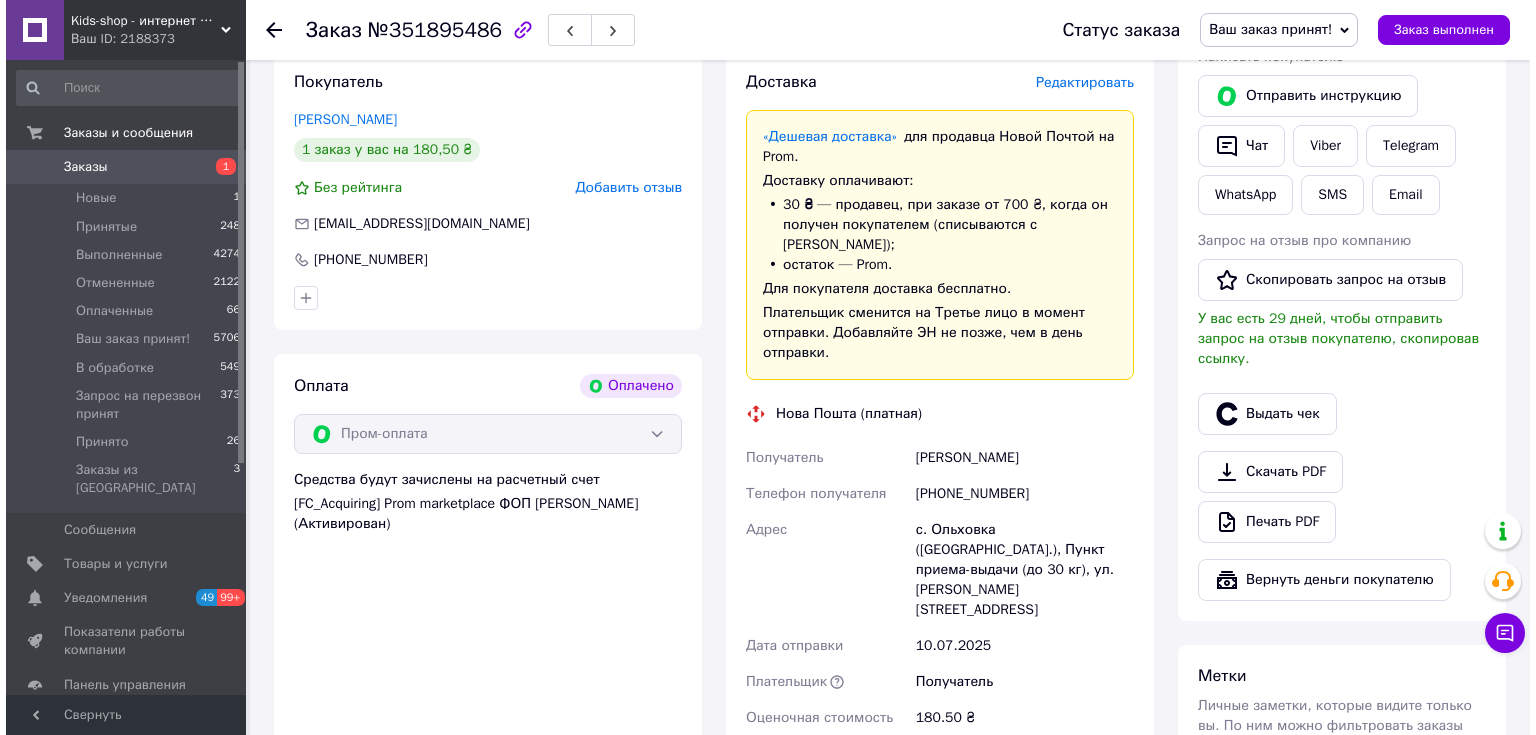 scroll, scrollTop: 800, scrollLeft: 0, axis: vertical 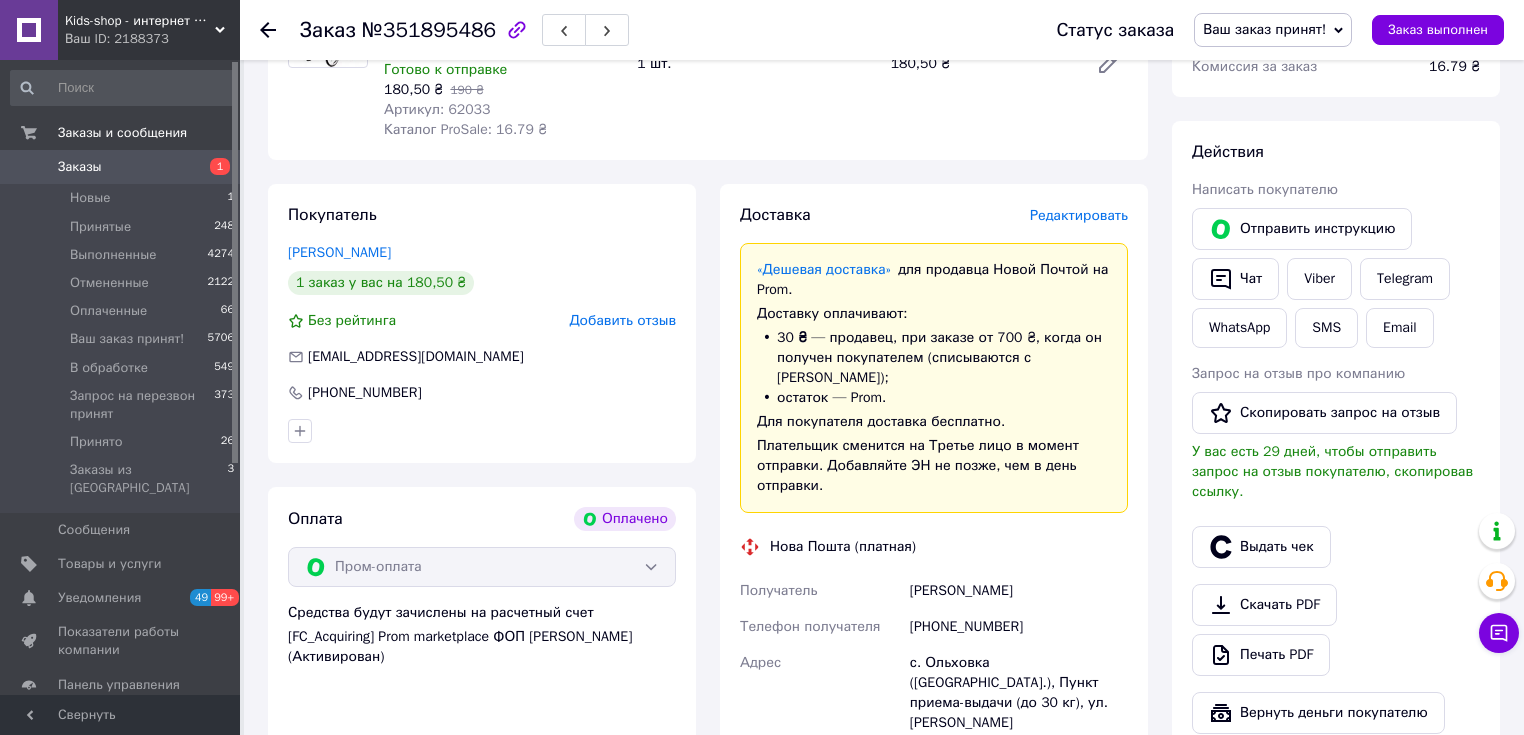 click on "Редактировать" at bounding box center [1079, 215] 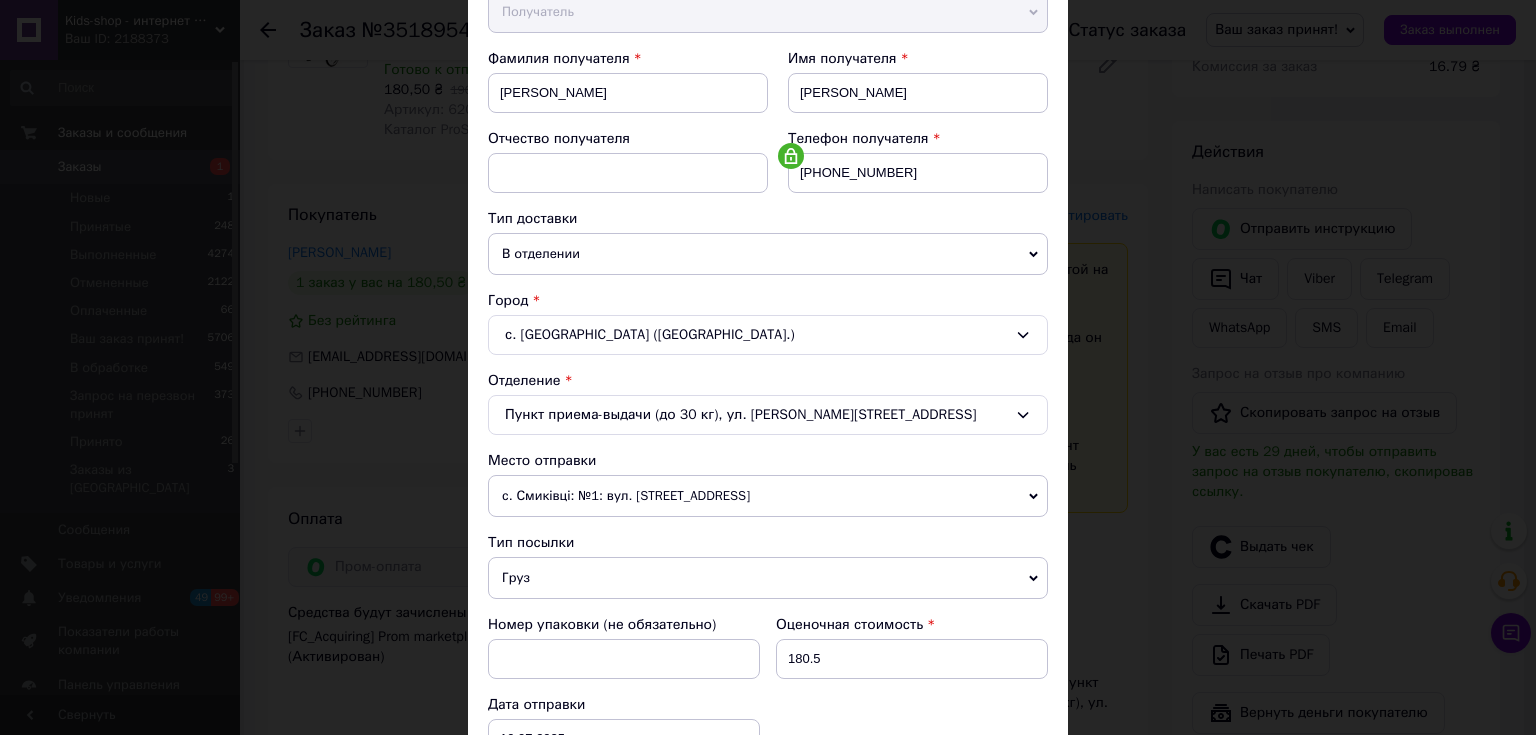 scroll, scrollTop: 266, scrollLeft: 0, axis: vertical 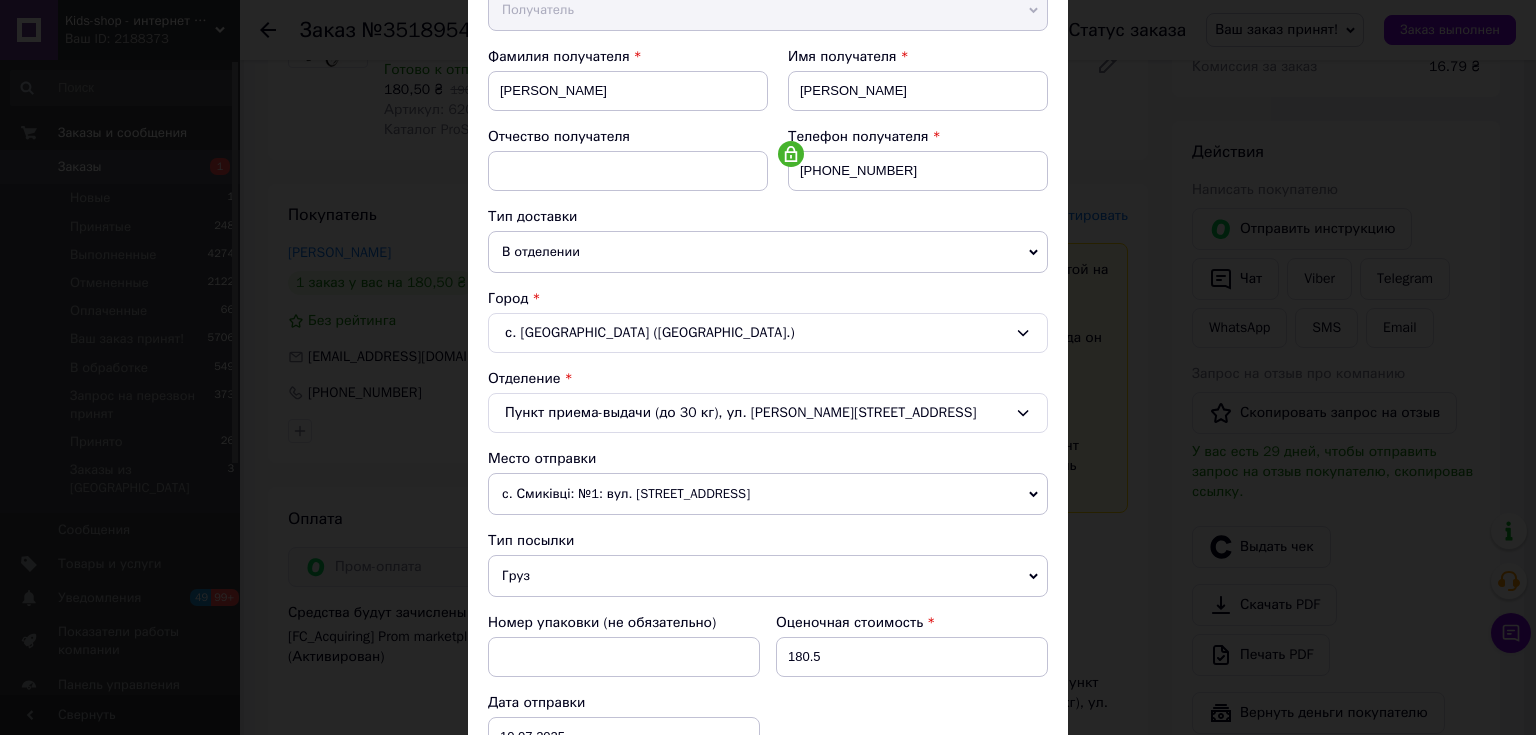 click on "с. Смиківці: №1: вул. Тернопільська, 2а" at bounding box center [768, 494] 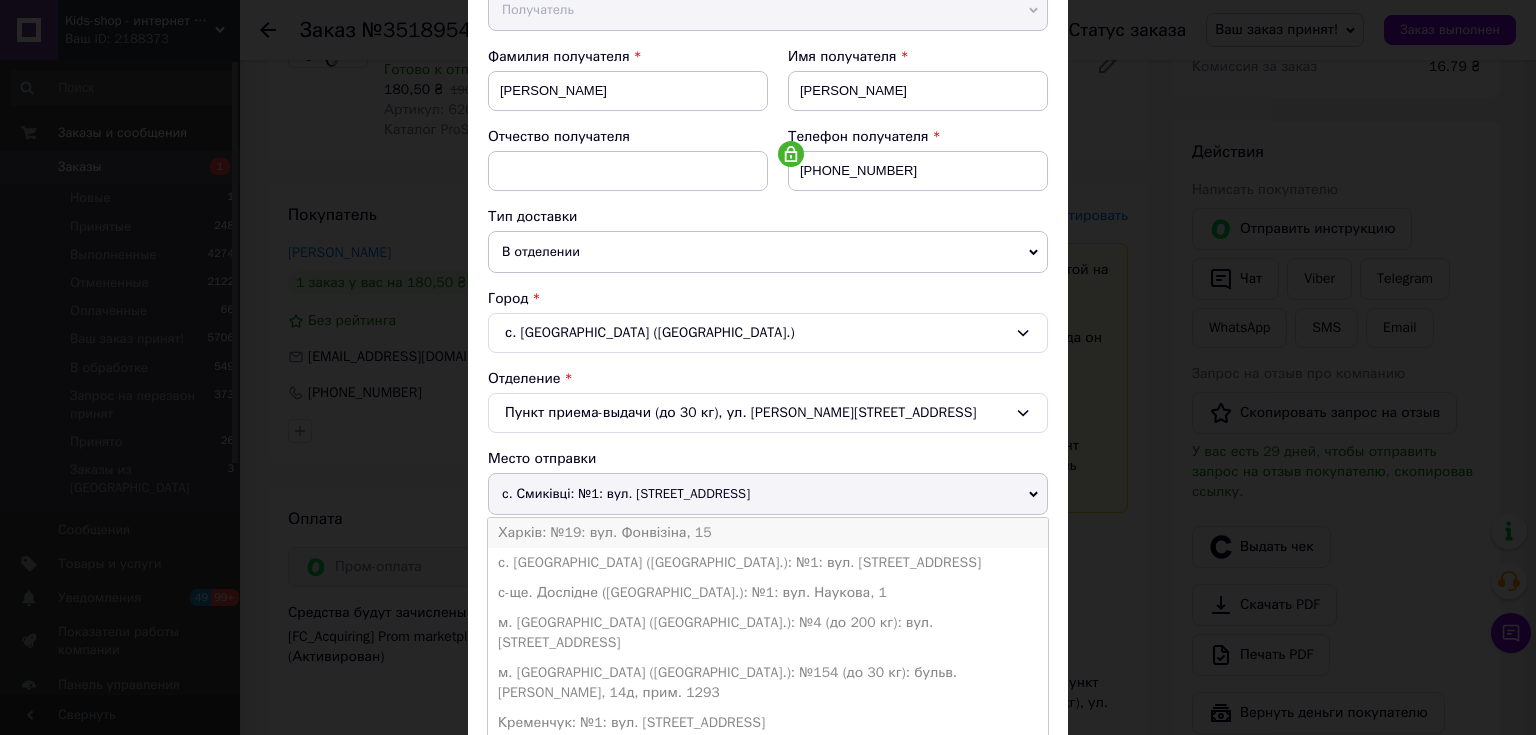 click on "Харків: №19: вул. Фонвізіна, 15" at bounding box center [768, 533] 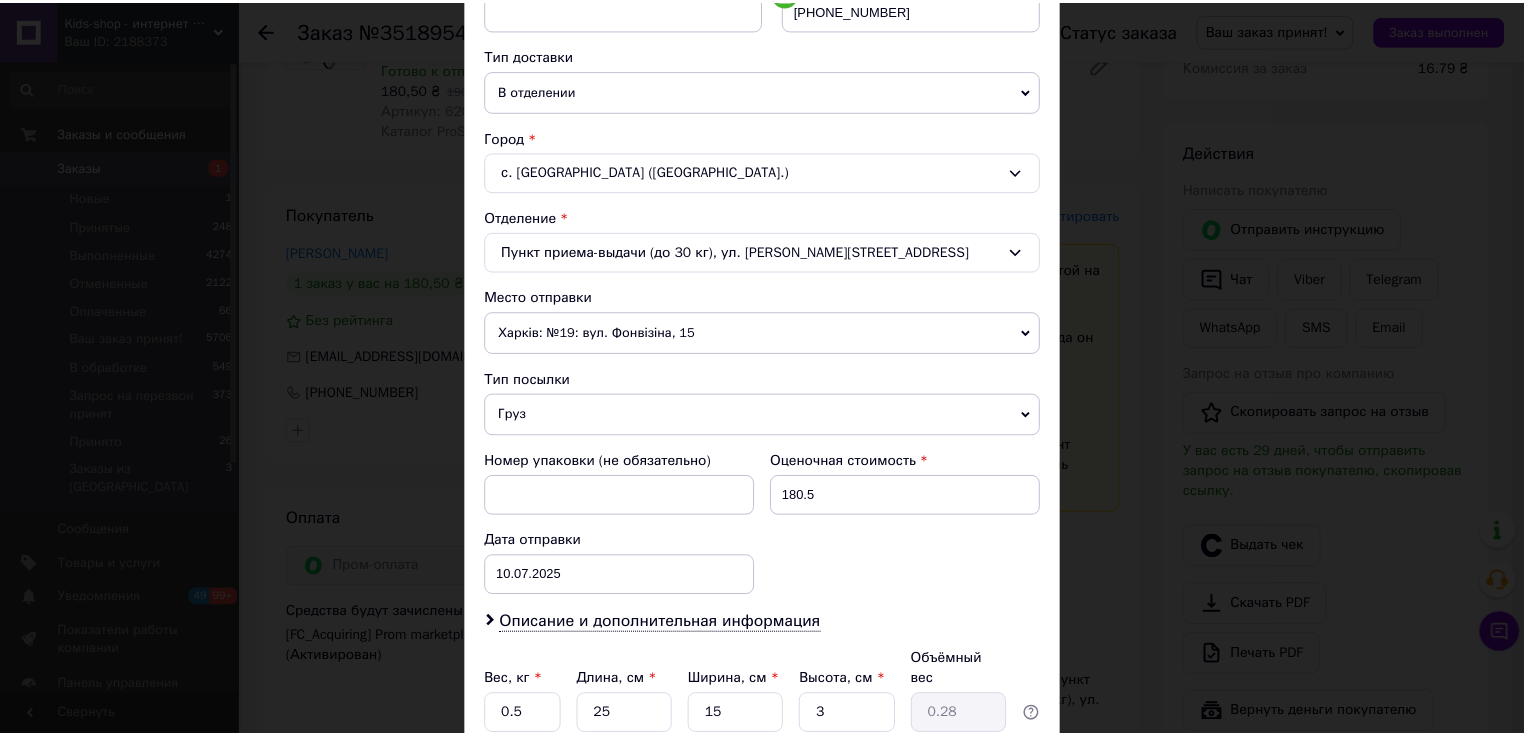 scroll, scrollTop: 587, scrollLeft: 0, axis: vertical 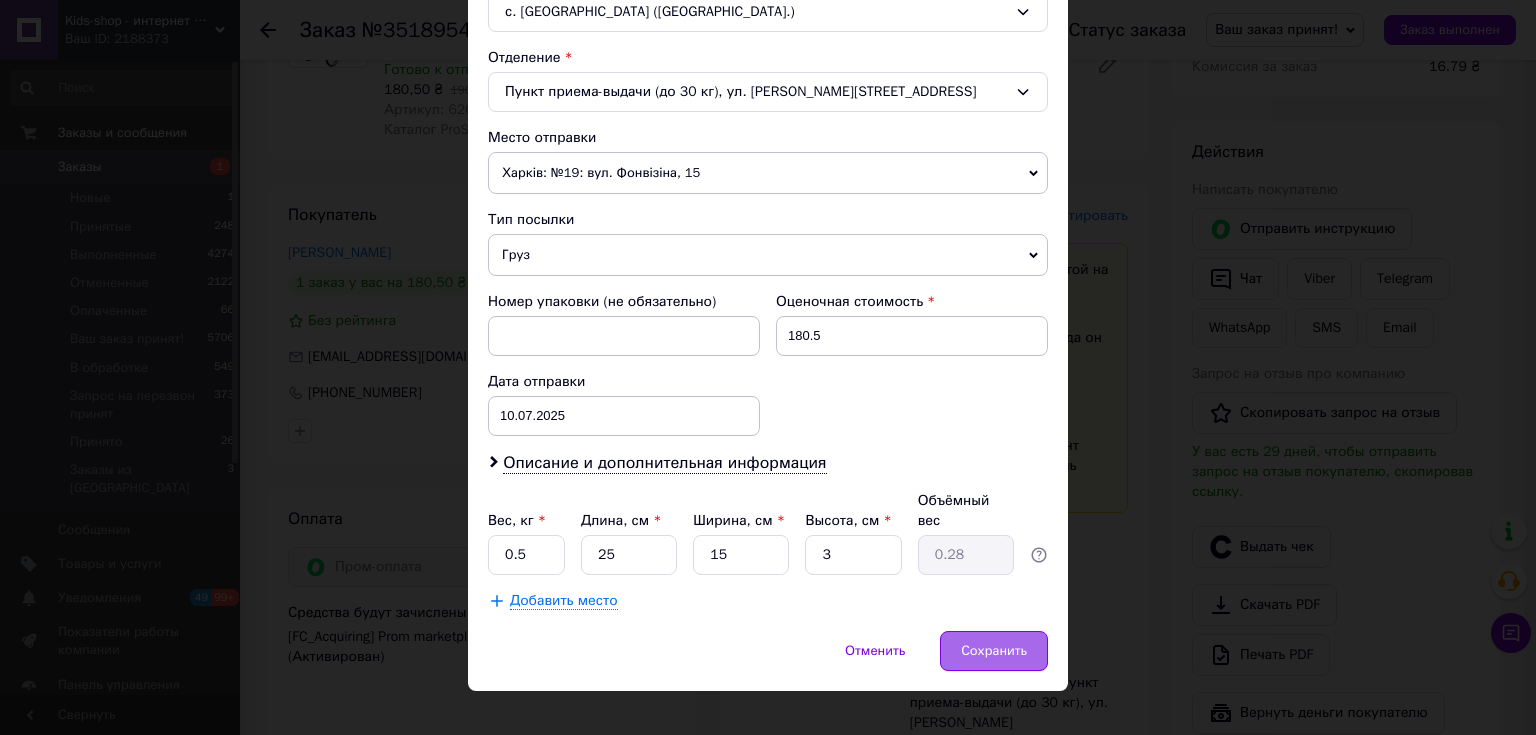 click on "Сохранить" at bounding box center (994, 651) 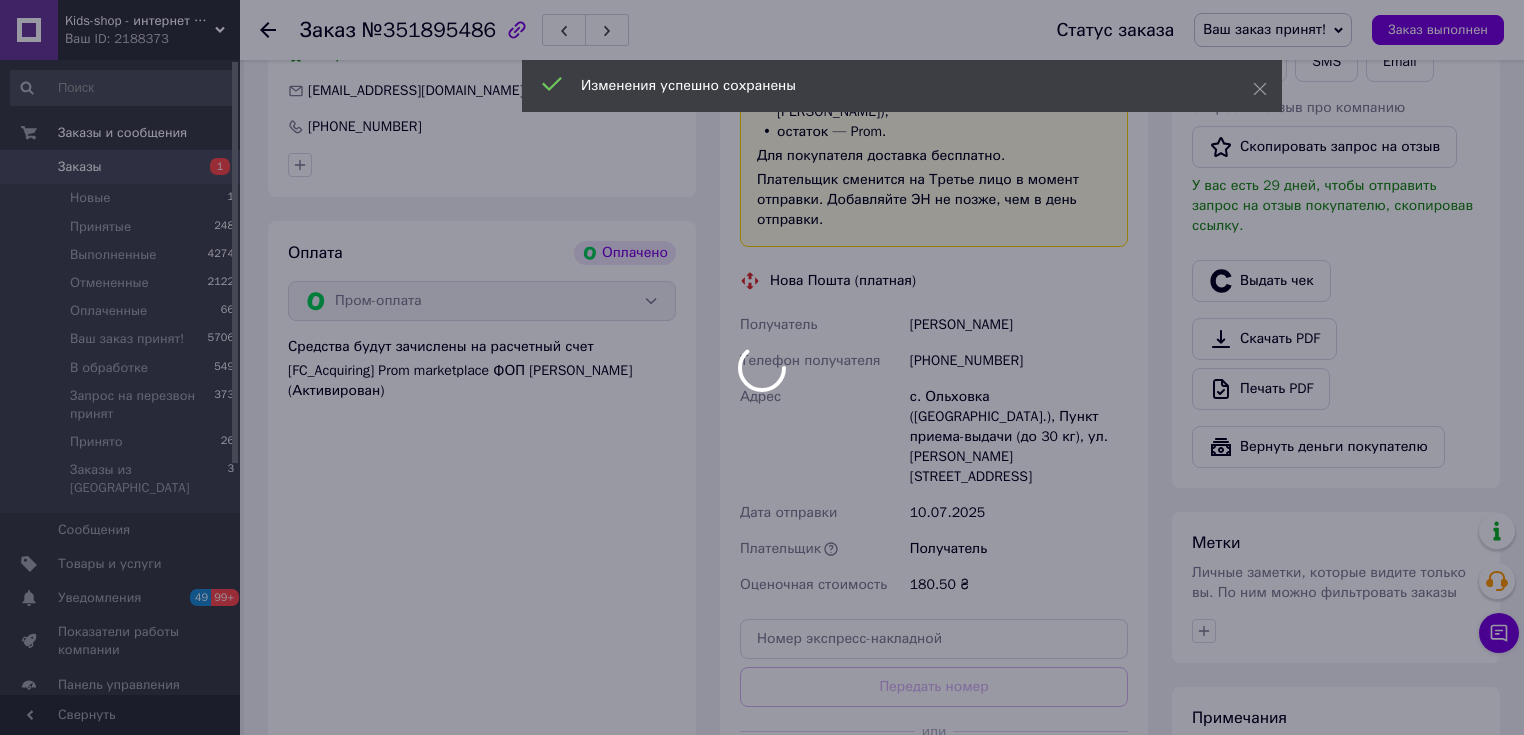scroll, scrollTop: 1333, scrollLeft: 0, axis: vertical 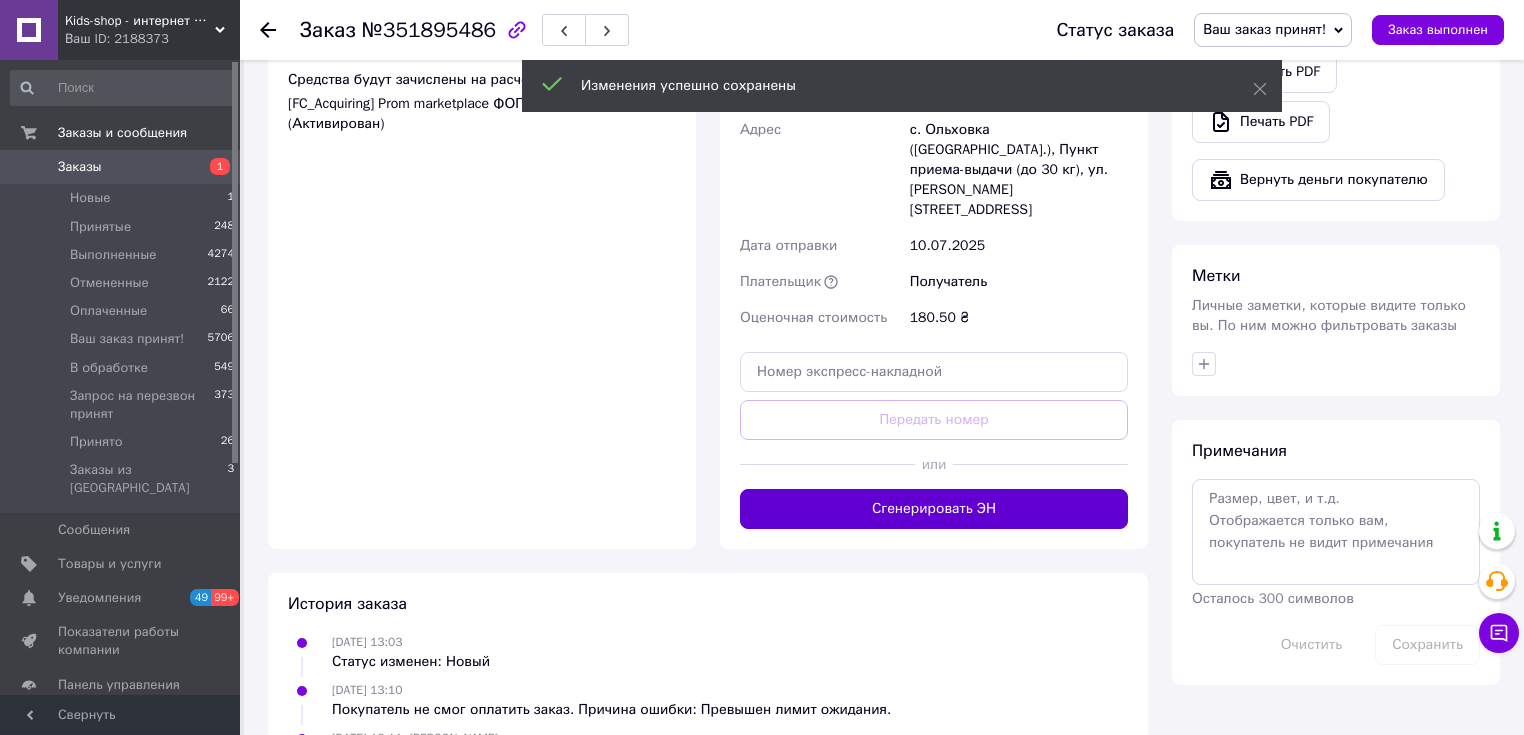 click on "Сгенерировать ЭН" at bounding box center (934, 509) 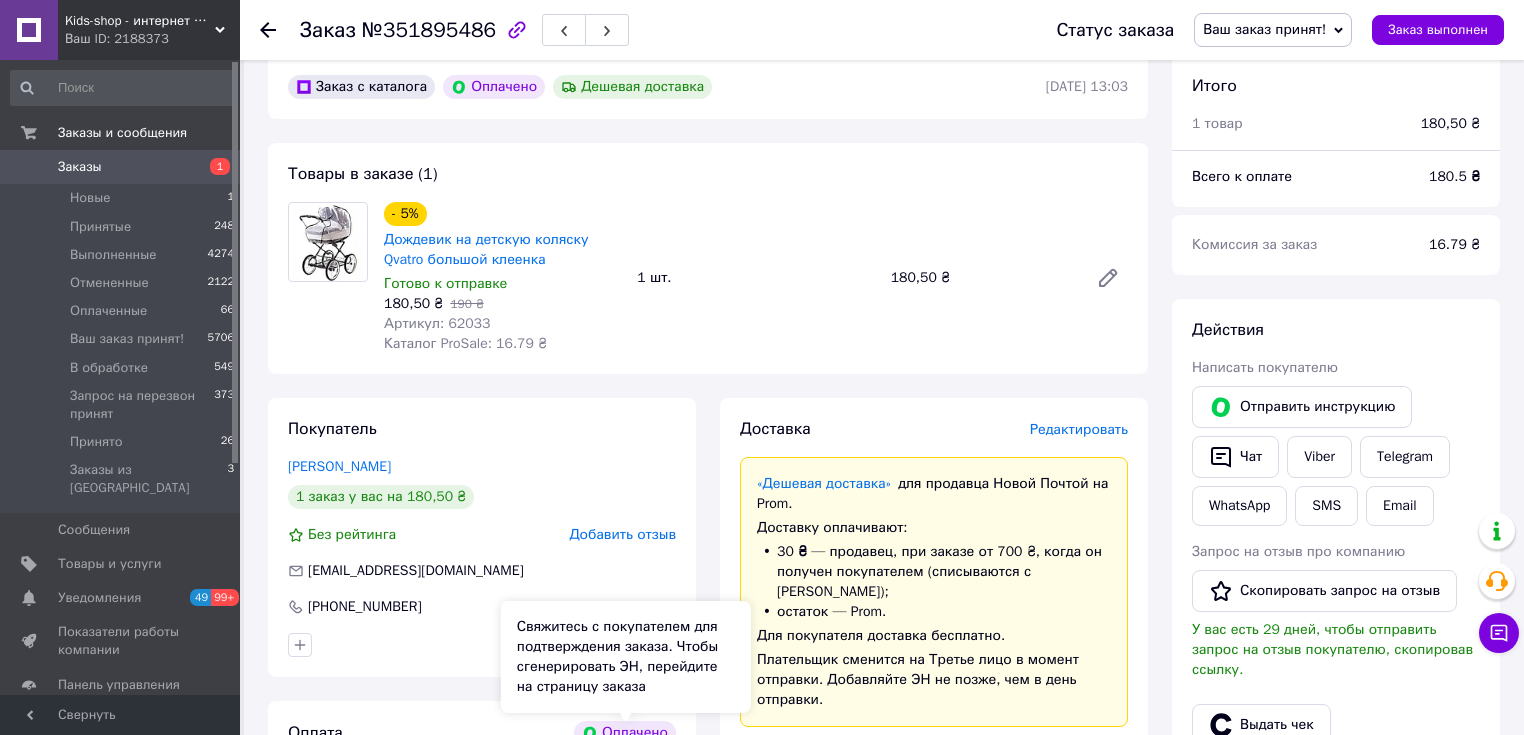 scroll, scrollTop: 400, scrollLeft: 0, axis: vertical 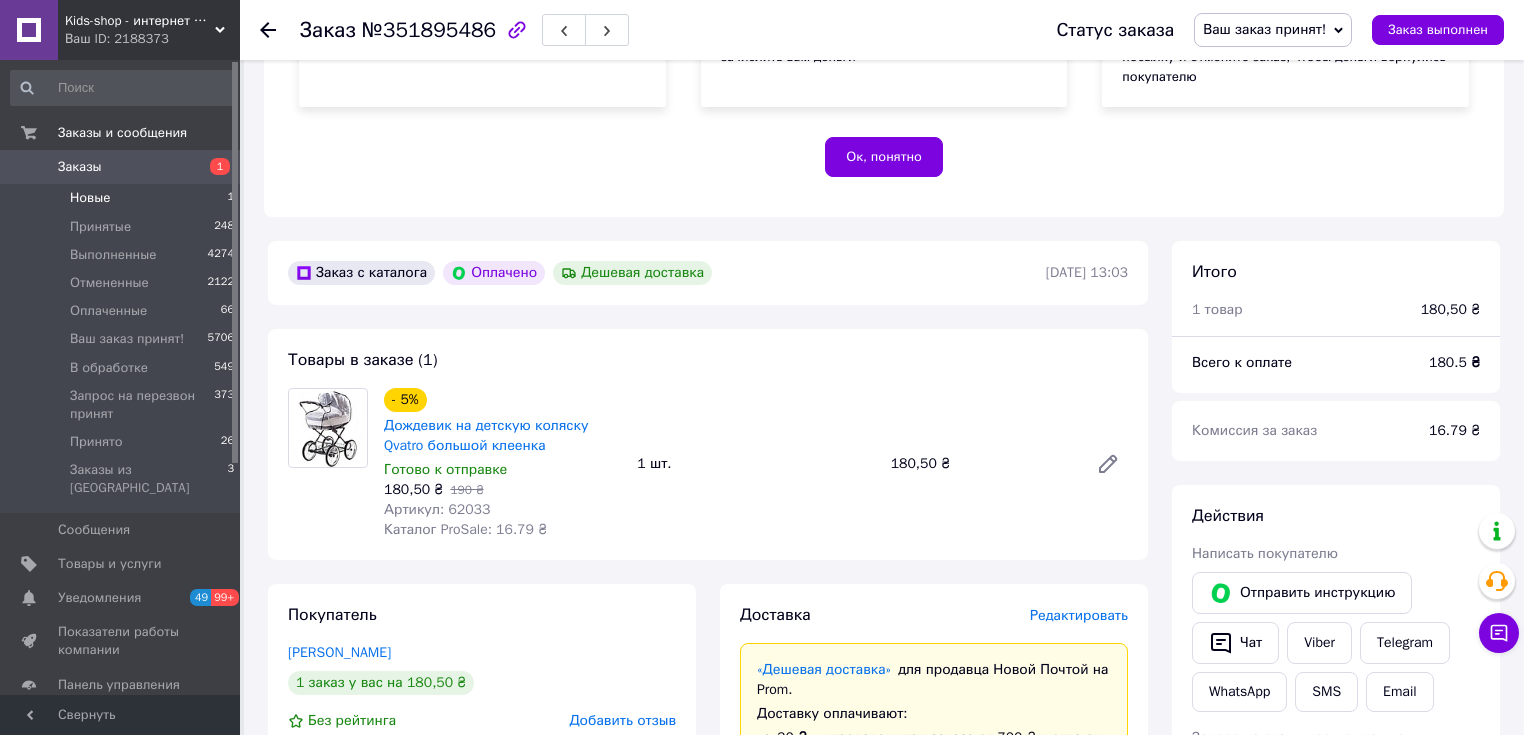 click on "Новые" at bounding box center [90, 198] 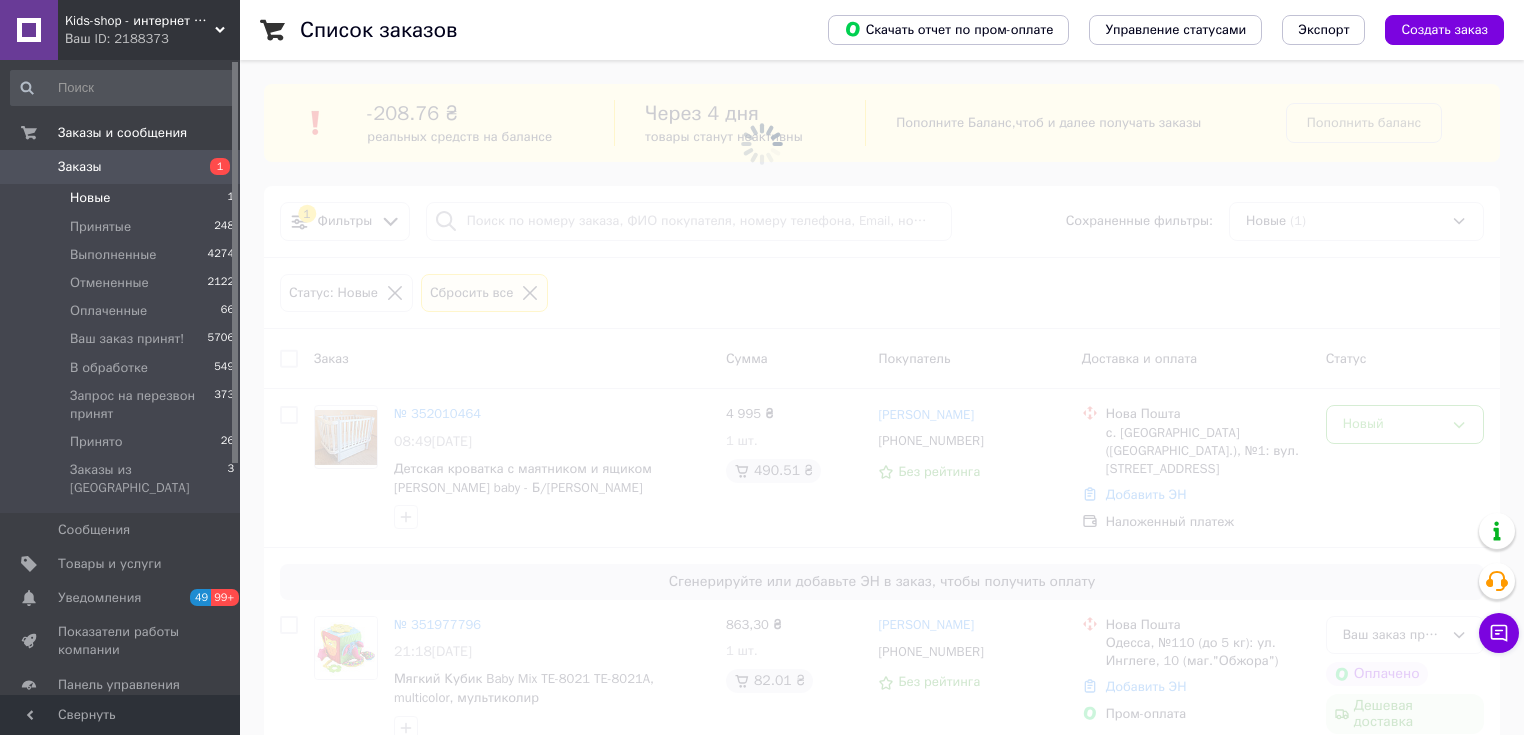 scroll, scrollTop: 0, scrollLeft: 0, axis: both 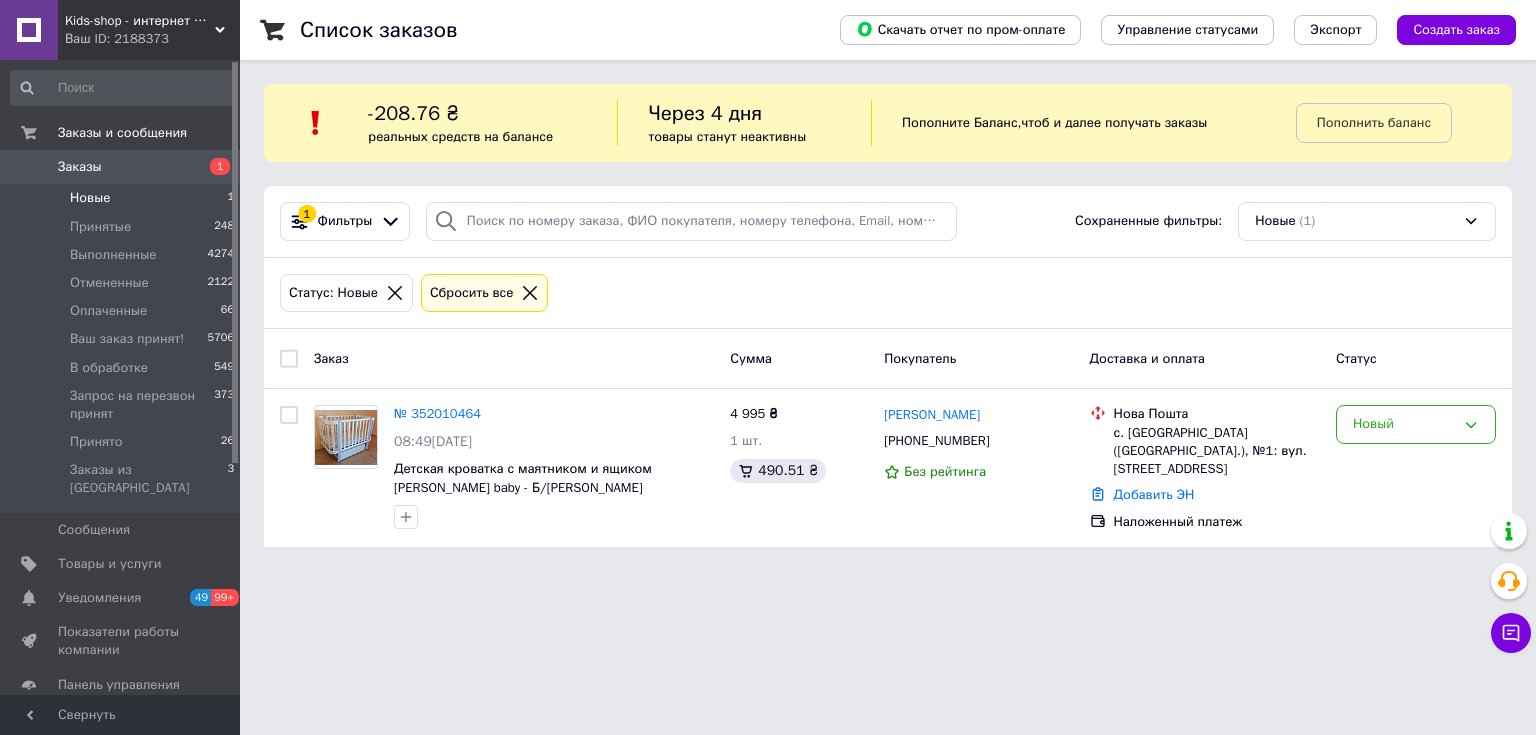 click 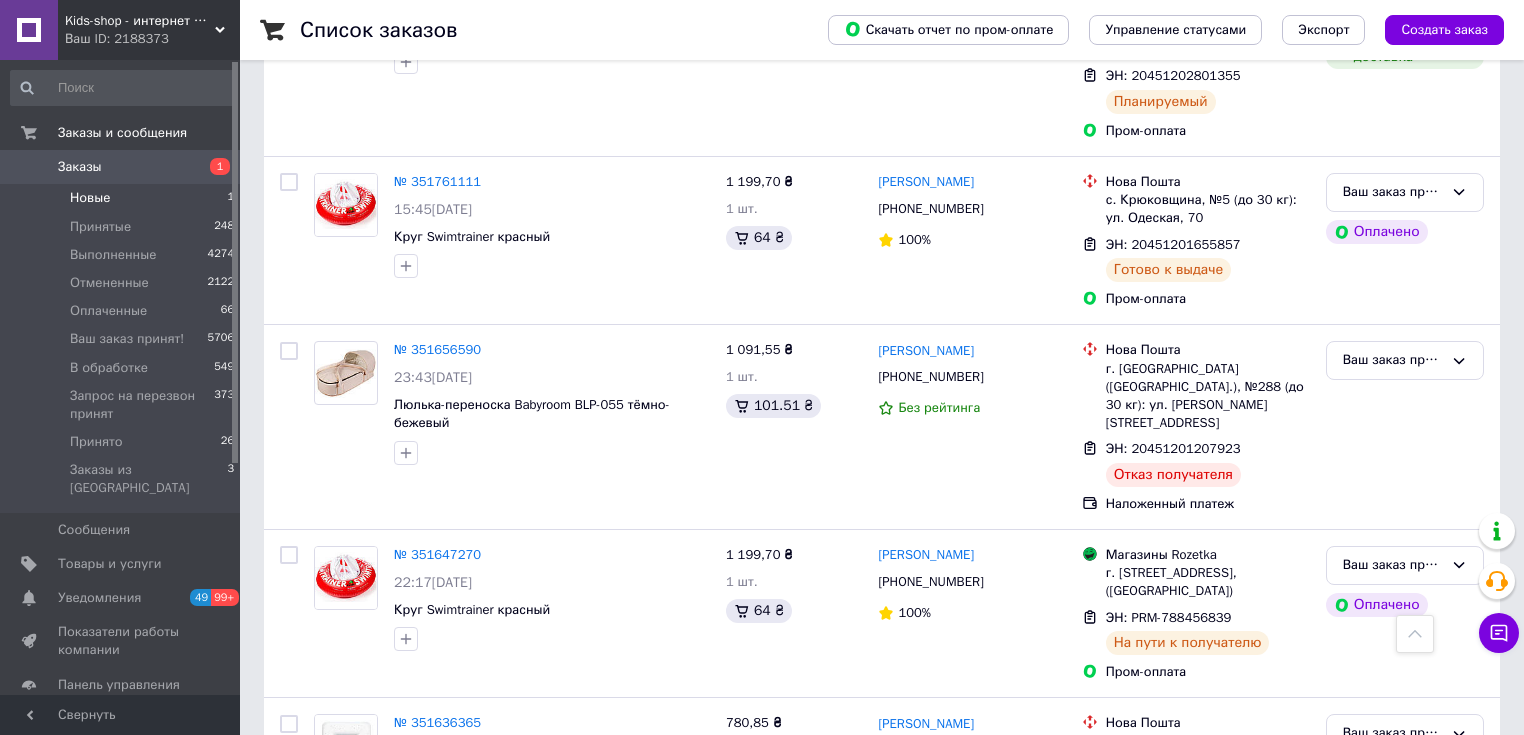 scroll, scrollTop: 1333, scrollLeft: 0, axis: vertical 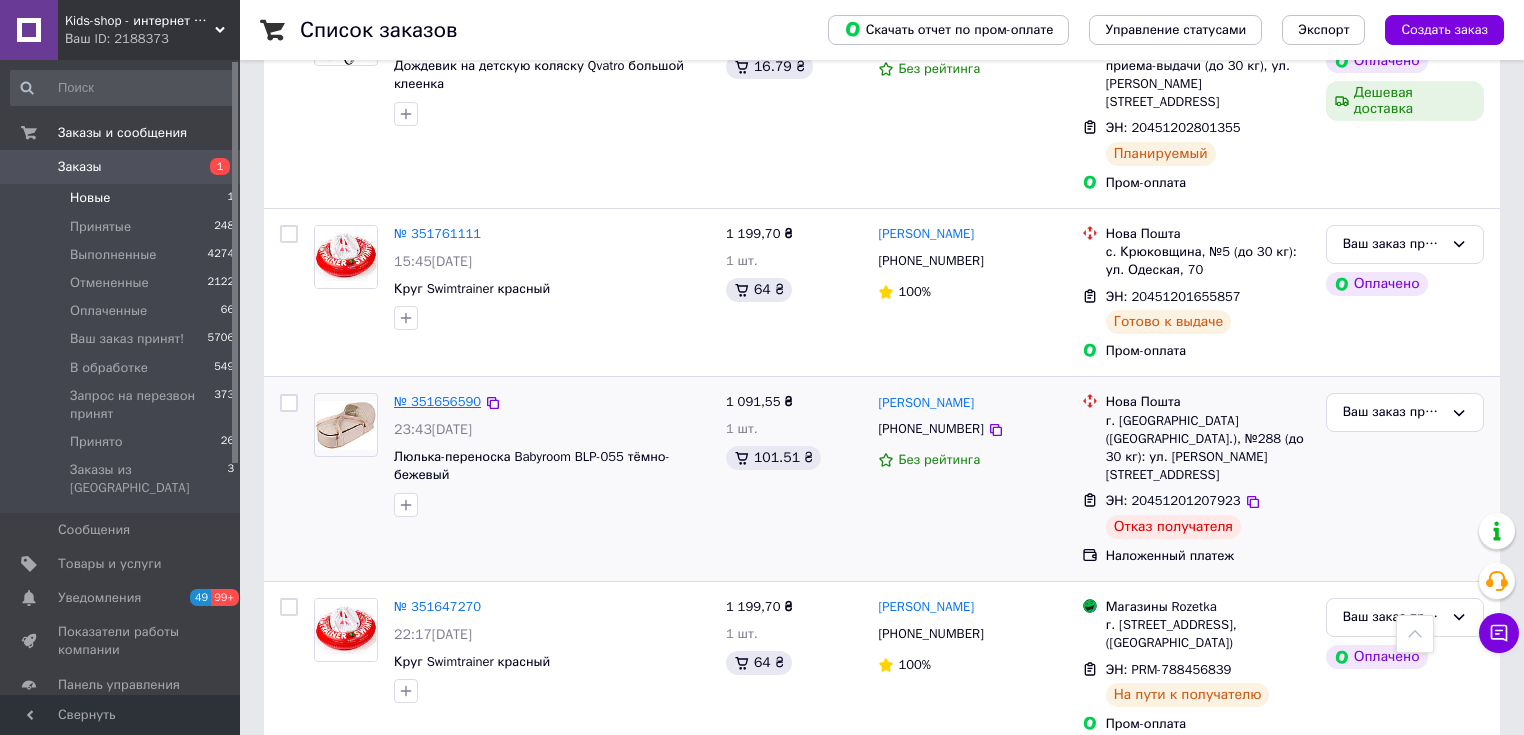 click on "№ 351656590" at bounding box center [437, 401] 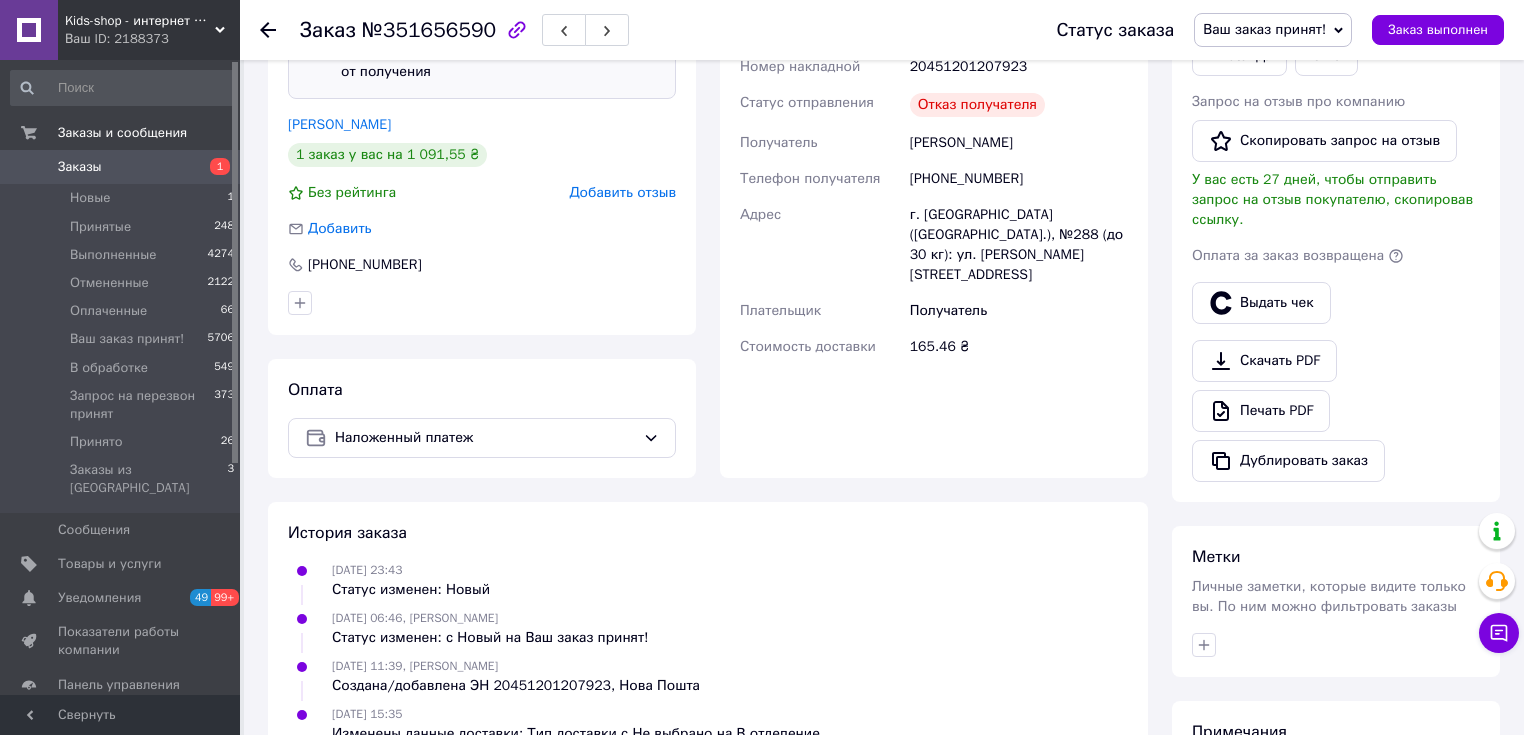 scroll, scrollTop: 379, scrollLeft: 0, axis: vertical 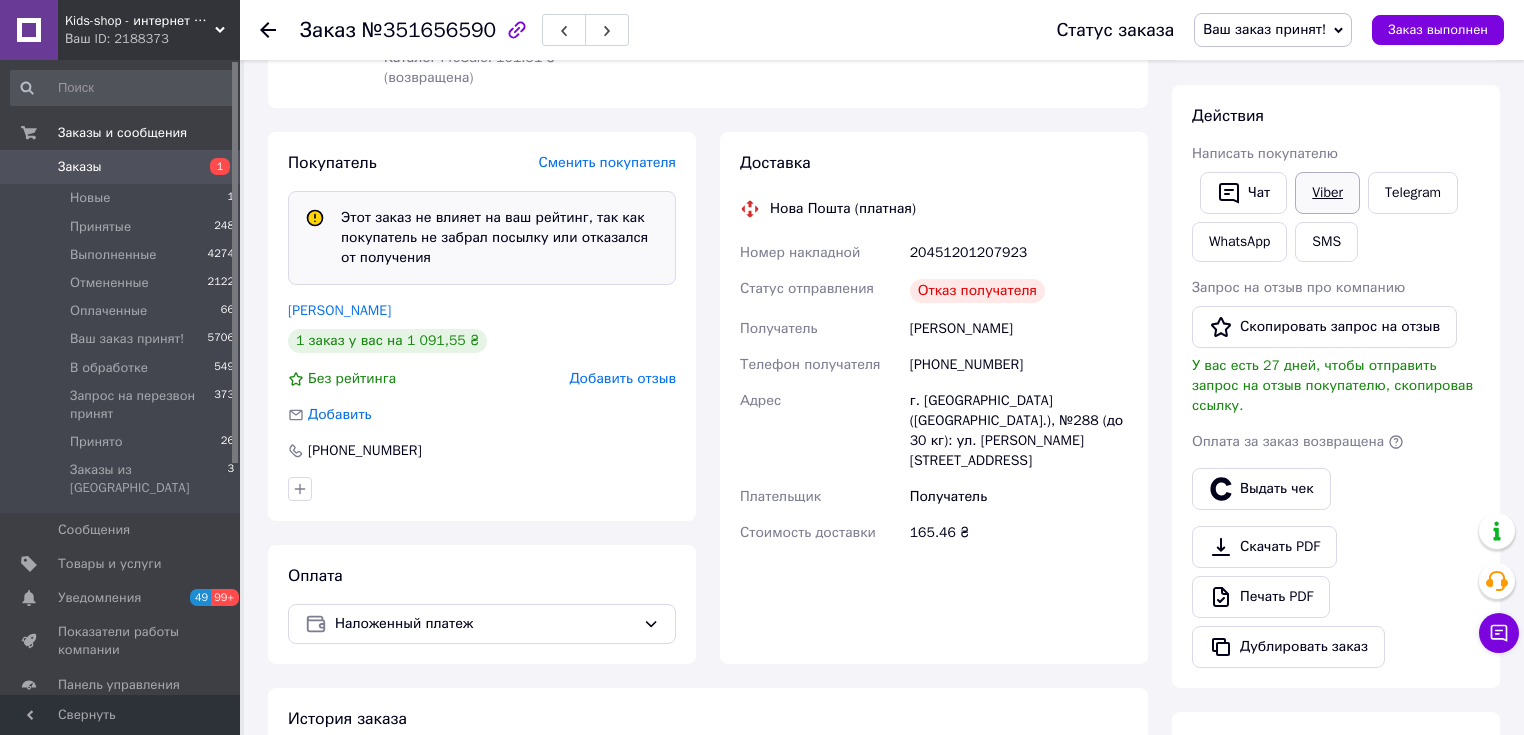click on "Viber" at bounding box center [1327, 193] 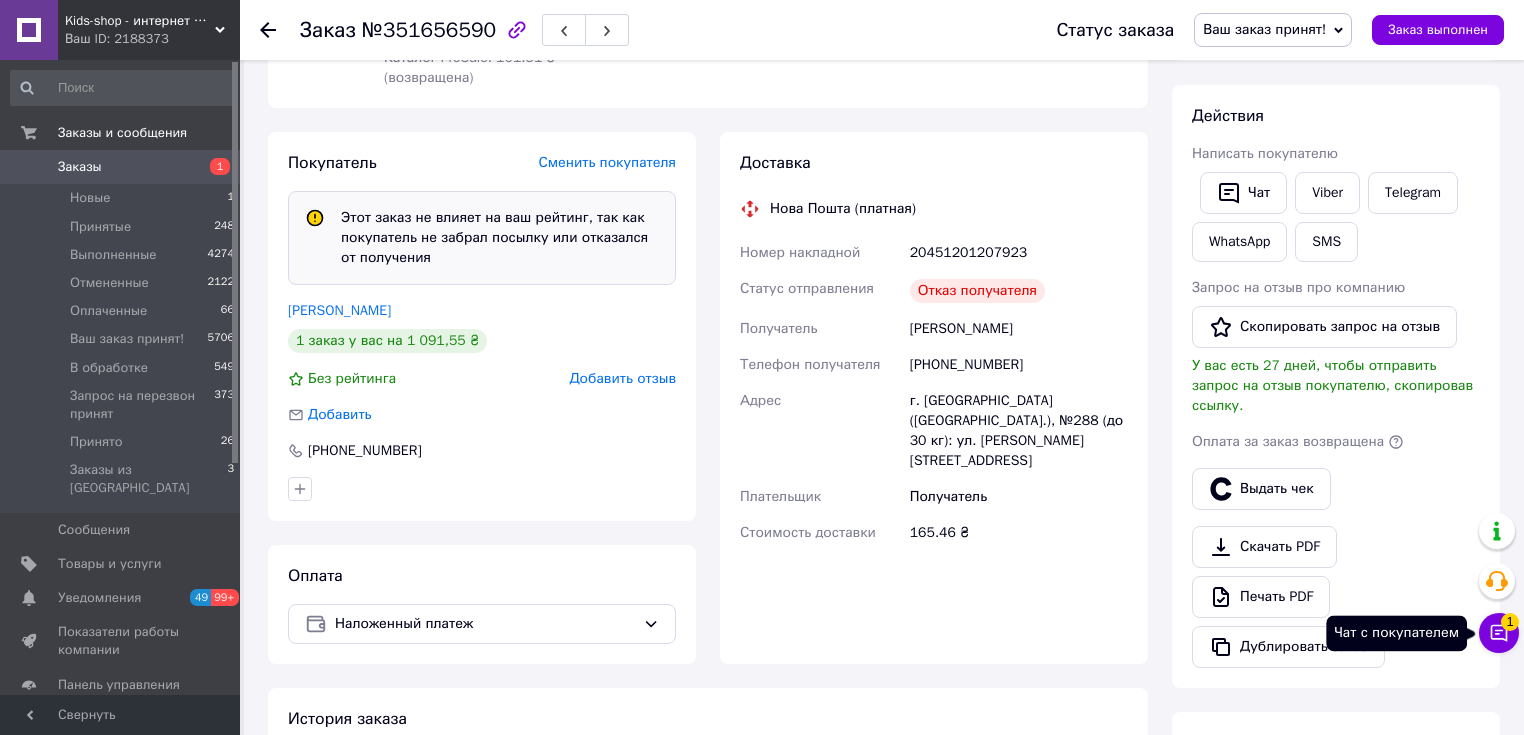 click 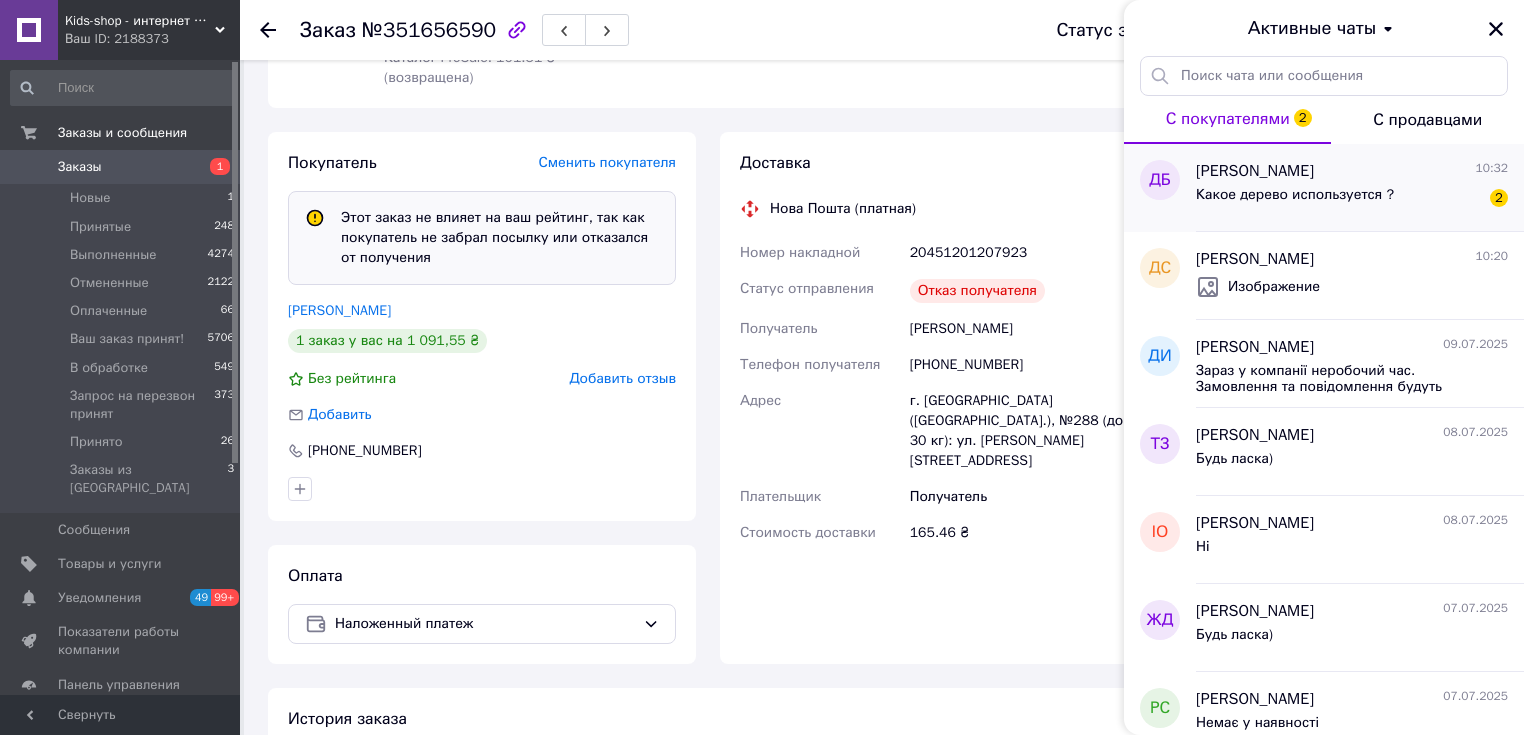 click on "Какое дерево используется ?" at bounding box center [1295, 195] 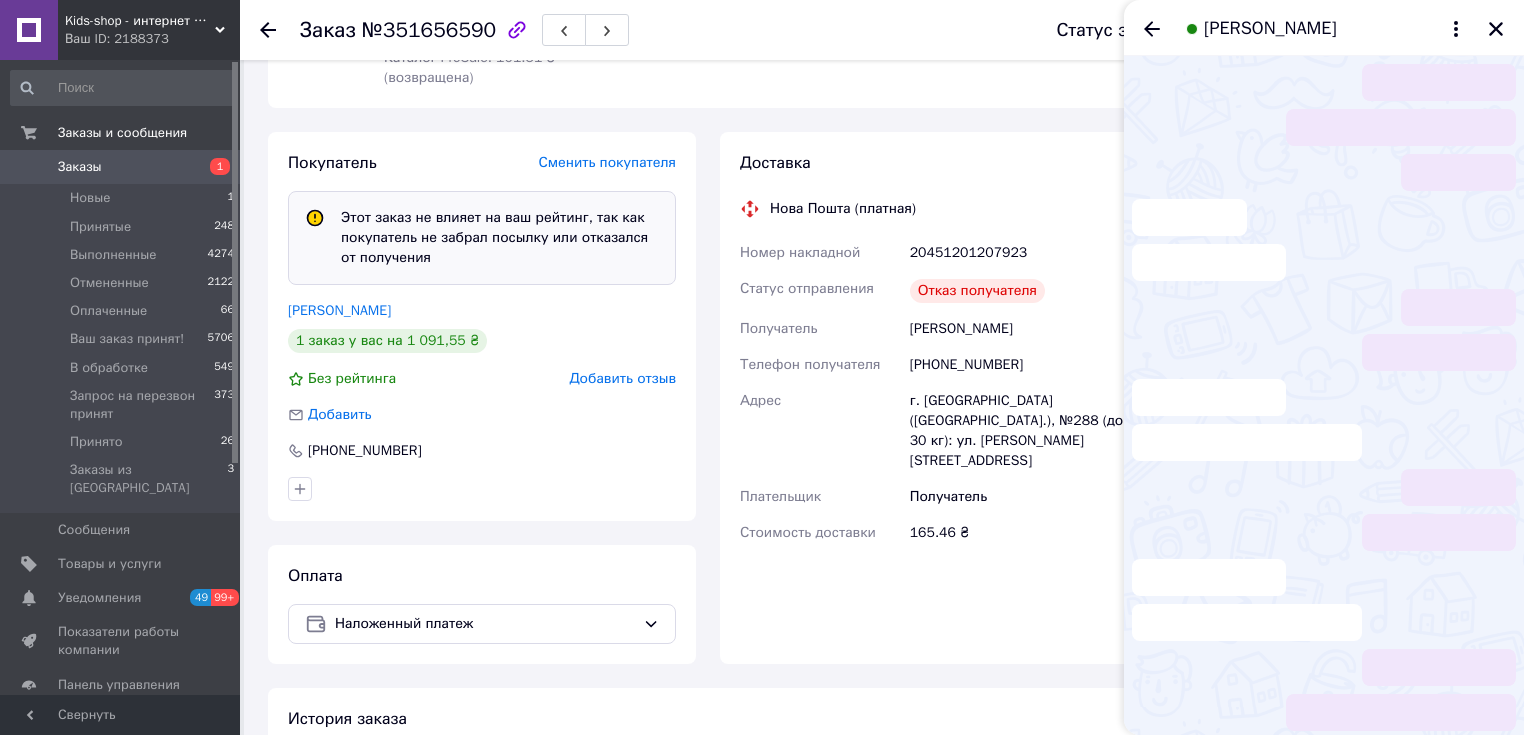 scroll, scrollTop: 199, scrollLeft: 0, axis: vertical 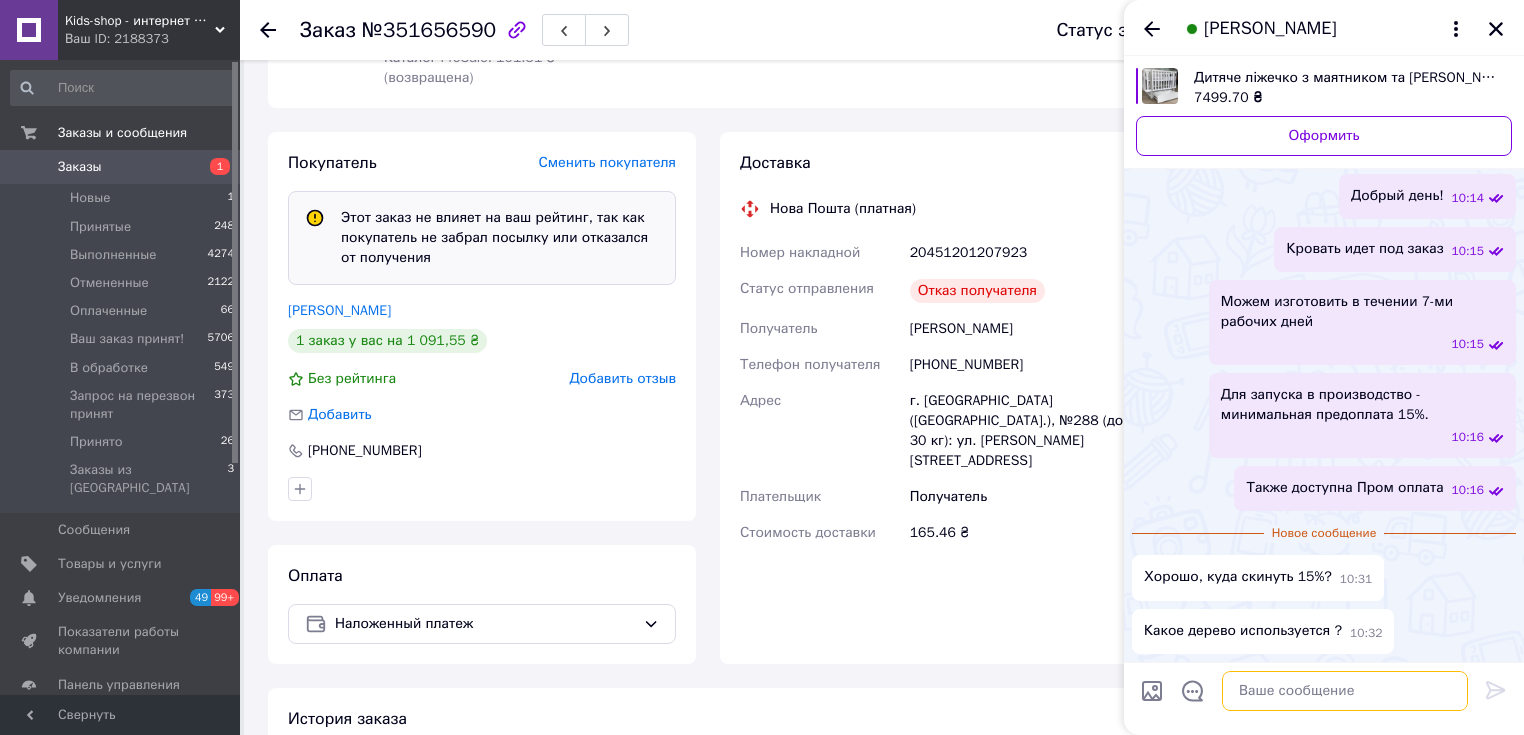 click at bounding box center [1345, 691] 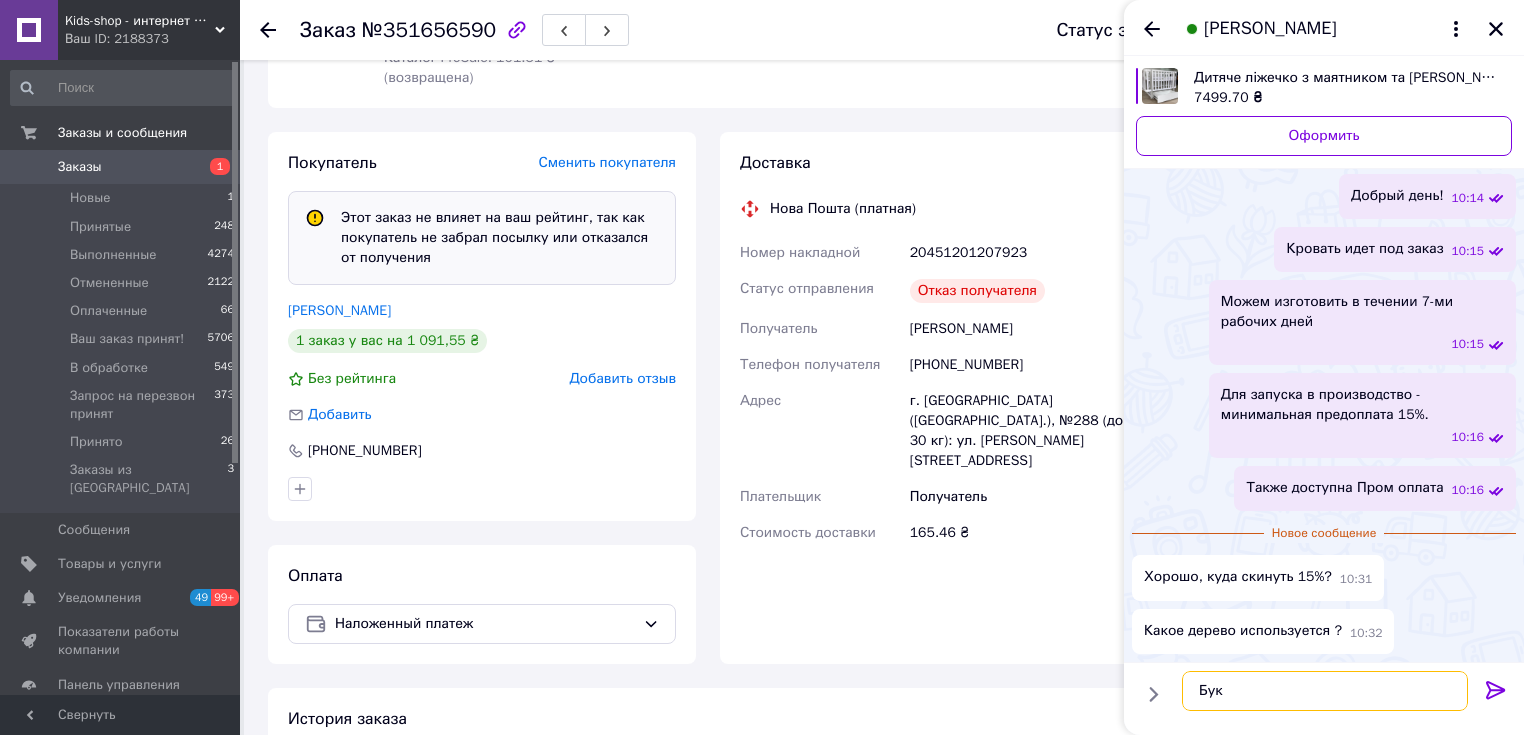 click on "Бук" at bounding box center (1325, 691) 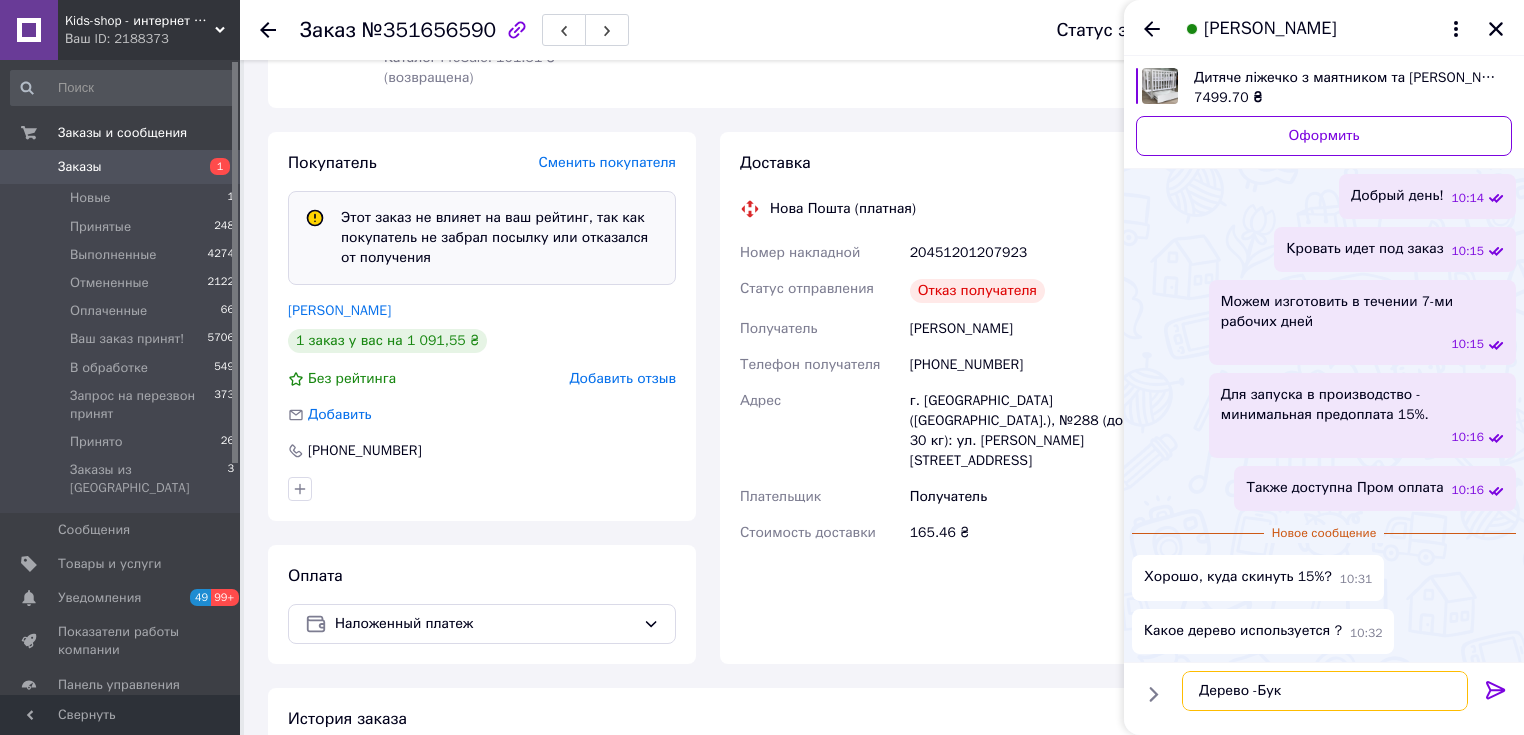 type on "Дерево - Бук" 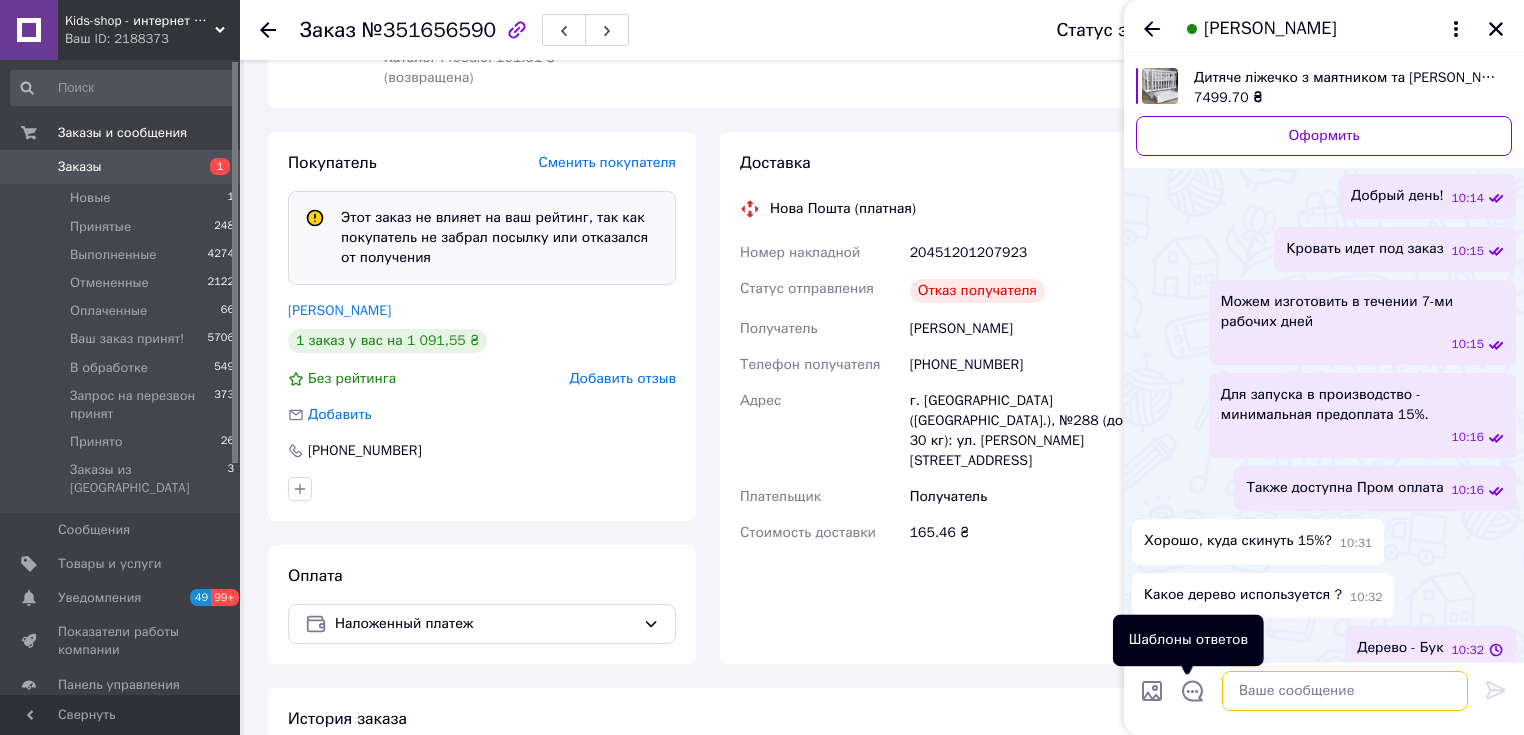 scroll, scrollTop: 164, scrollLeft: 0, axis: vertical 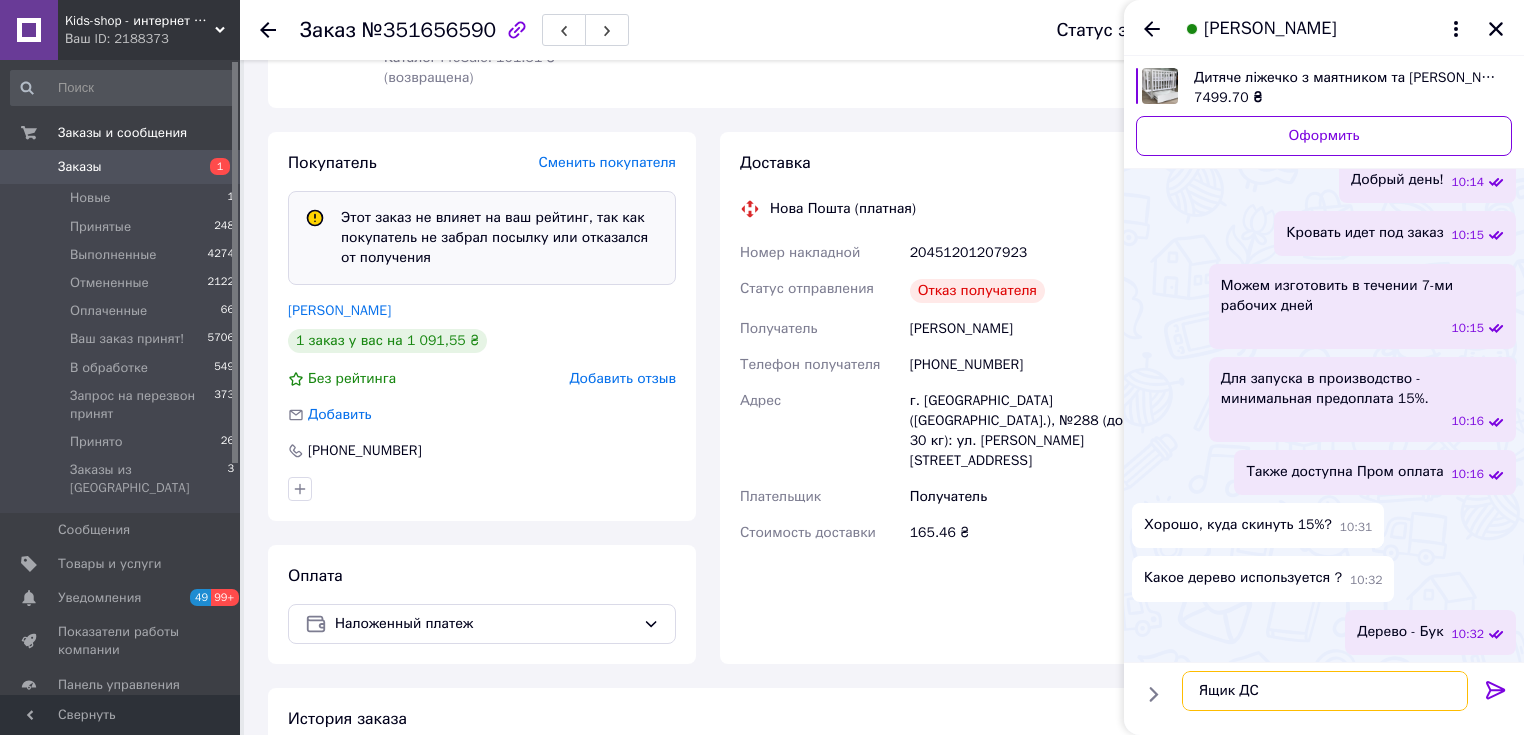 type on "Ящик ДСП" 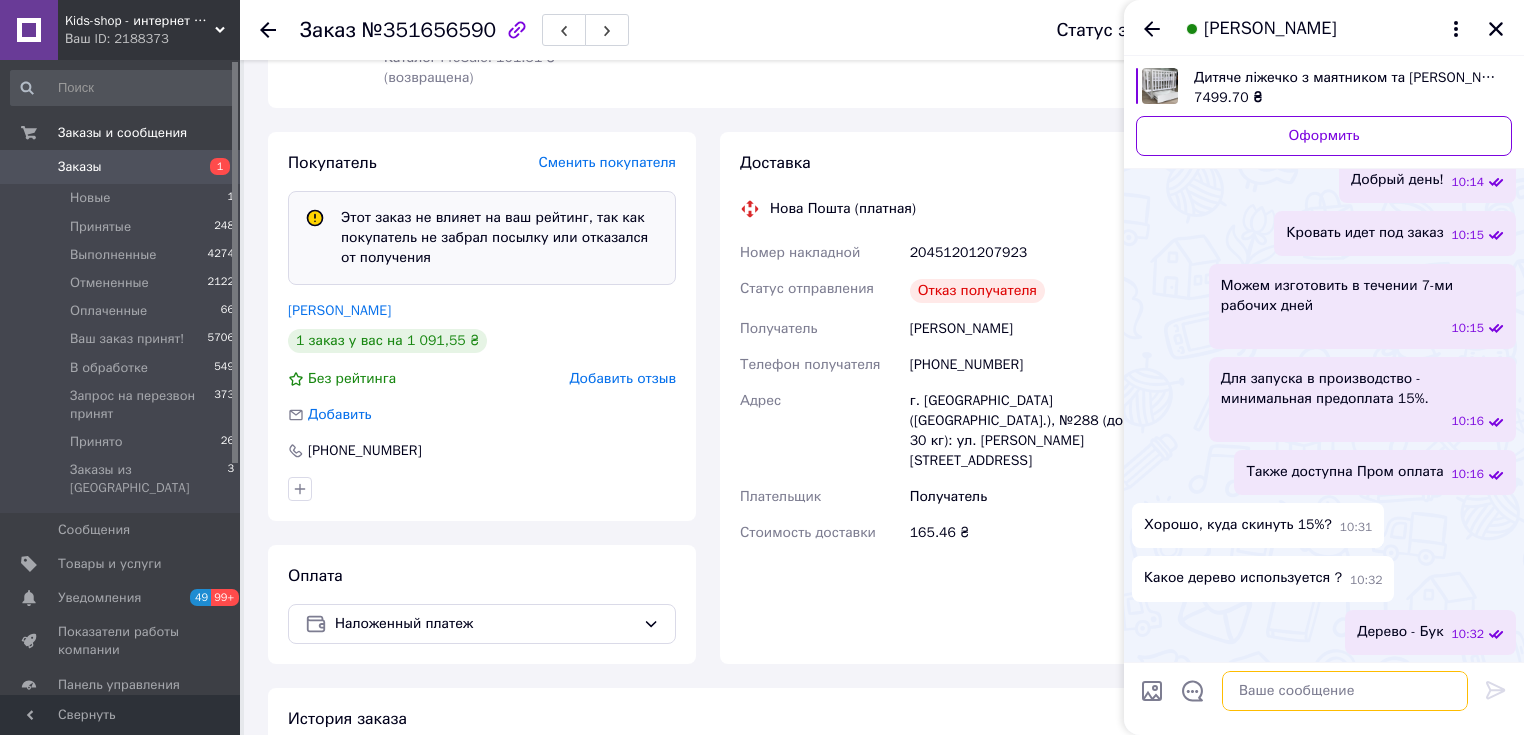 scroll, scrollTop: 217, scrollLeft: 0, axis: vertical 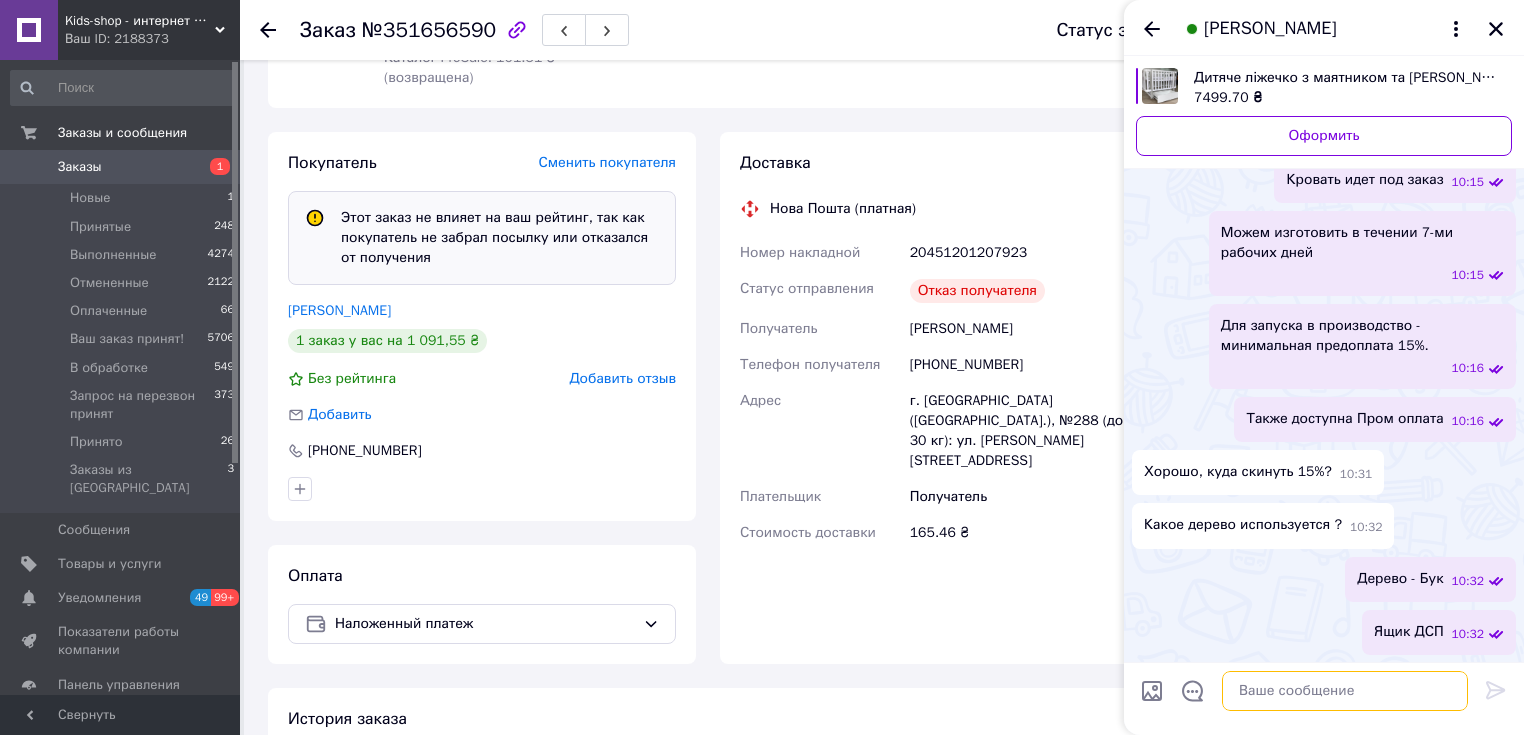 click at bounding box center [1345, 691] 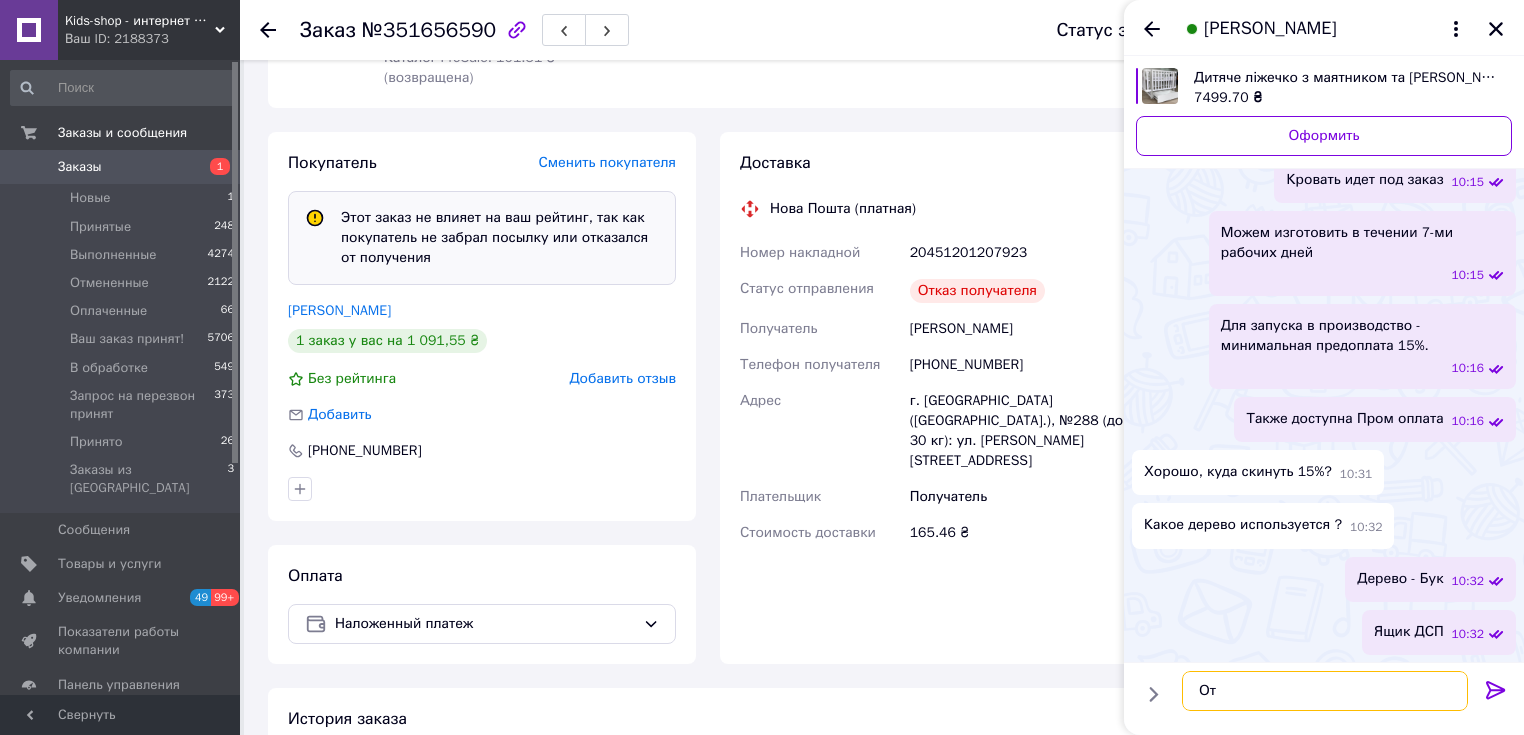 type on "О" 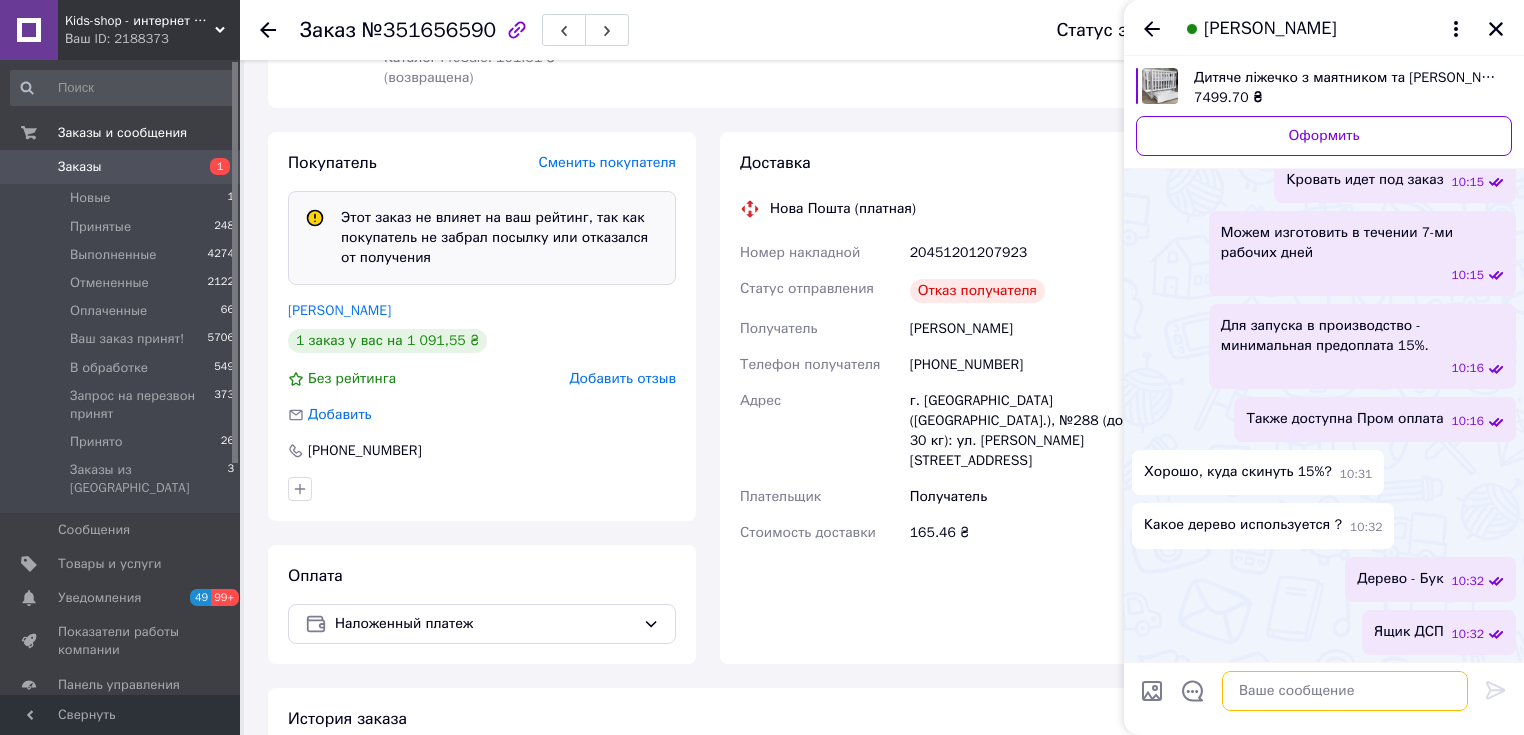 type on "С" 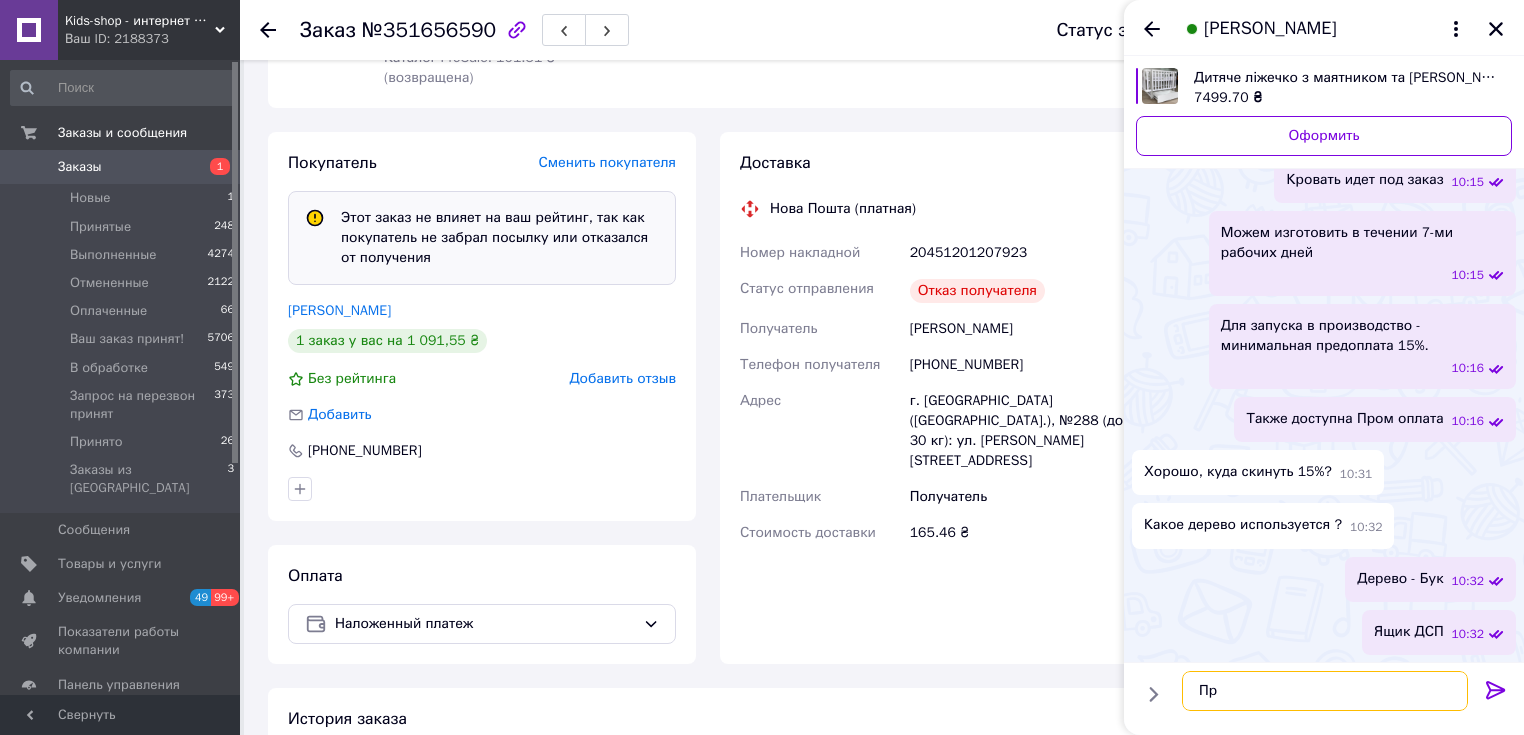 type on "П" 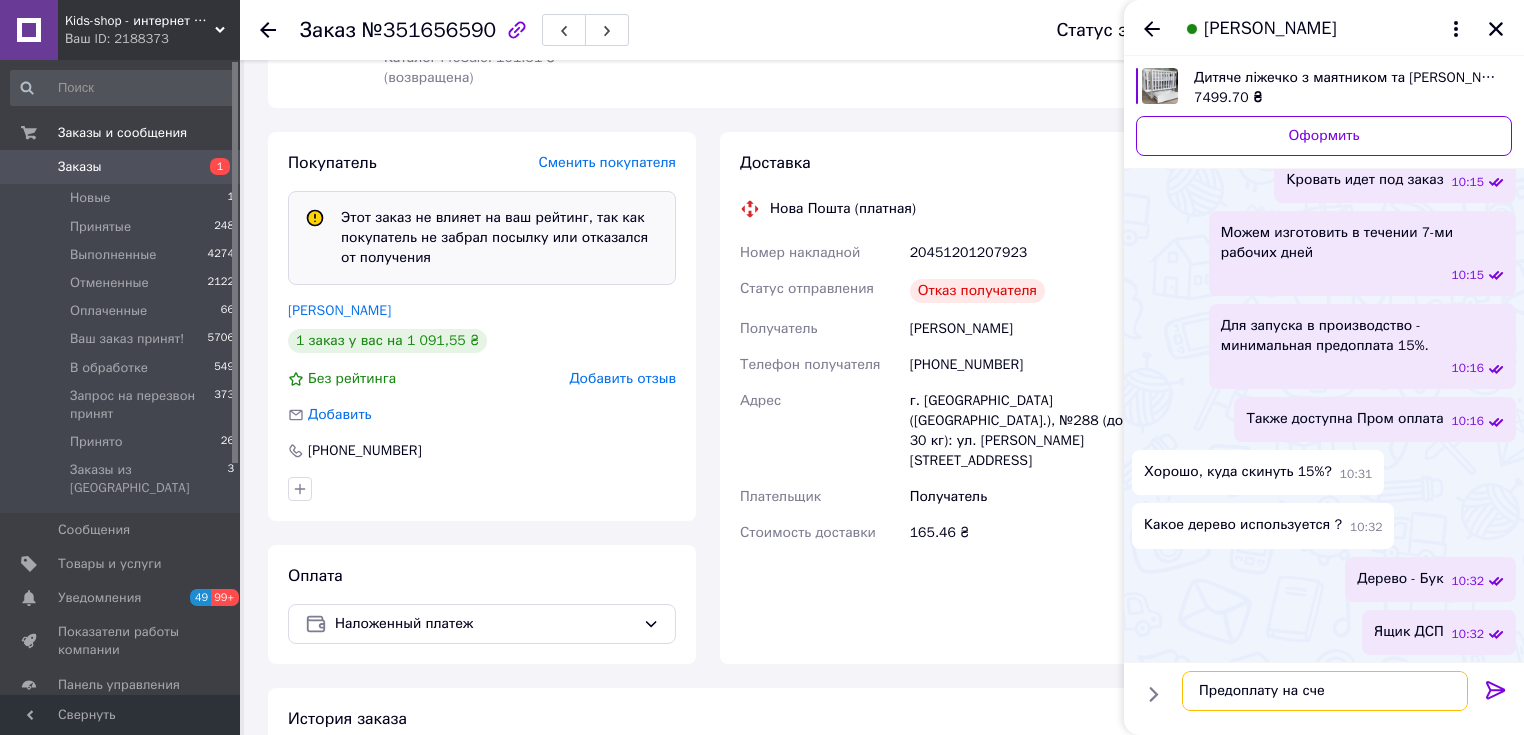 type on "Предоплату на счет" 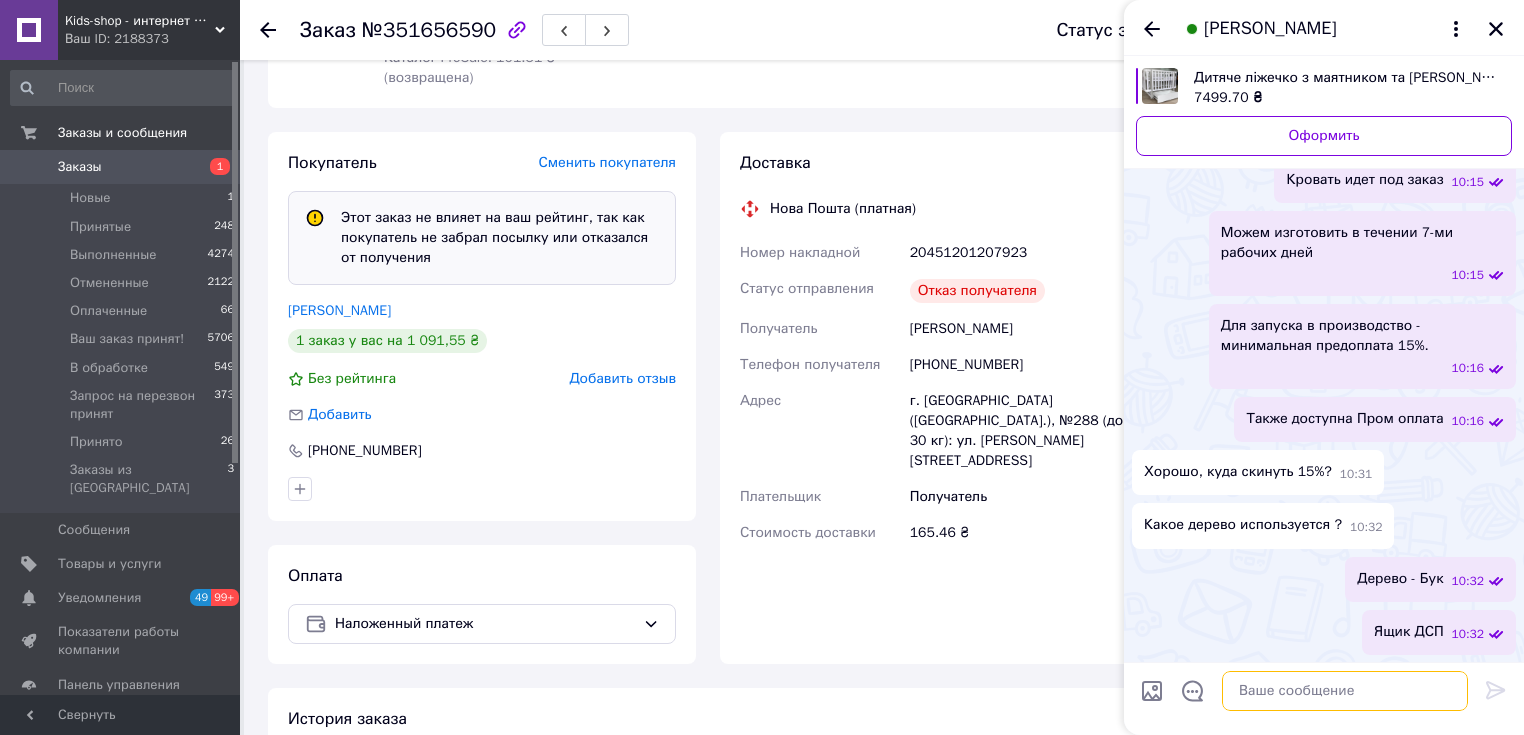 scroll, scrollTop: 271, scrollLeft: 0, axis: vertical 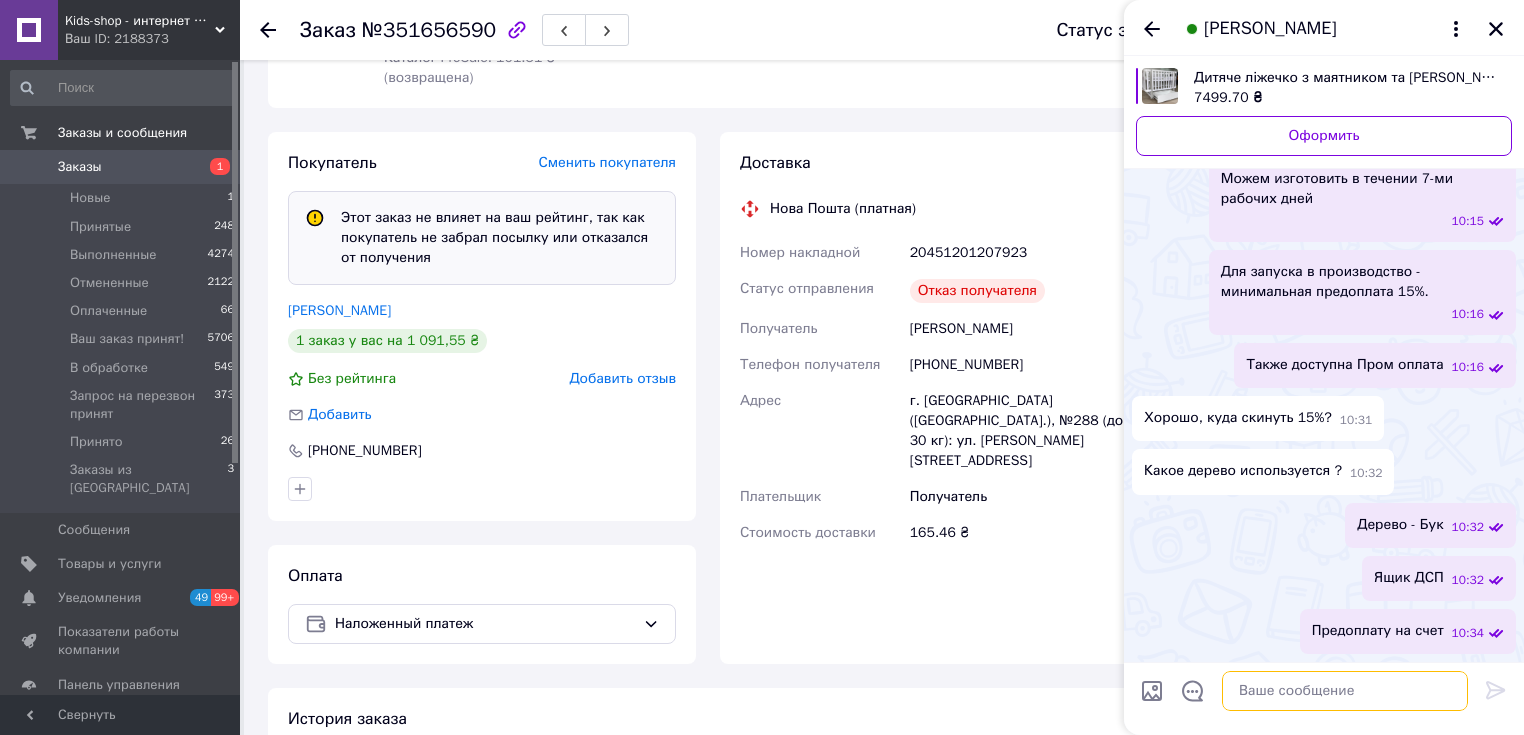 paste on "Рахунок Монобанку
ФОП Гончарук Євген Станіславович
Код одержувача - ЄДРПОУ: 2945003150
IBAN: UA913220010000026008320089355
Сума до оплати: 1000 грн.
В призначенні - за замовлення
З пов. магазин KIDS-SHOP
https://kids-shop.in.ua/" 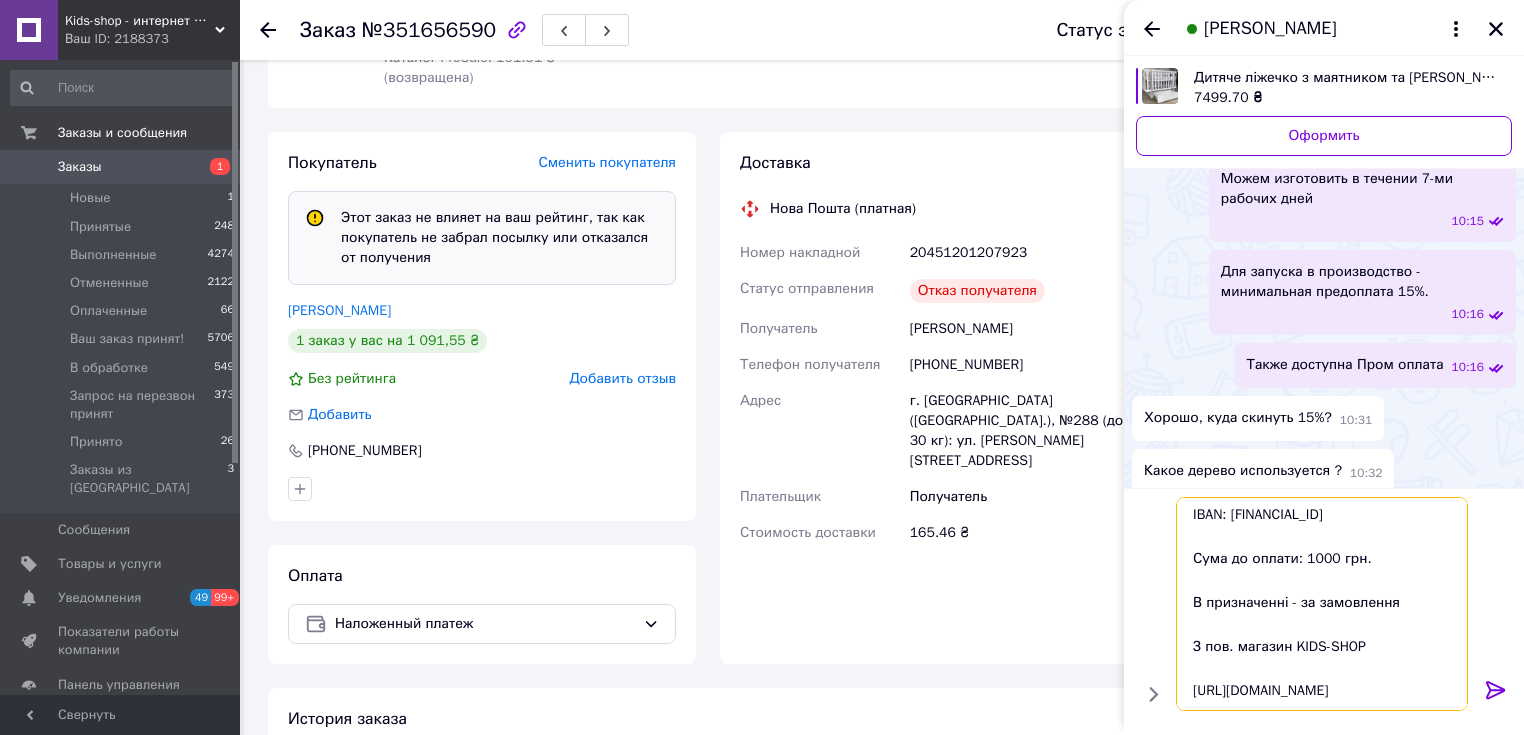 scroll, scrollTop: 177, scrollLeft: 0, axis: vertical 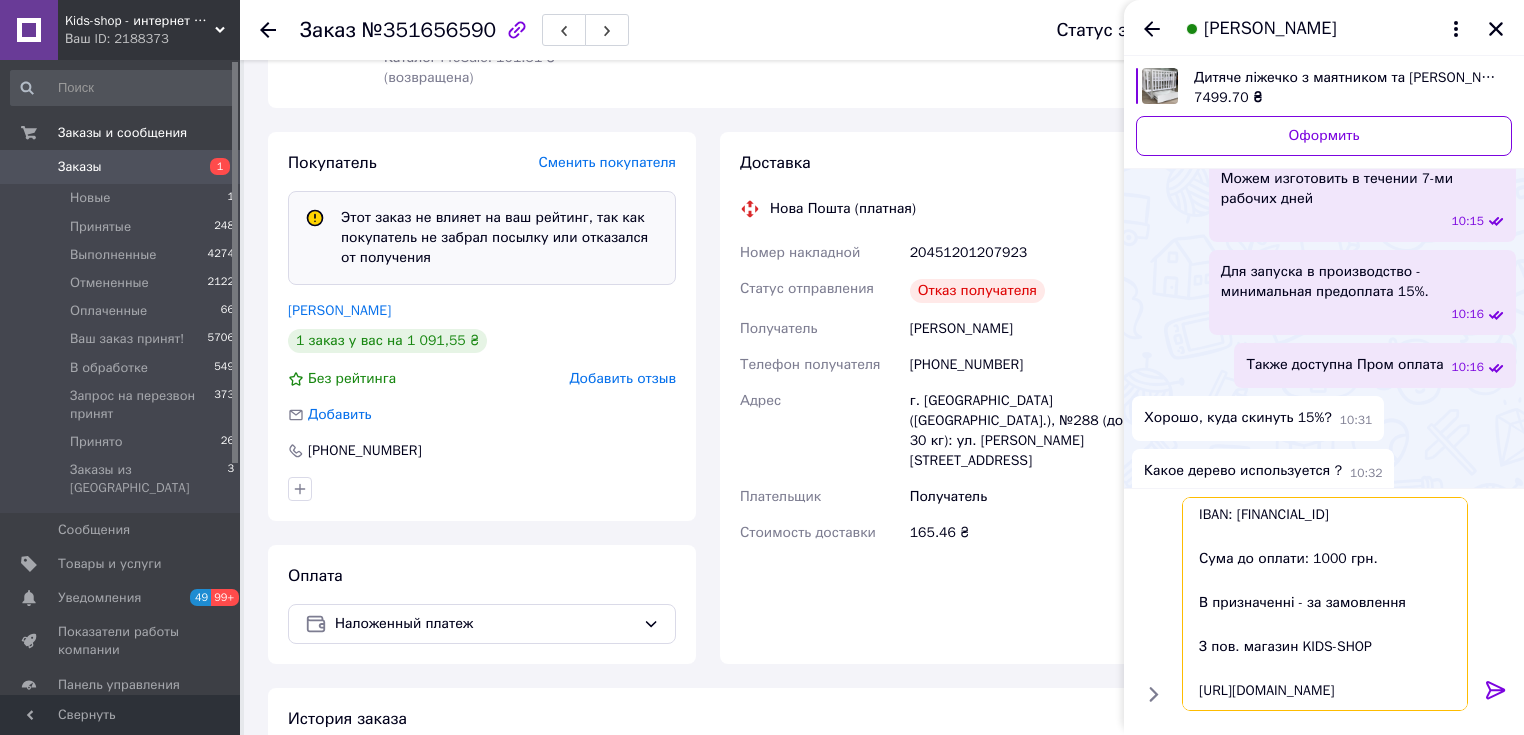 drag, startPoint x: 1334, startPoint y: 558, endPoint x: 1307, endPoint y: 561, distance: 27.166155 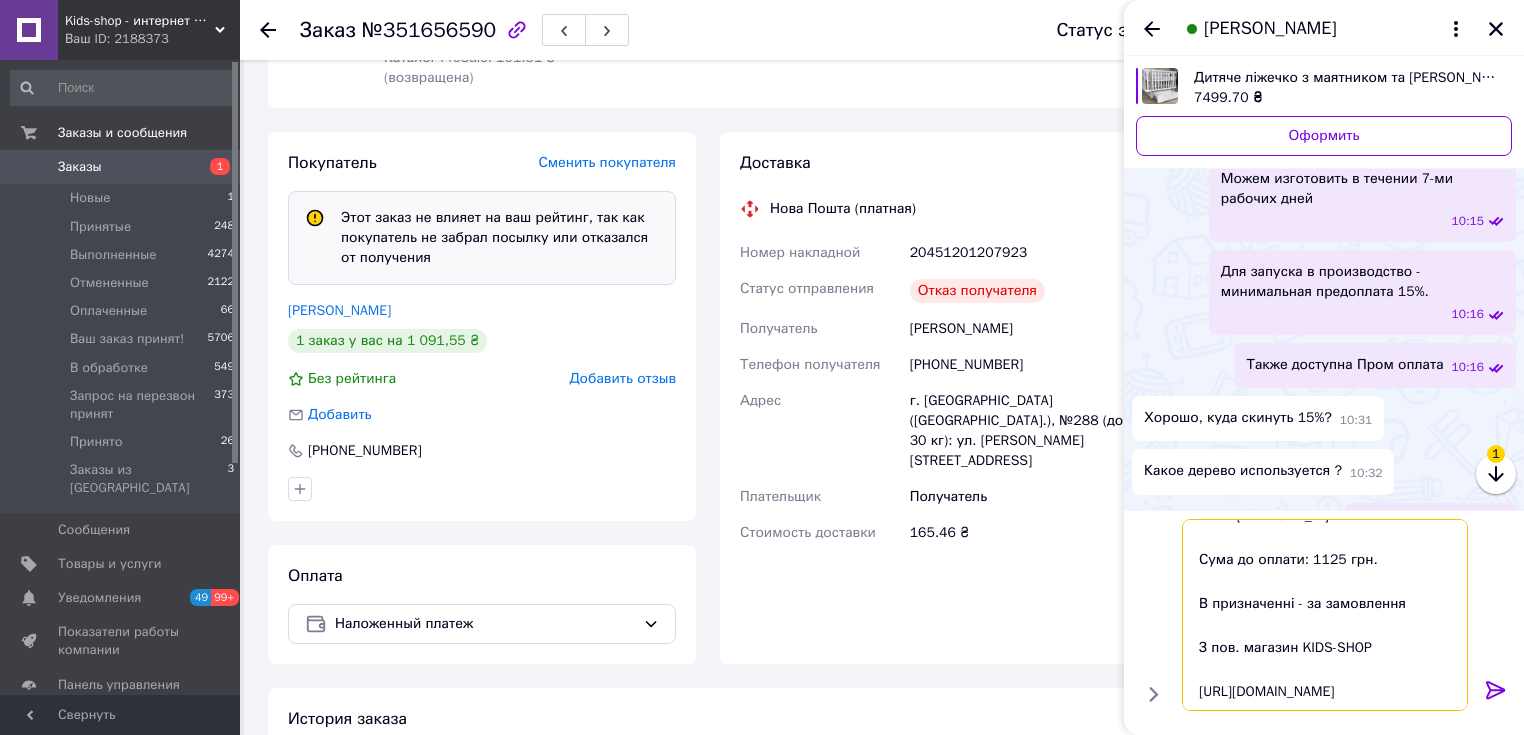 drag, startPoint x: 1200, startPoint y: 540, endPoint x: 1420, endPoint y: 544, distance: 220.03636 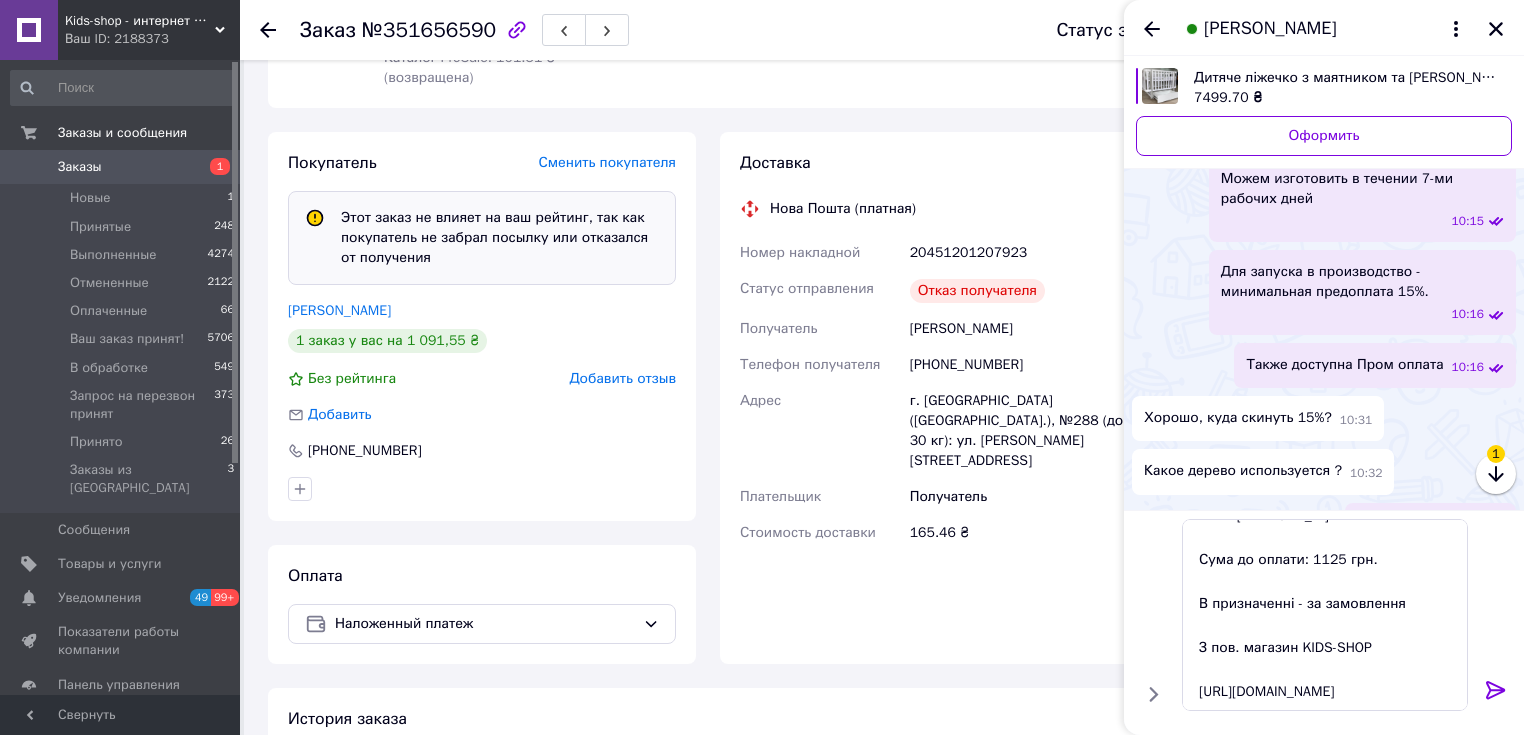 click 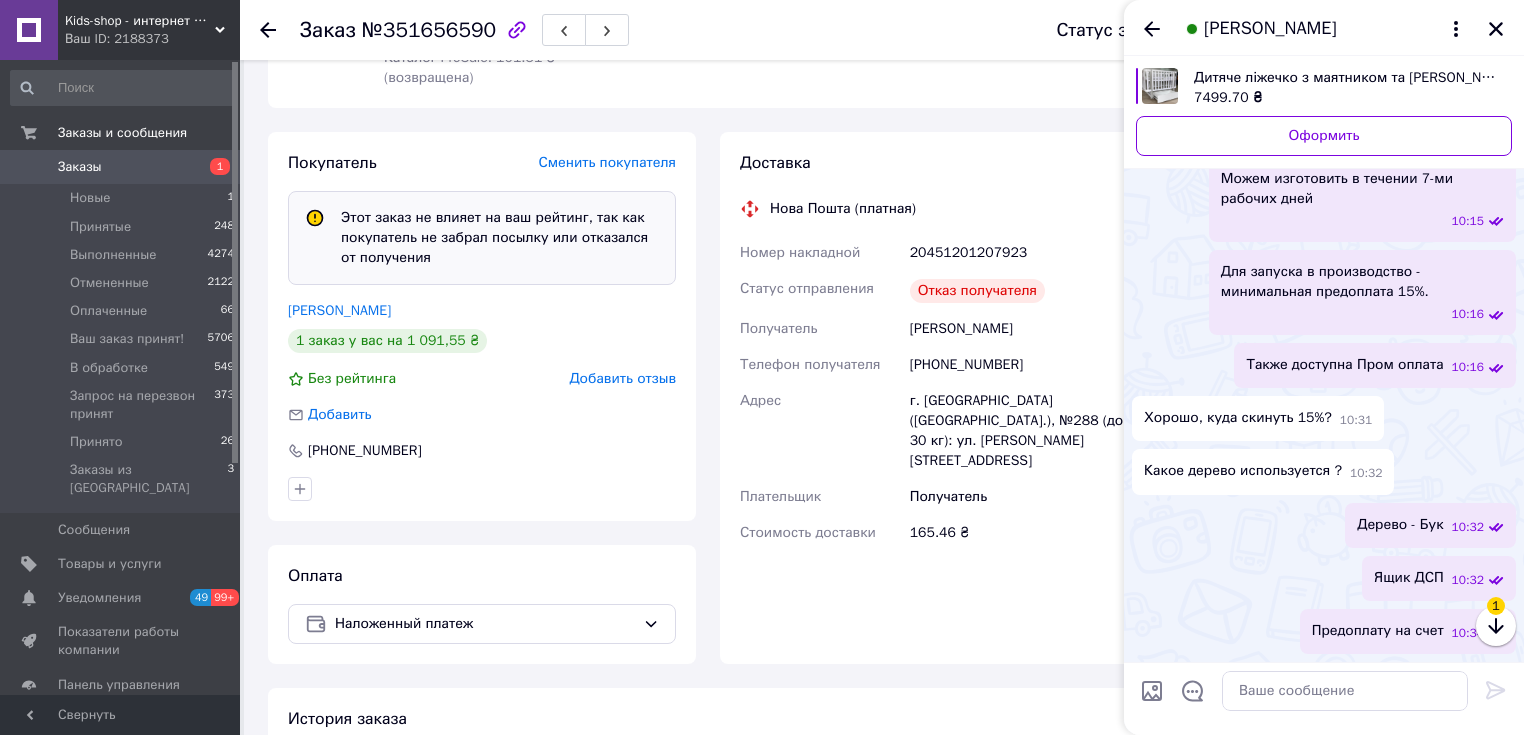 scroll, scrollTop: 0, scrollLeft: 0, axis: both 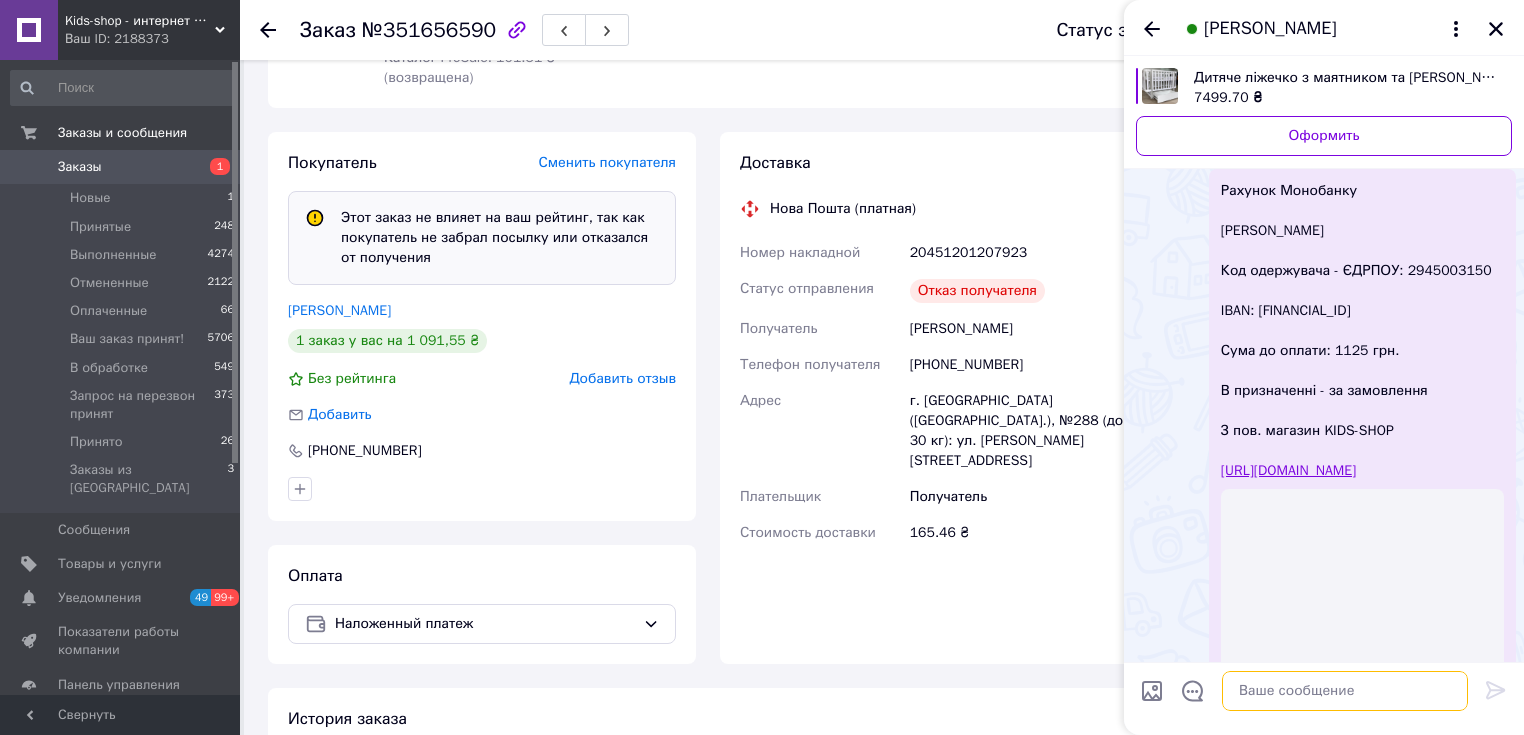 click at bounding box center (1345, 691) 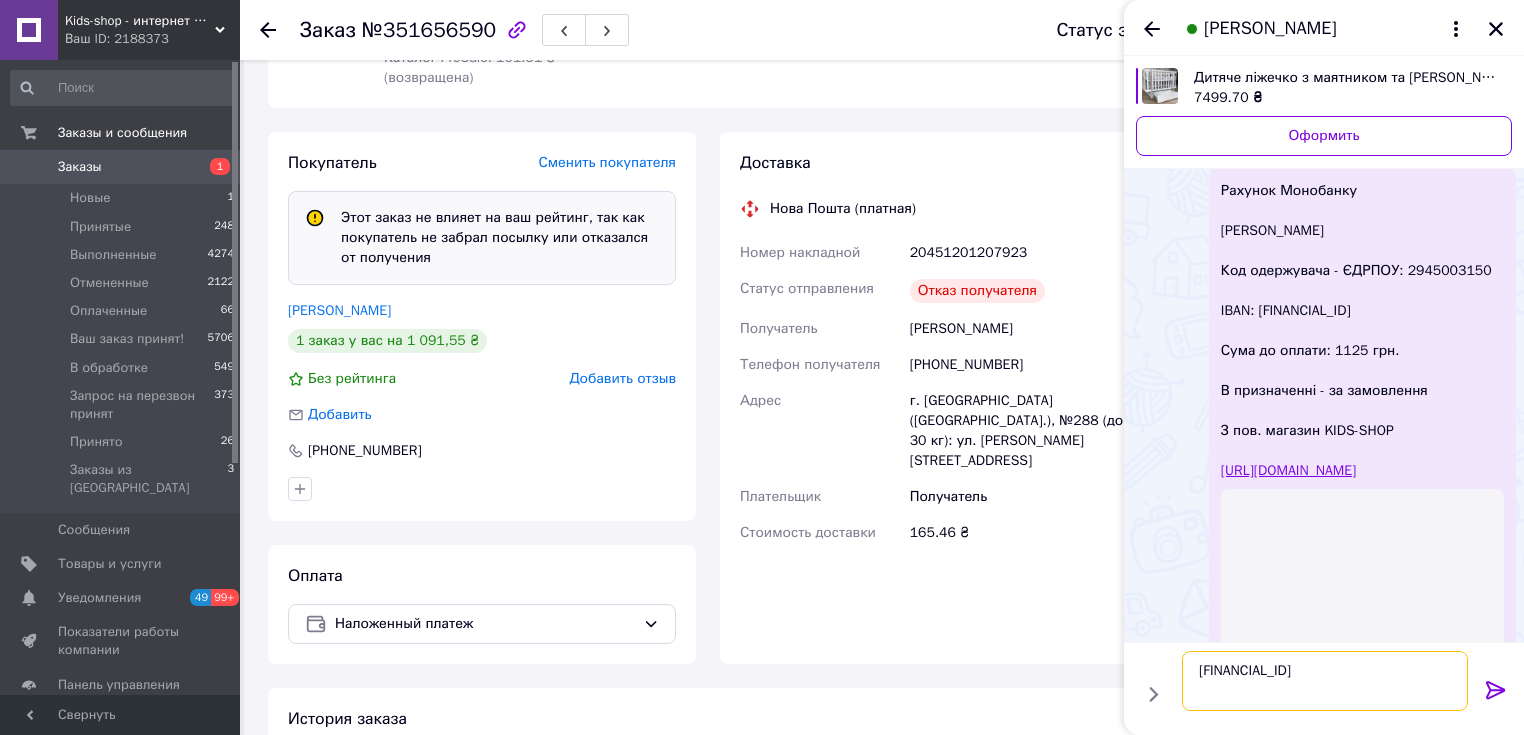 type on "UA913220010000026008320089355" 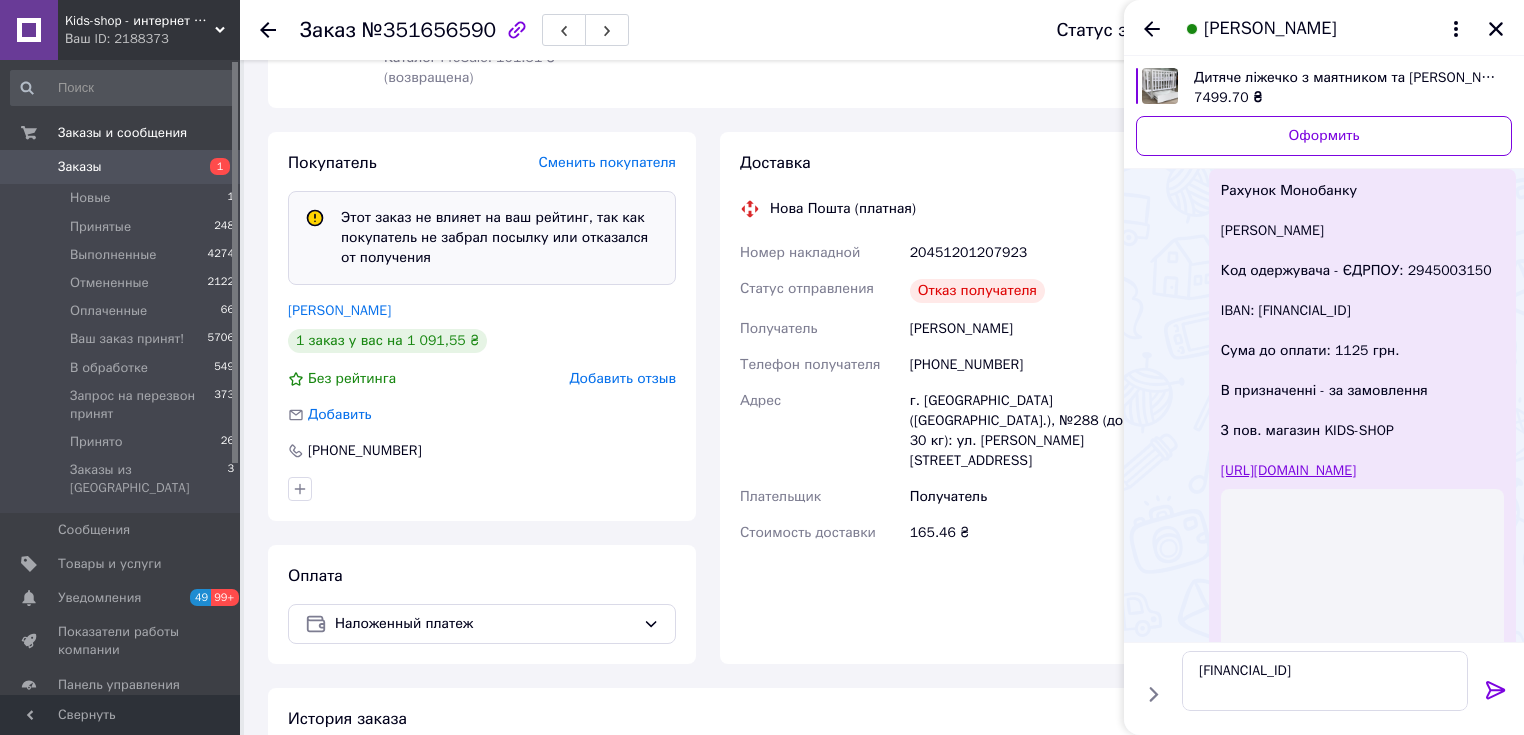 click 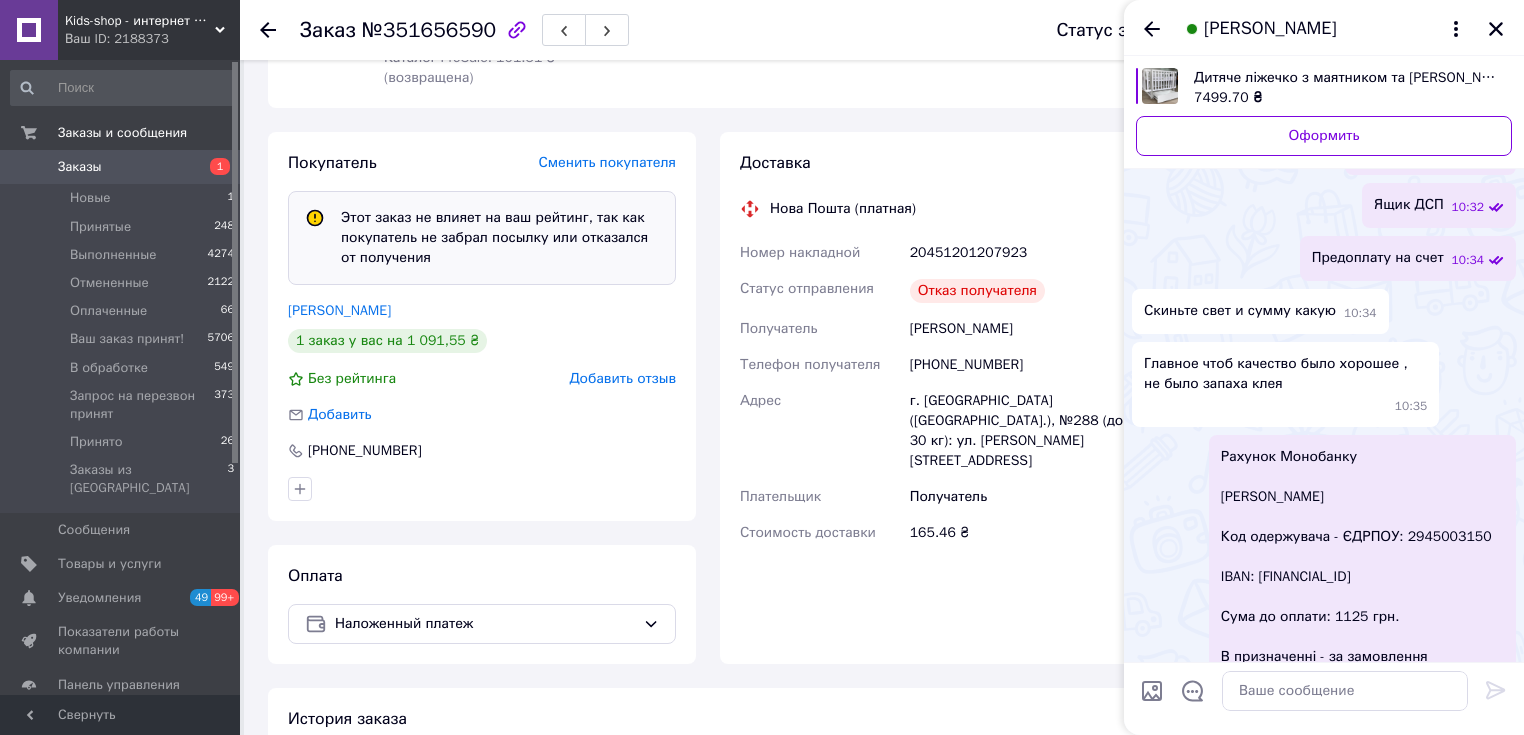 scroll, scrollTop: 1132, scrollLeft: 0, axis: vertical 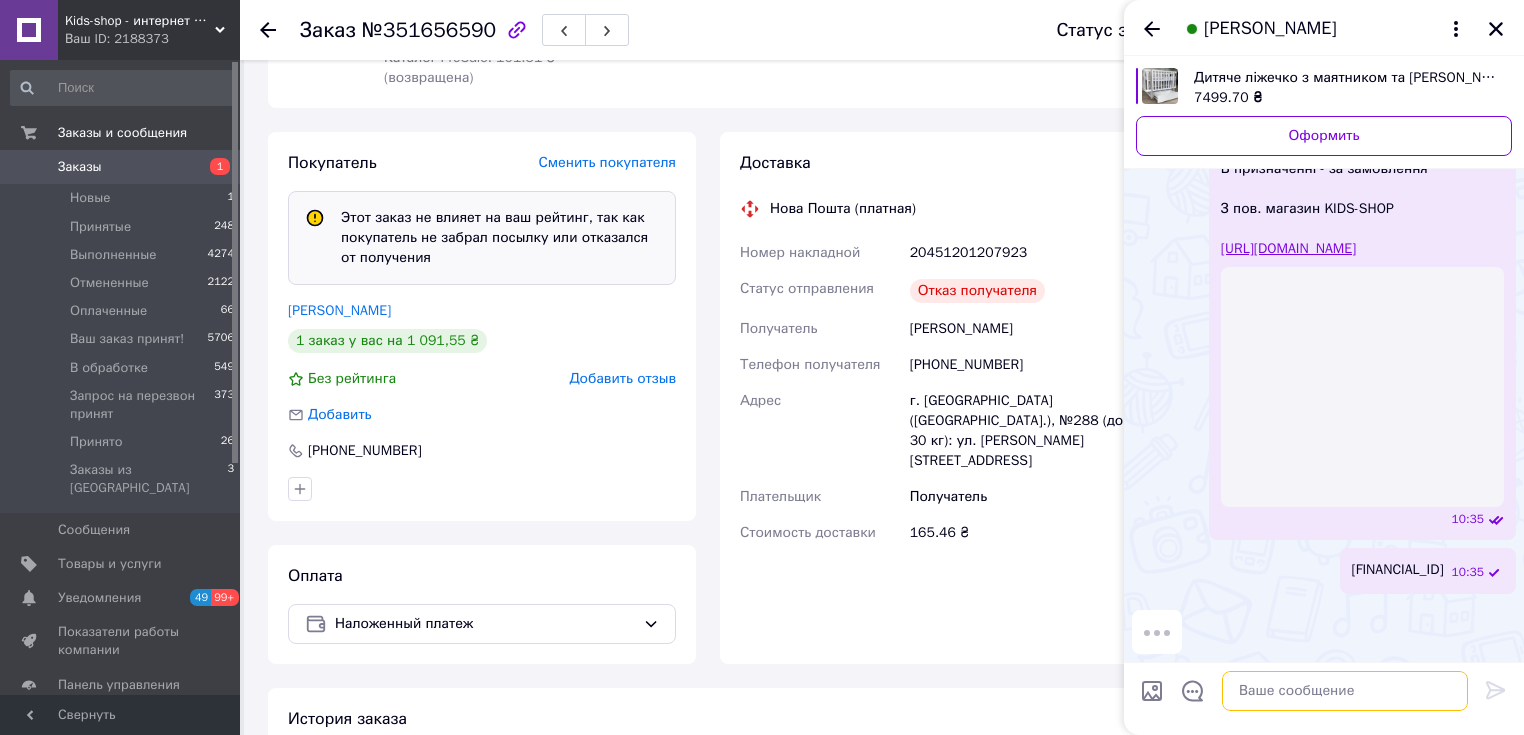click at bounding box center (1345, 691) 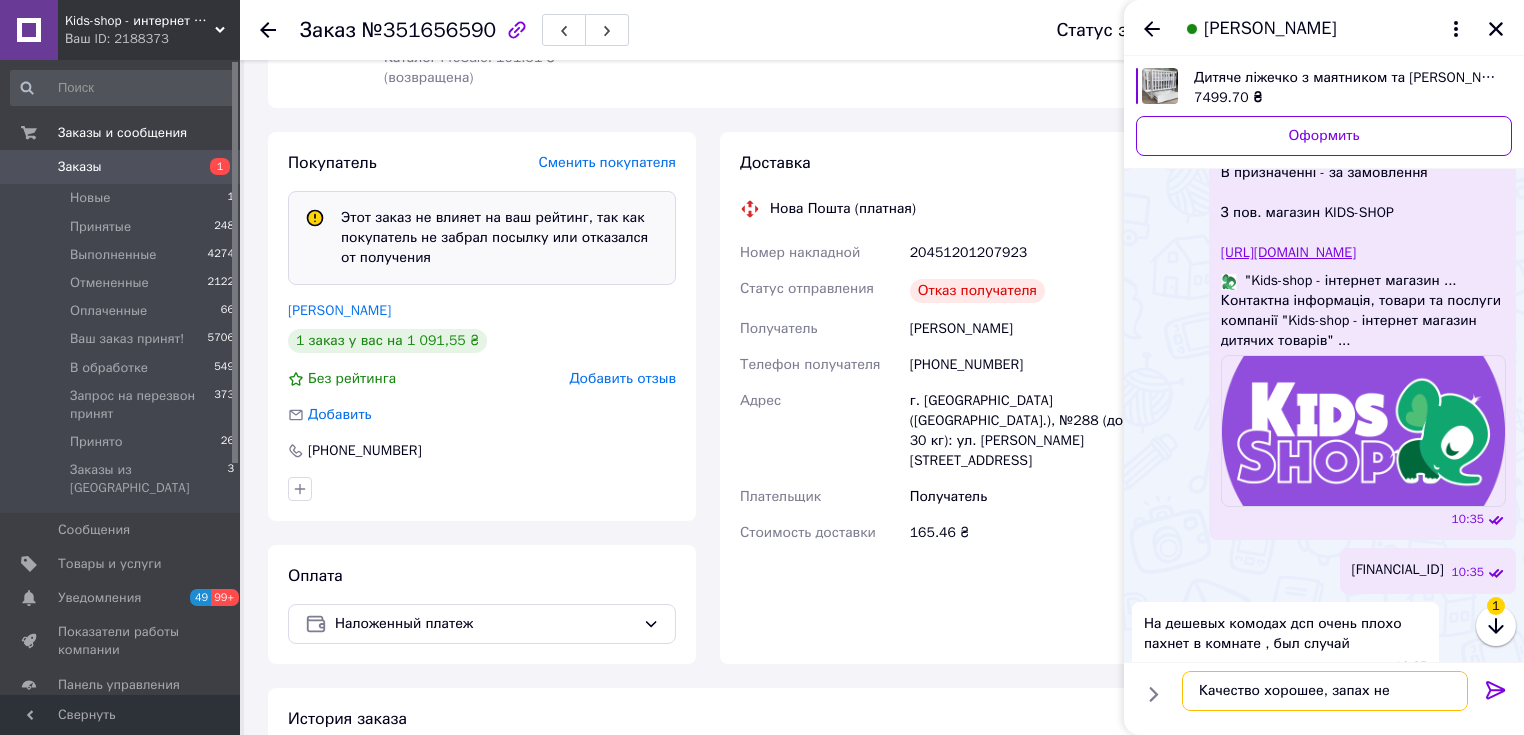 scroll, scrollTop: 1160, scrollLeft: 0, axis: vertical 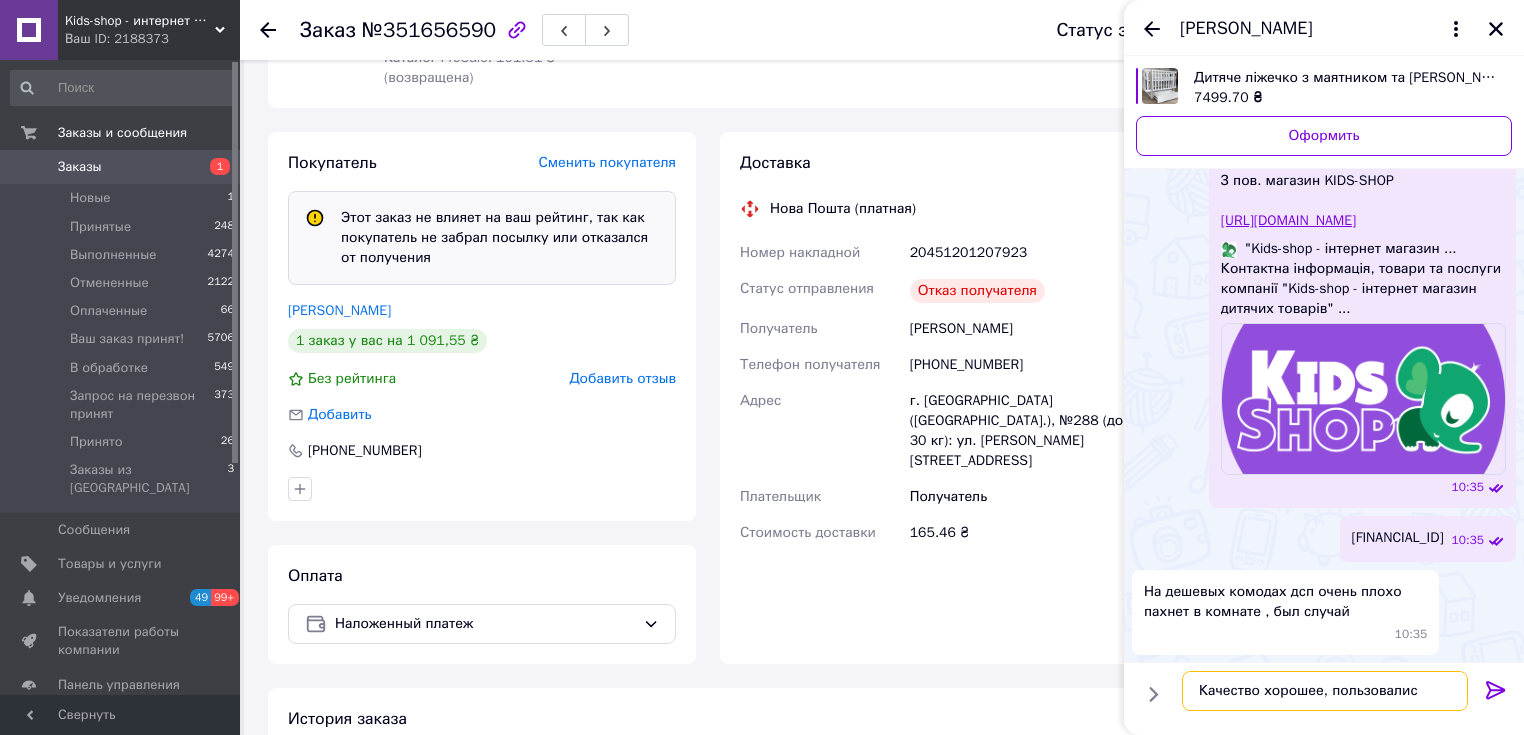type on "Качество хорошее, пользовались" 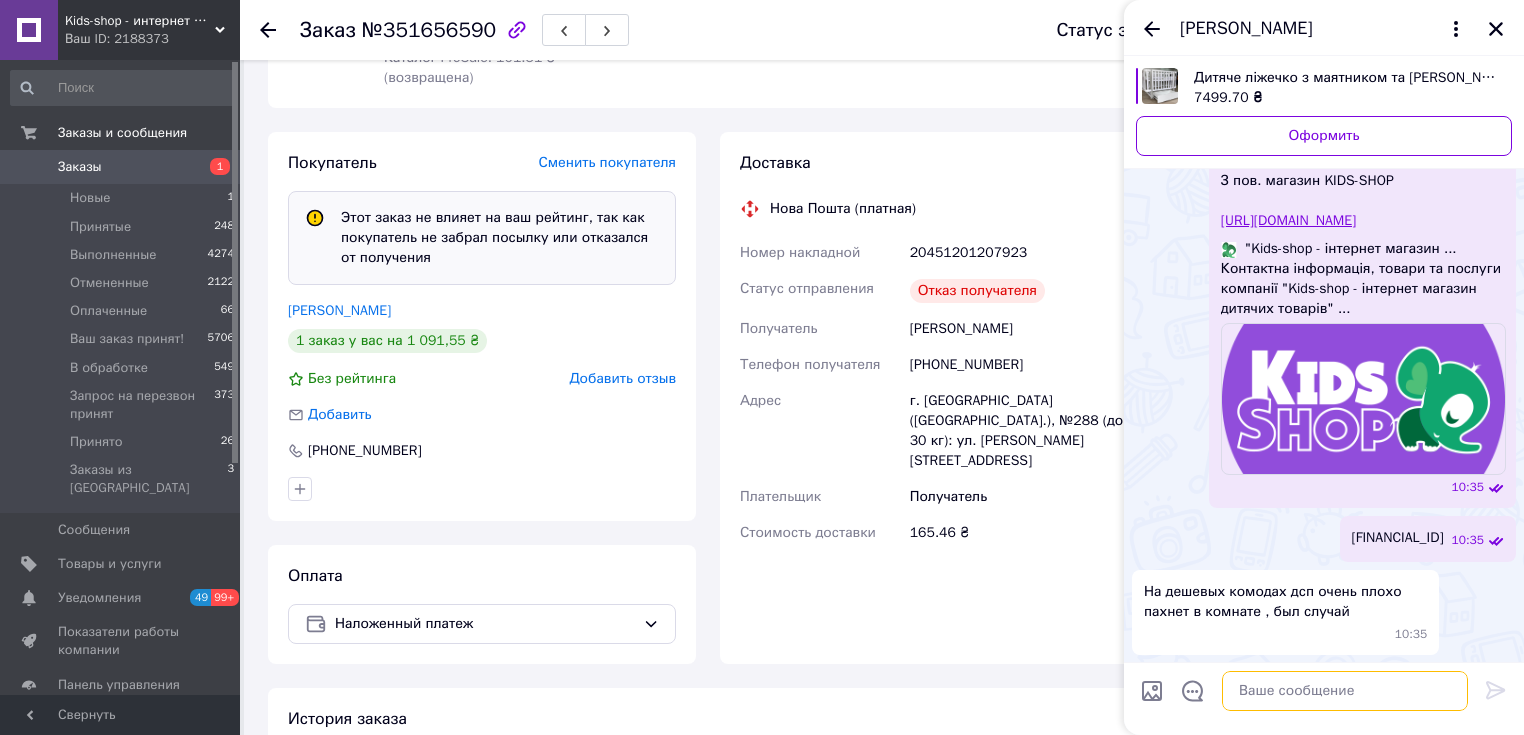 scroll, scrollTop: 1214, scrollLeft: 0, axis: vertical 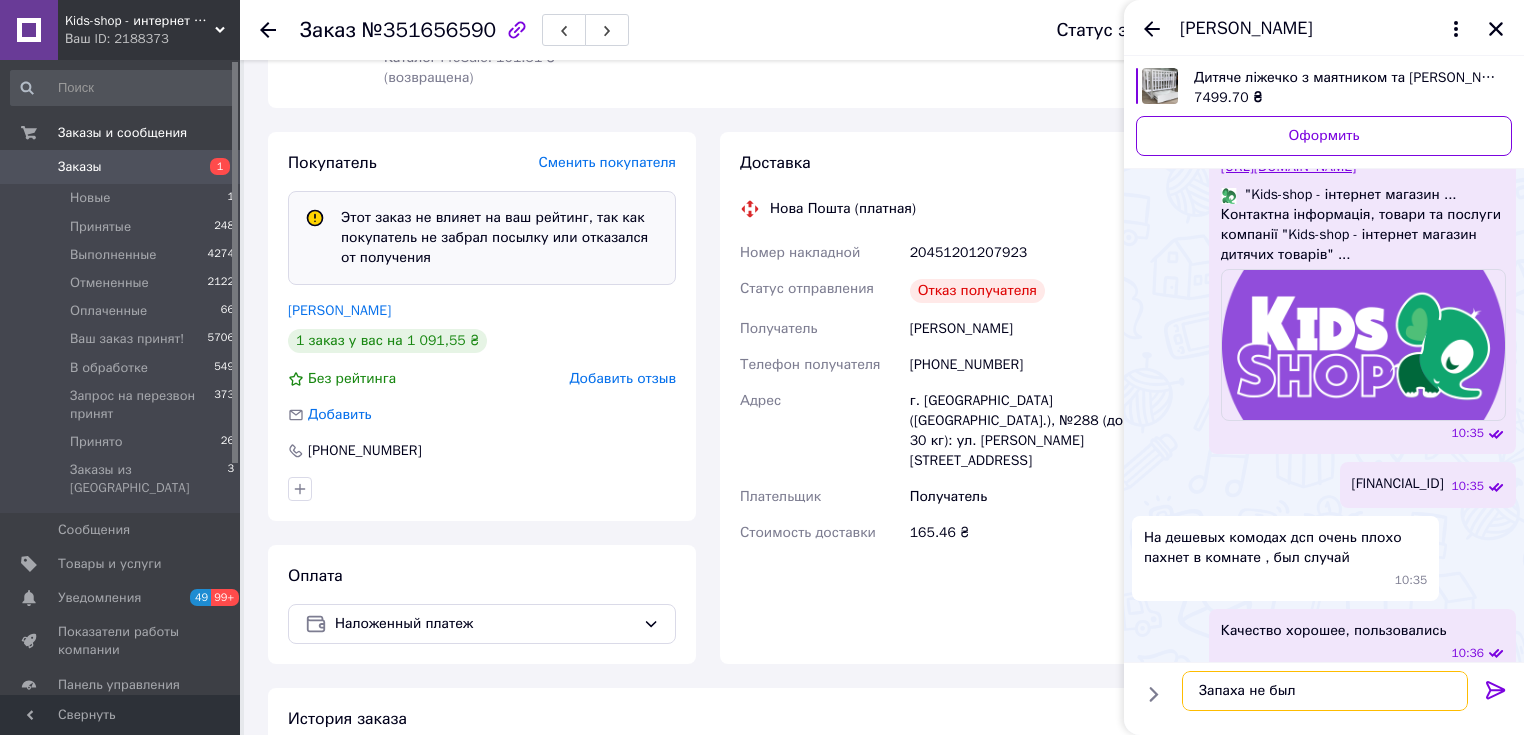 type on "Запаха не было" 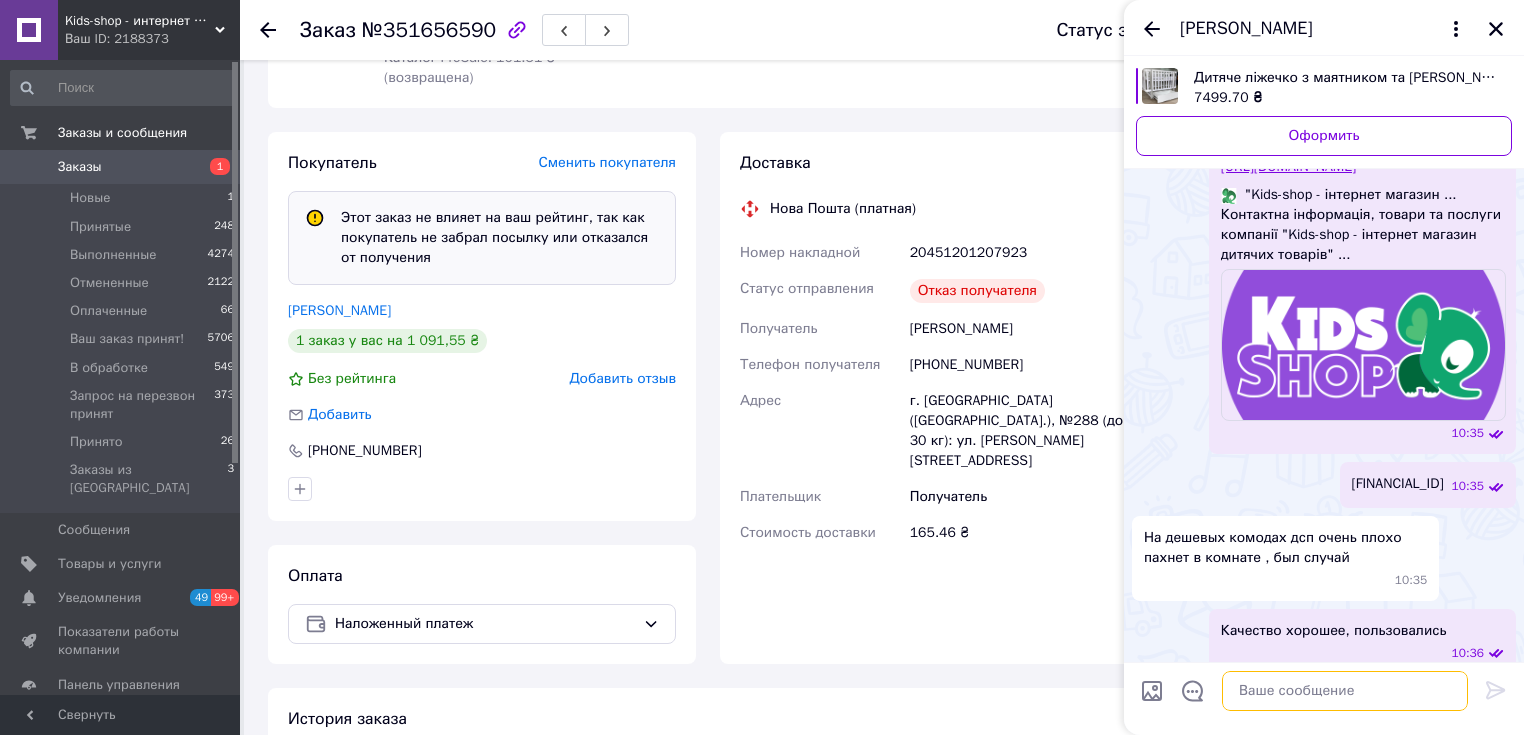 scroll, scrollTop: 1267, scrollLeft: 0, axis: vertical 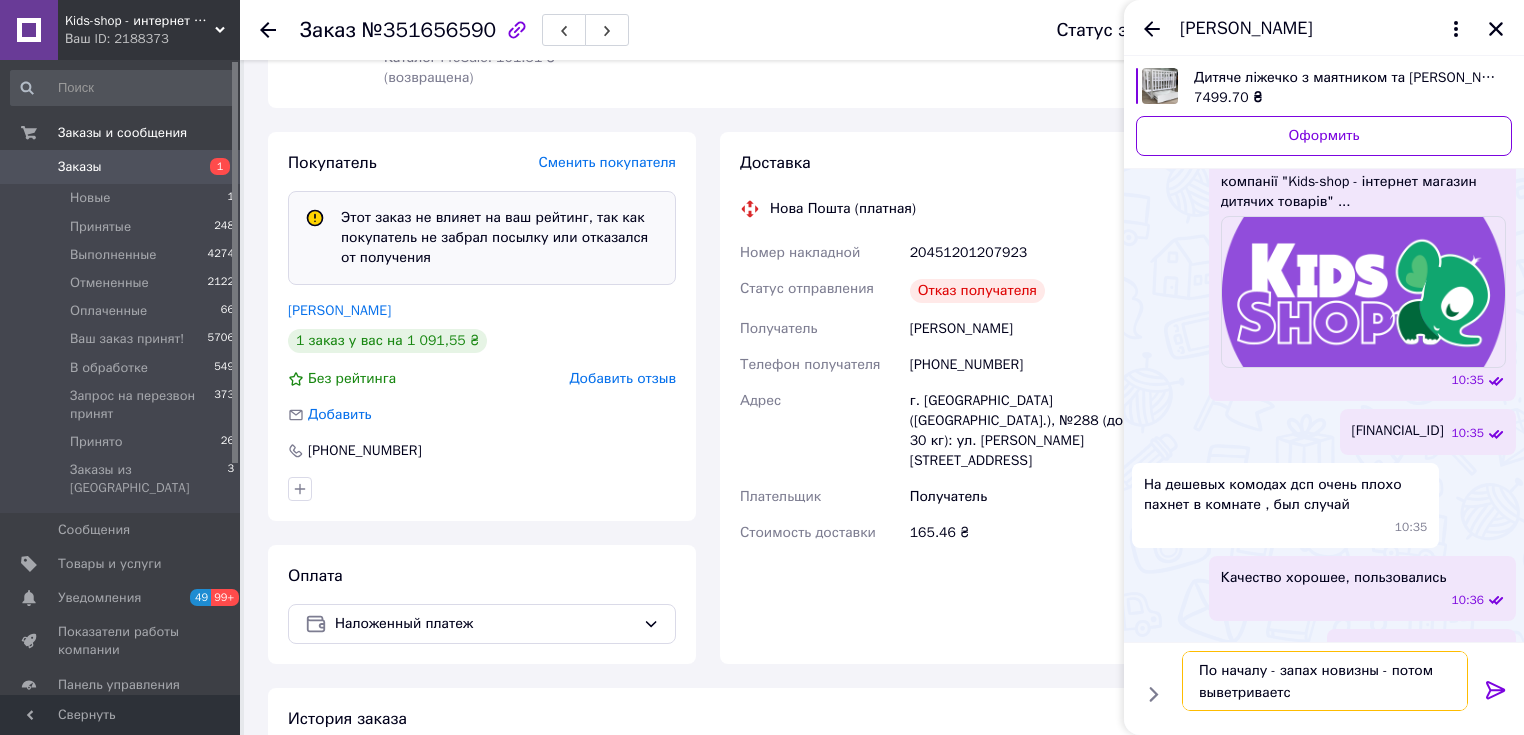 type on "По началу - запах новизны - потом выветривается" 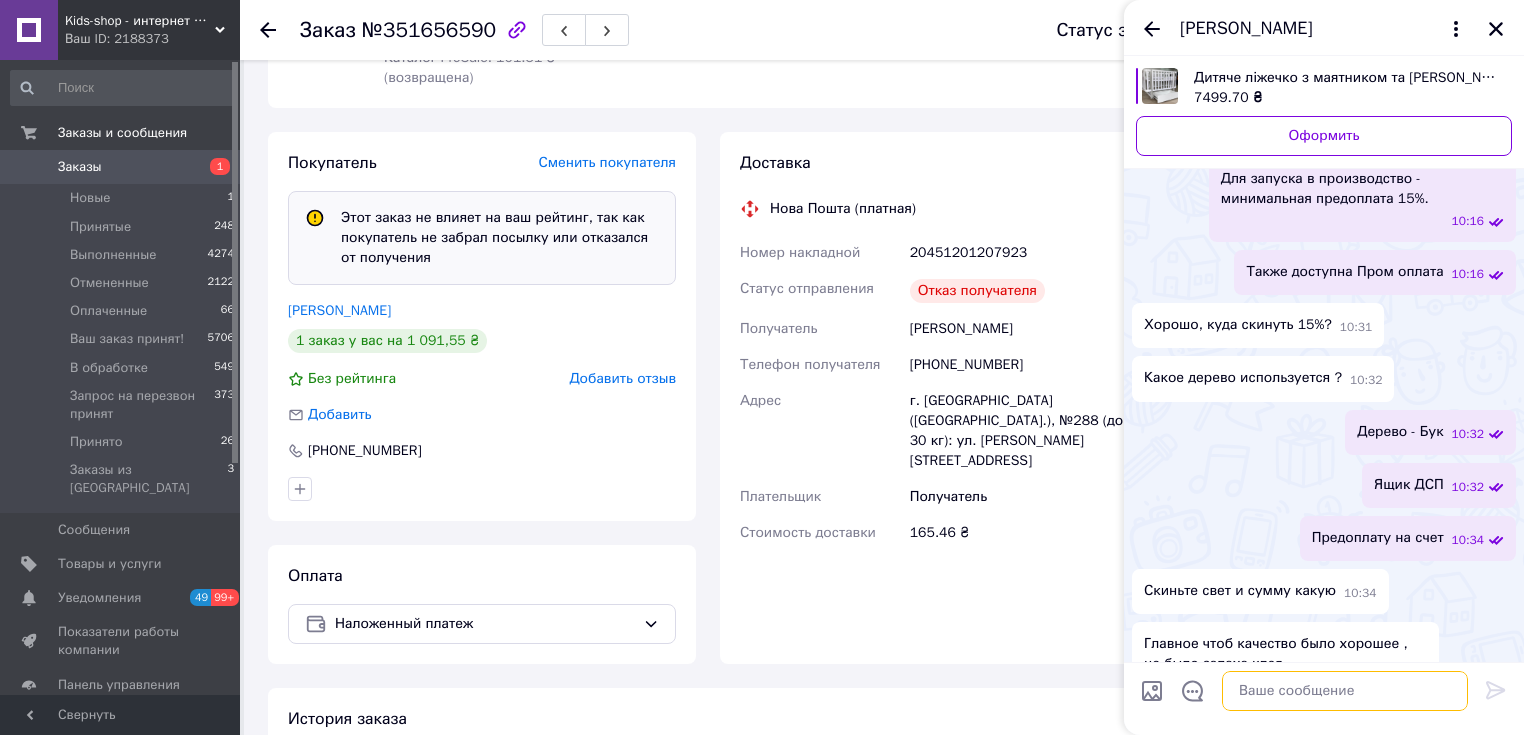scroll, scrollTop: 347, scrollLeft: 0, axis: vertical 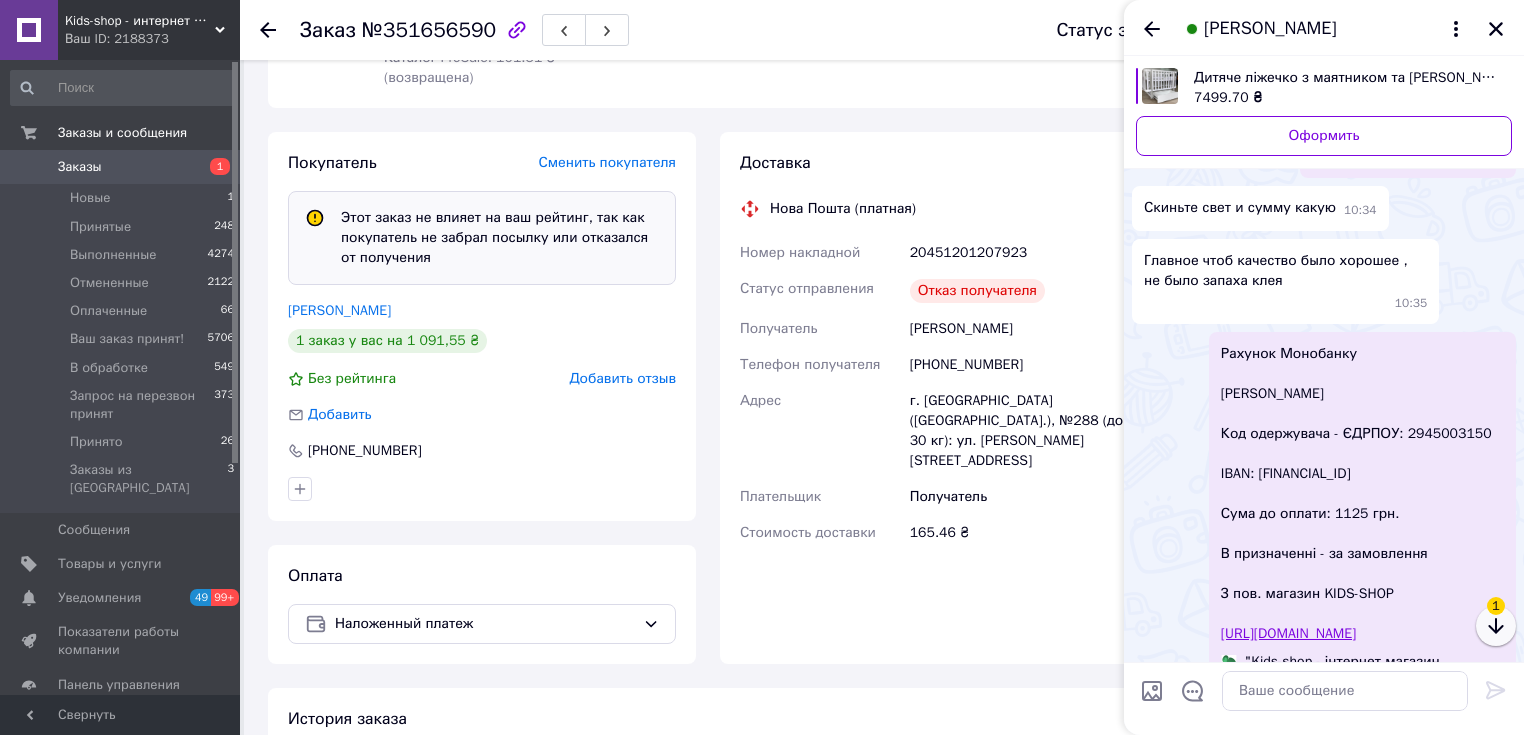 click 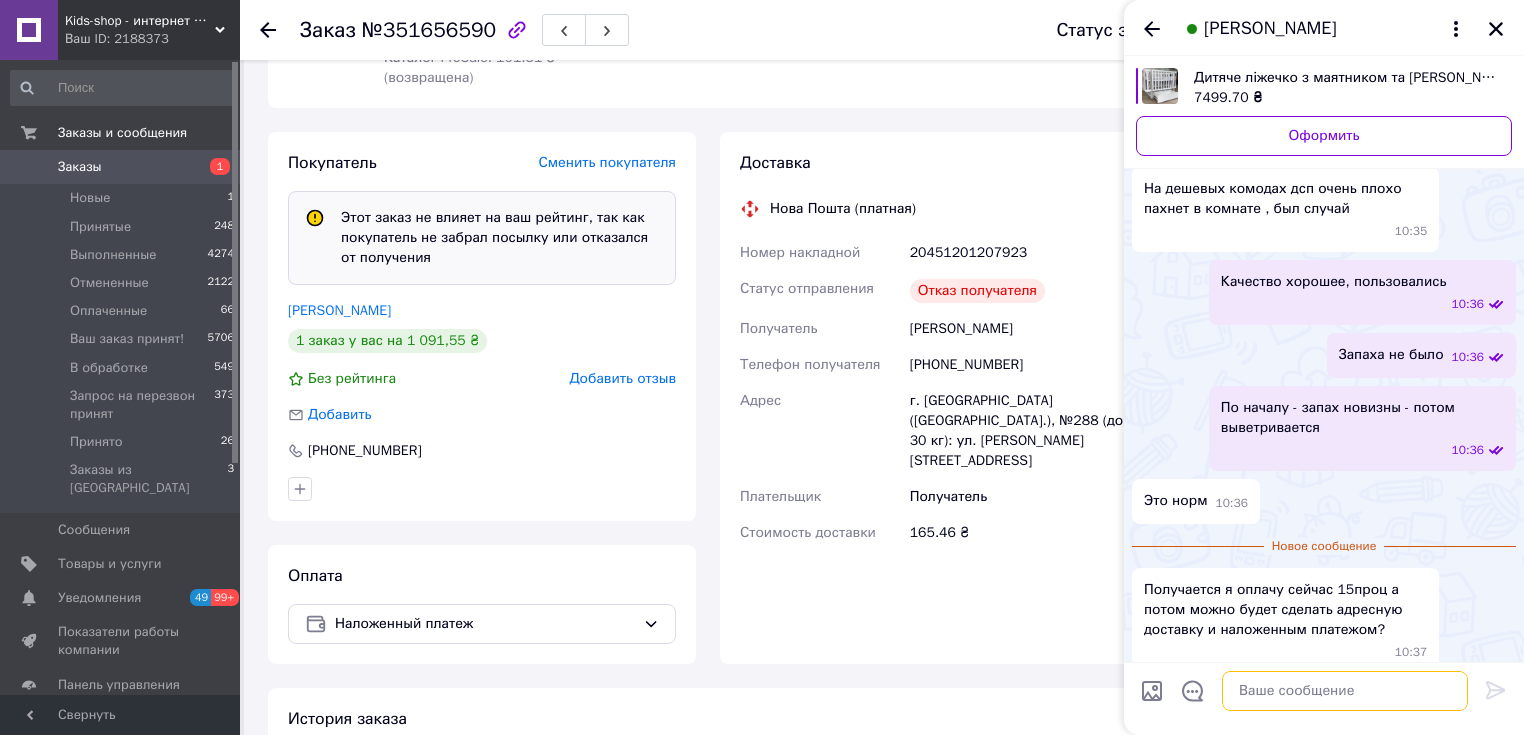 click at bounding box center (1345, 691) 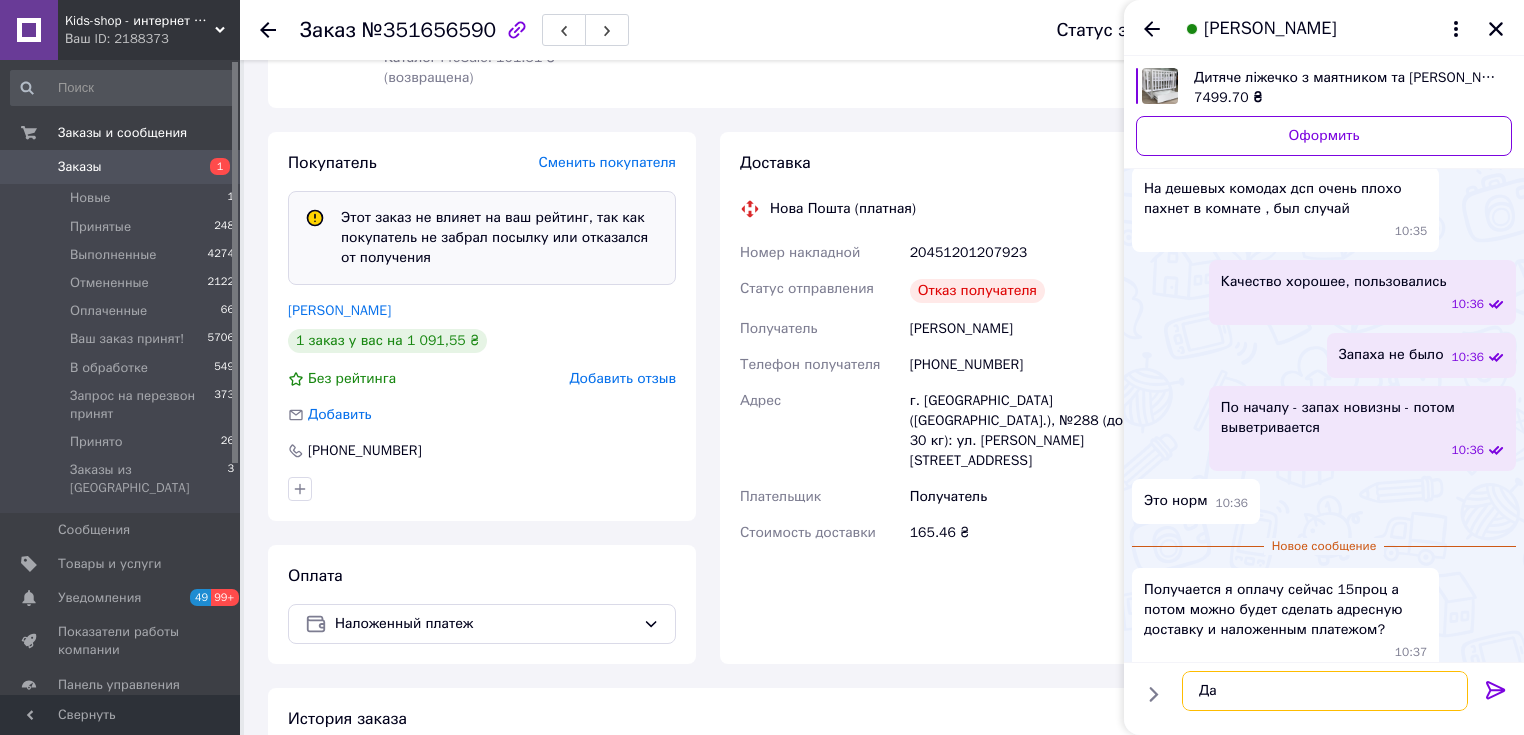 type on "Д" 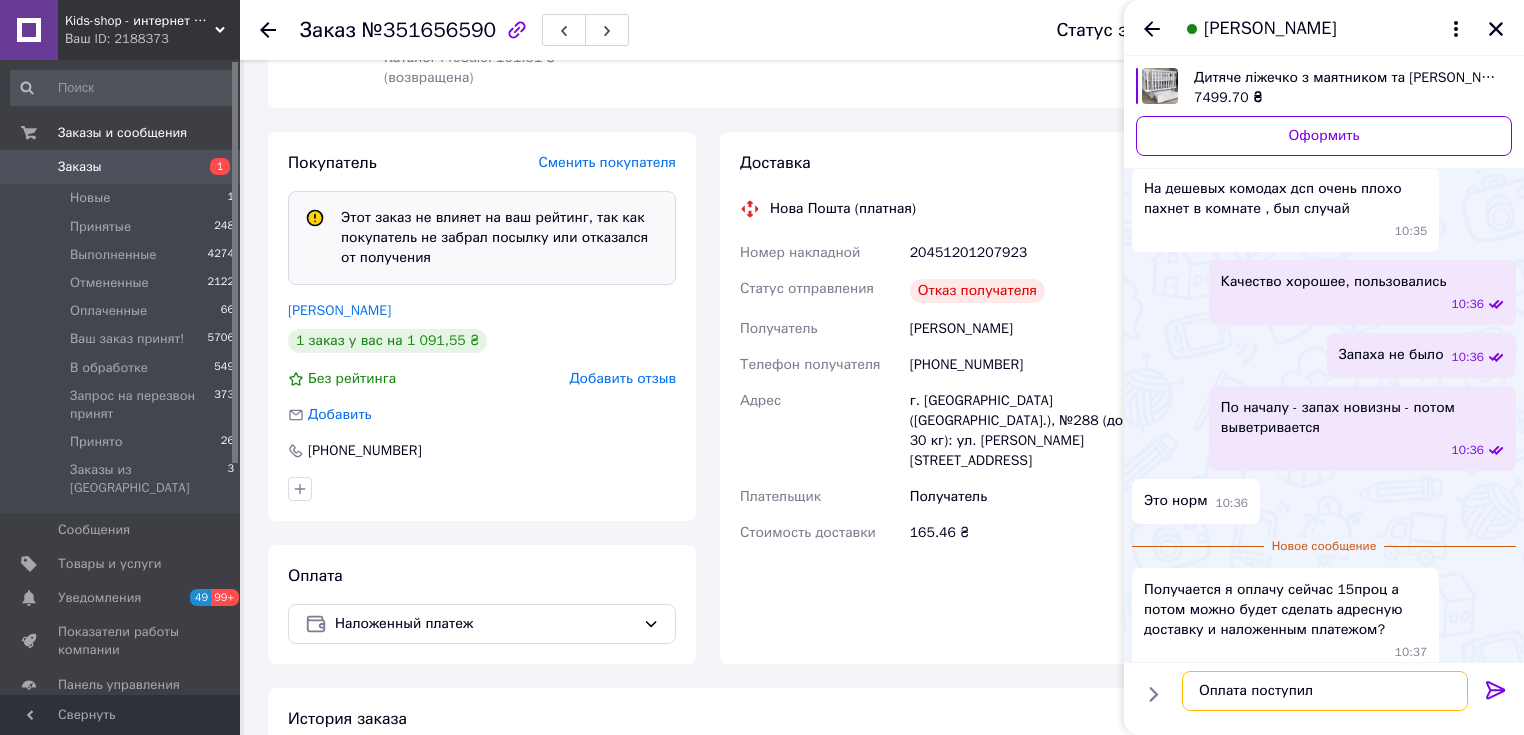 type on "Оплата поступила" 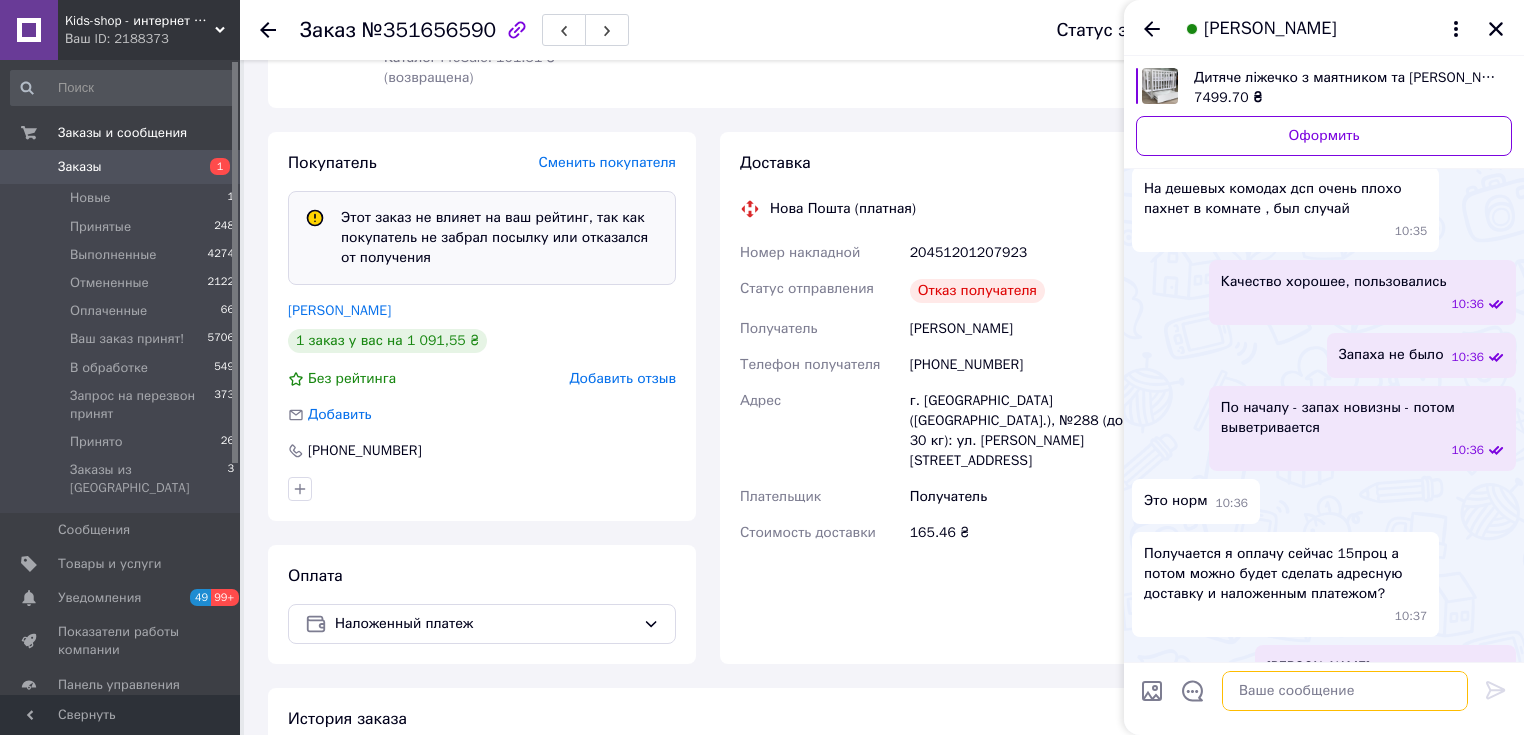 scroll, scrollTop: 1580, scrollLeft: 0, axis: vertical 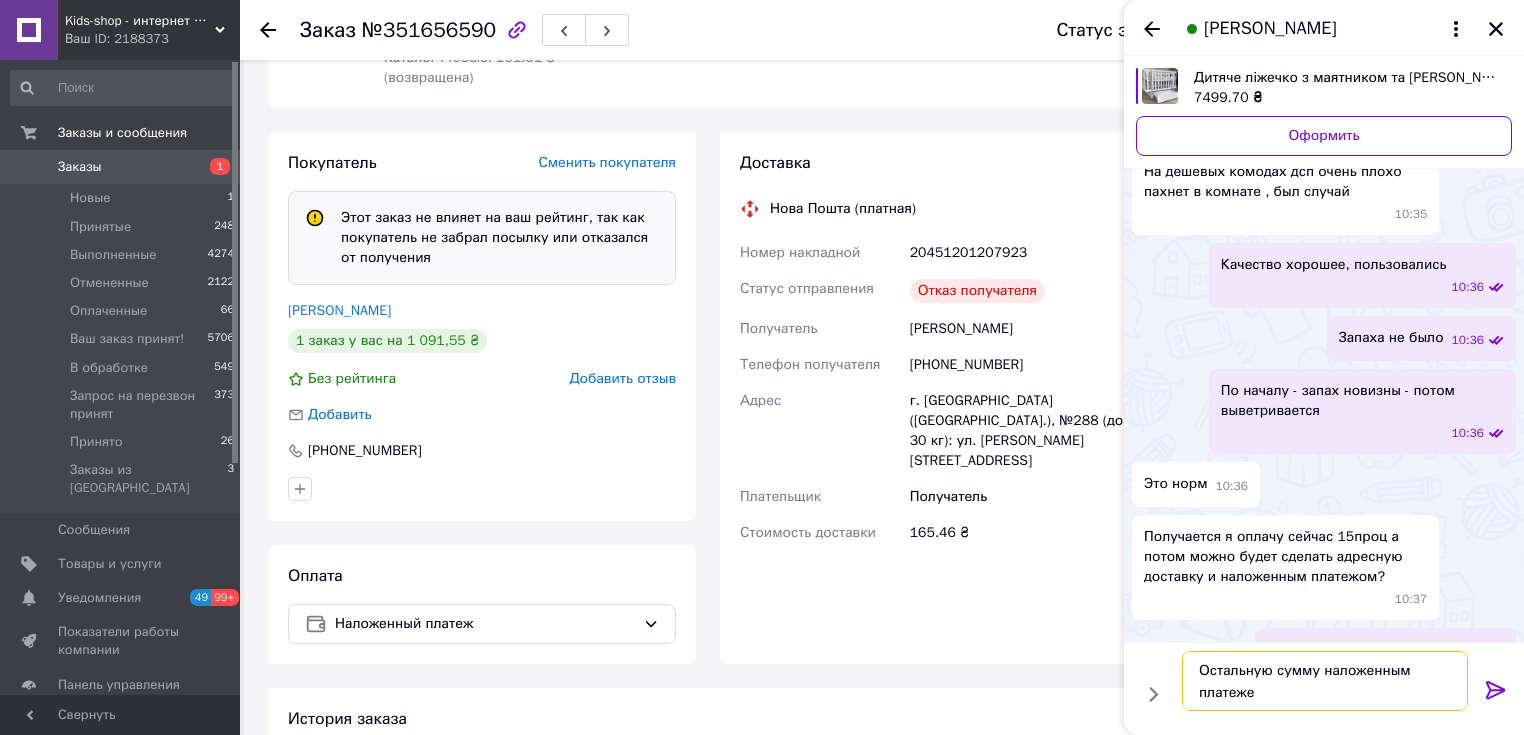 type on "Остальную сумму наложенным платежем" 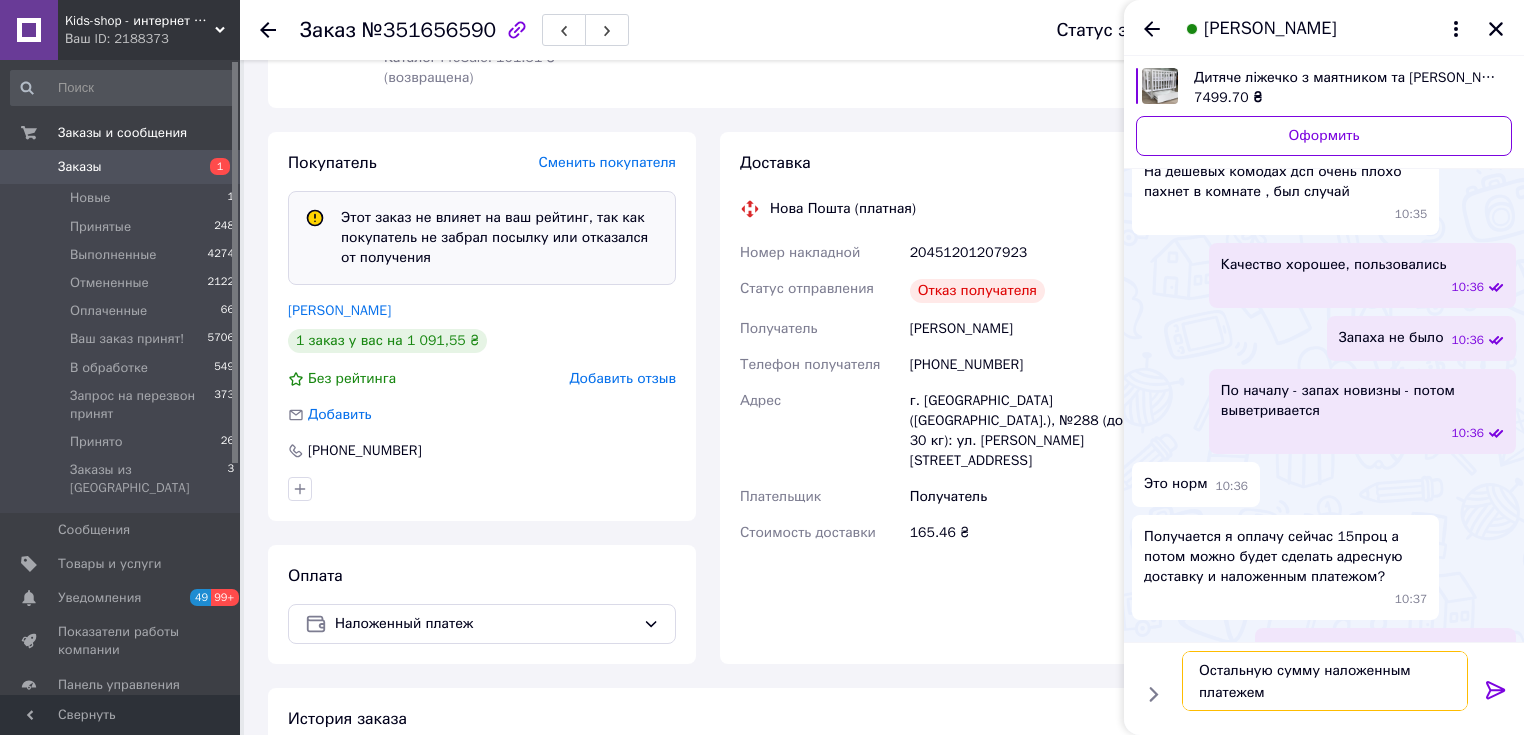 type 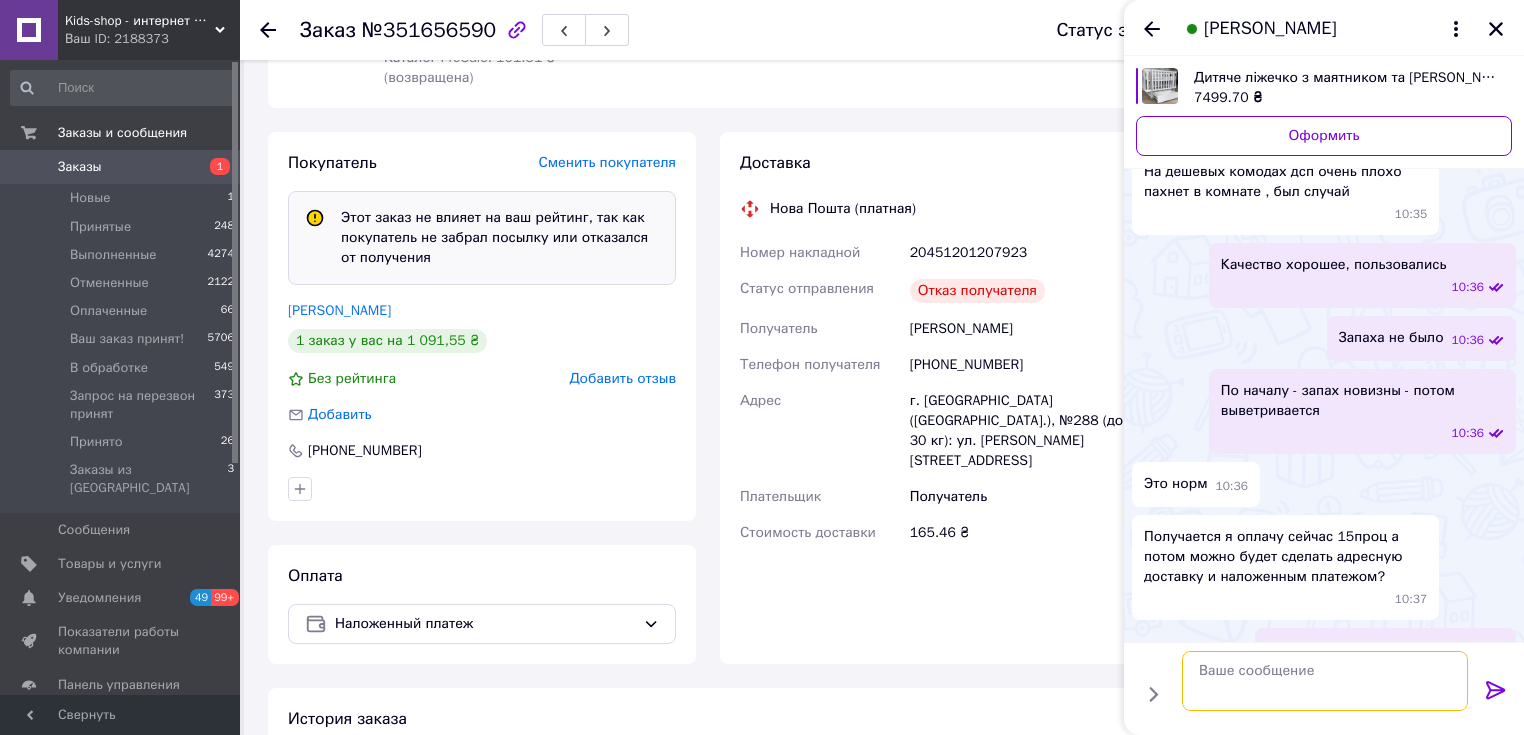 scroll, scrollTop: 1652, scrollLeft: 0, axis: vertical 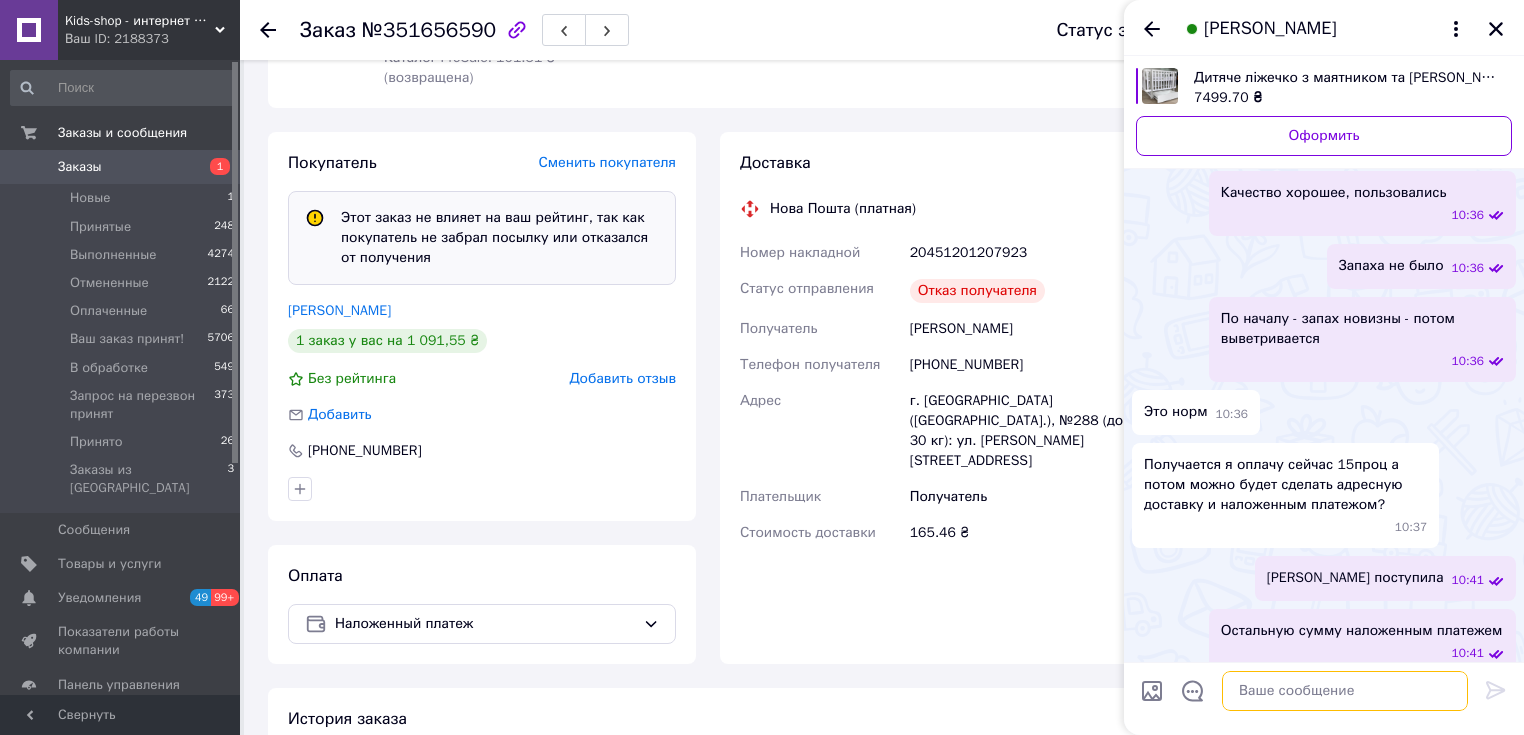 click at bounding box center (1345, 691) 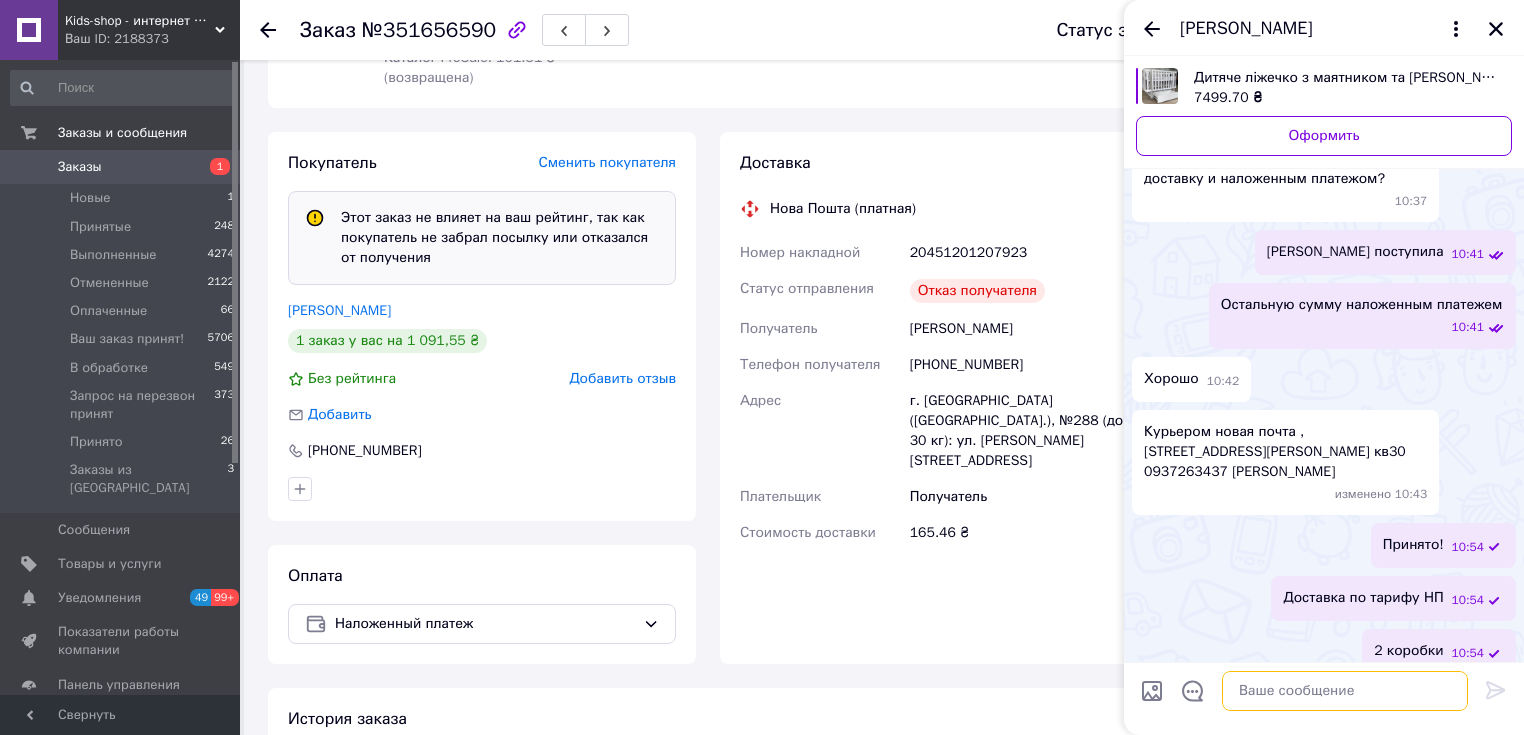 scroll, scrollTop: 2072, scrollLeft: 0, axis: vertical 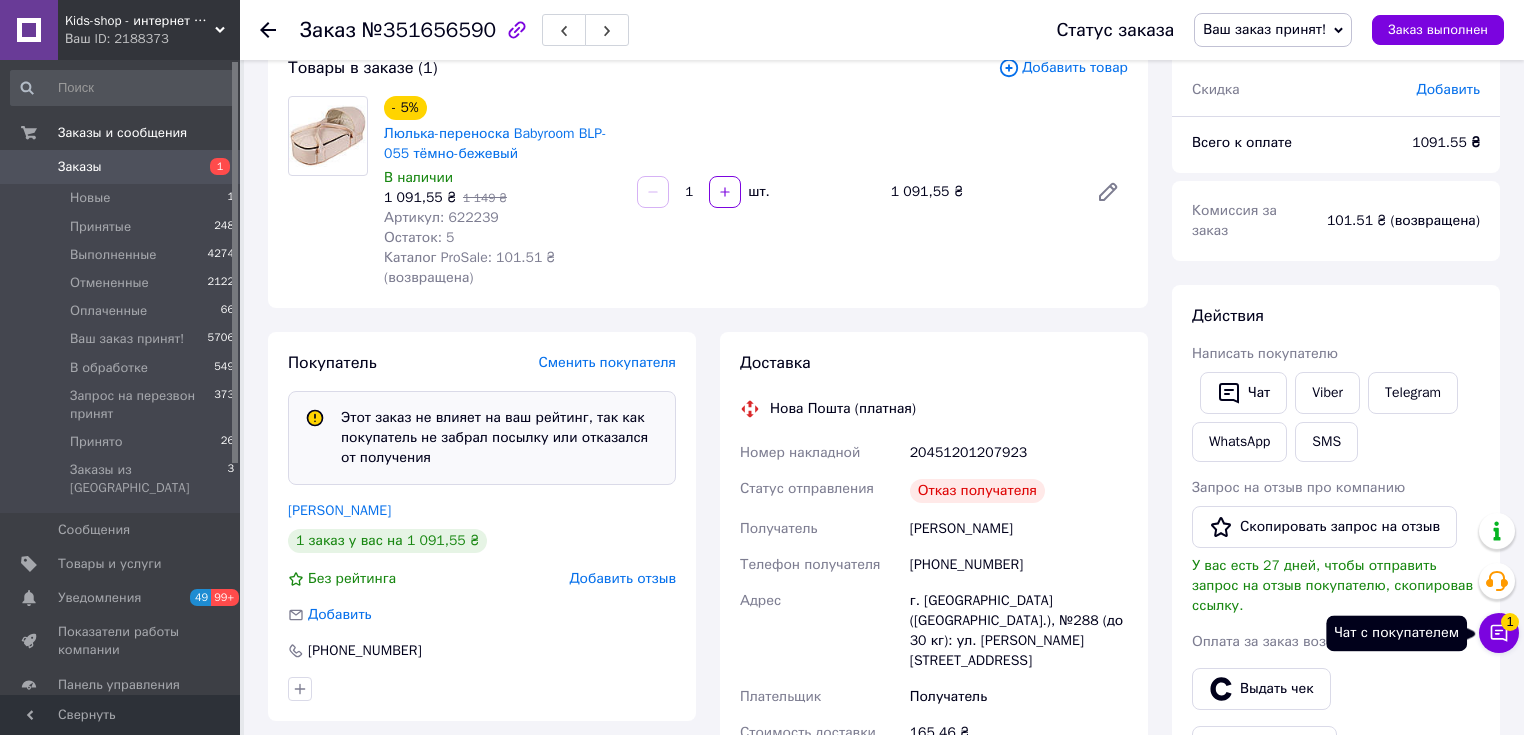 click on "1" at bounding box center [1510, 622] 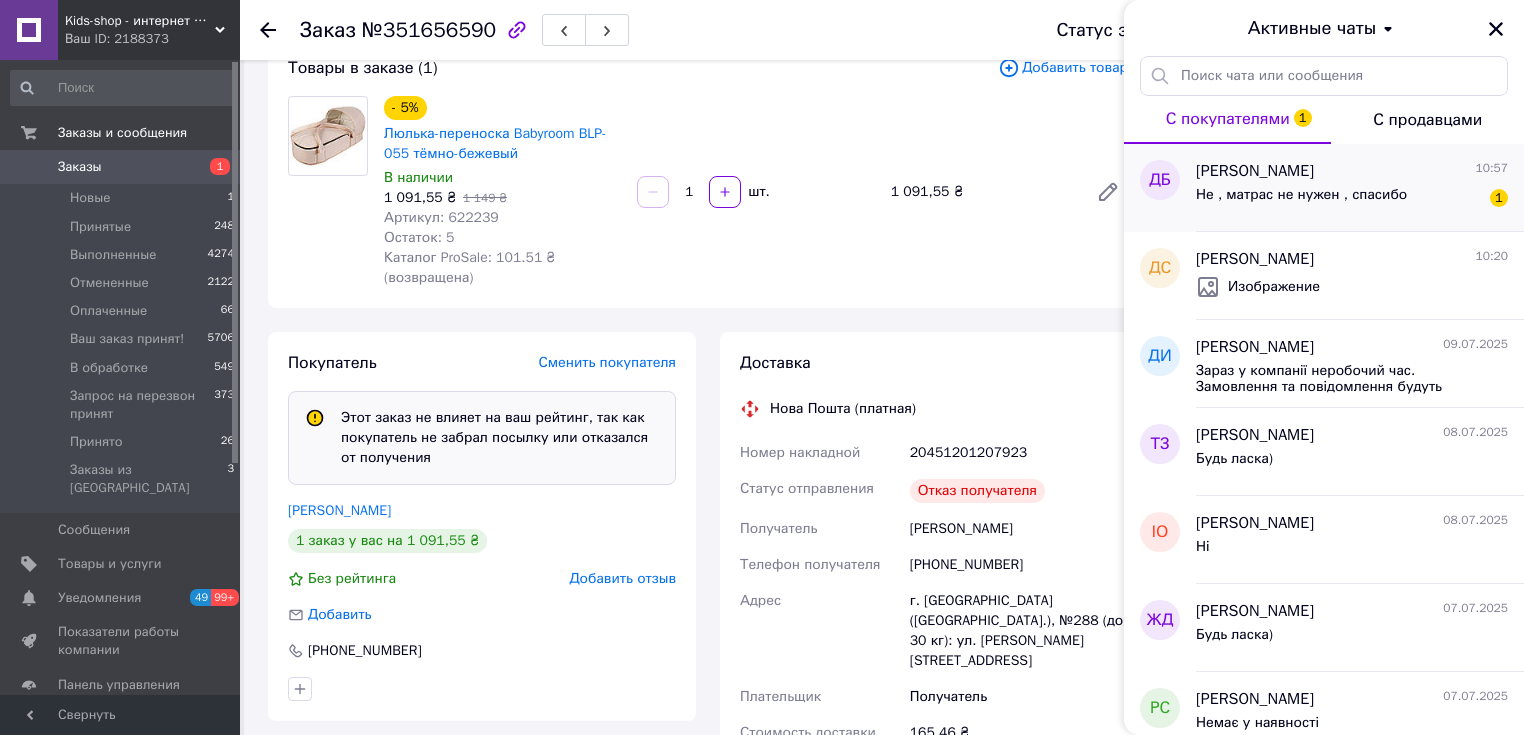 click on "Данил Буйневич 10:57 Не , матрас не нужен , спасибо 1" at bounding box center (1360, 188) 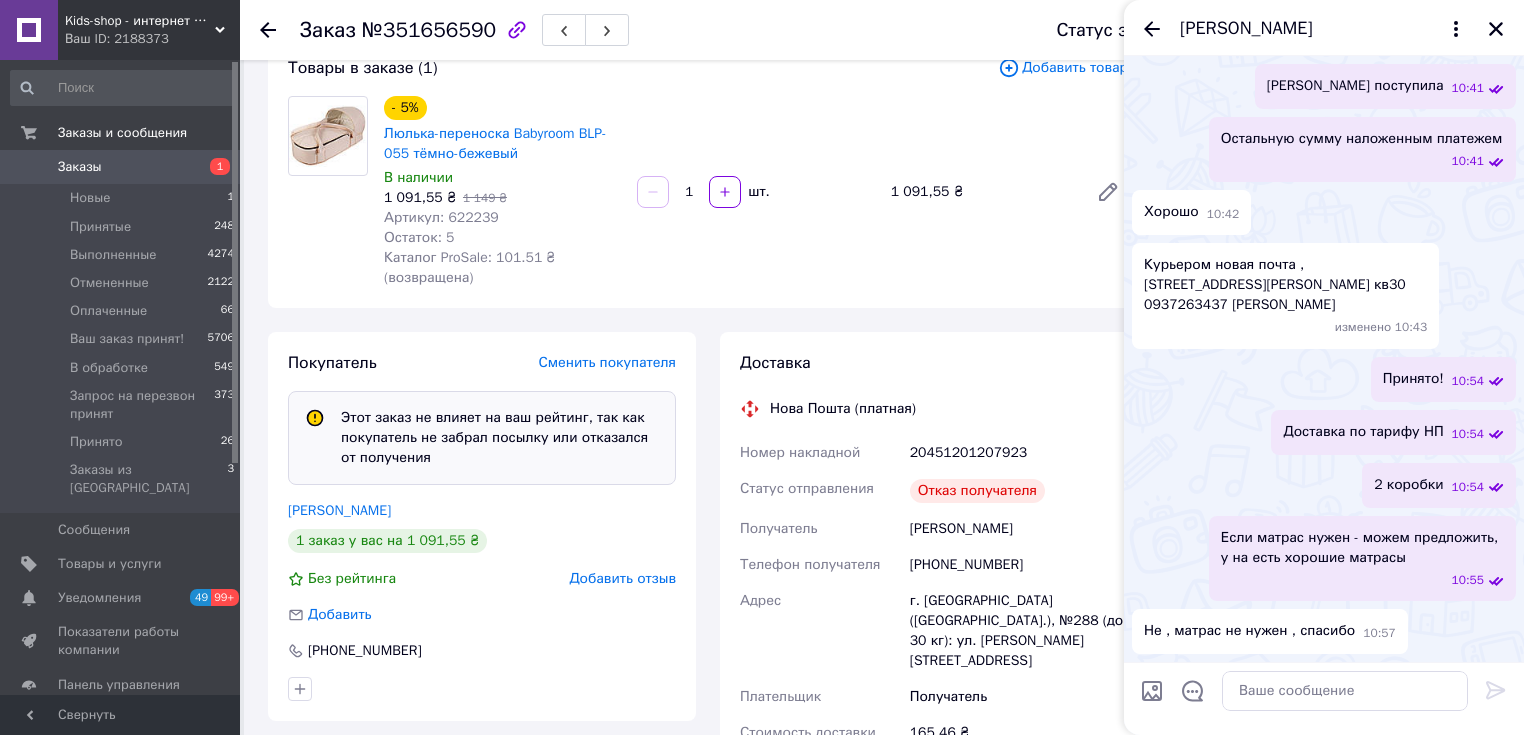 scroll, scrollTop: 2008, scrollLeft: 0, axis: vertical 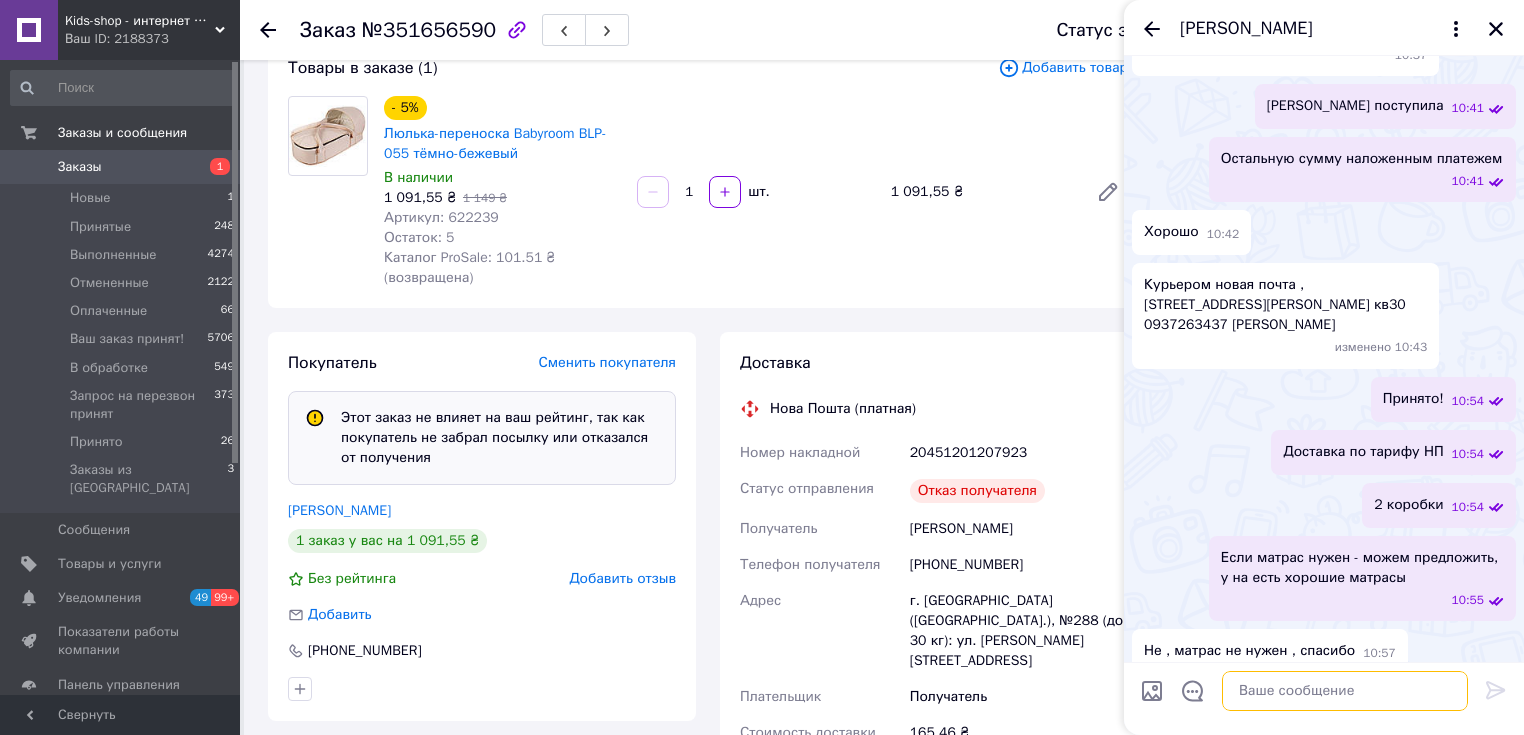 click at bounding box center (1345, 691) 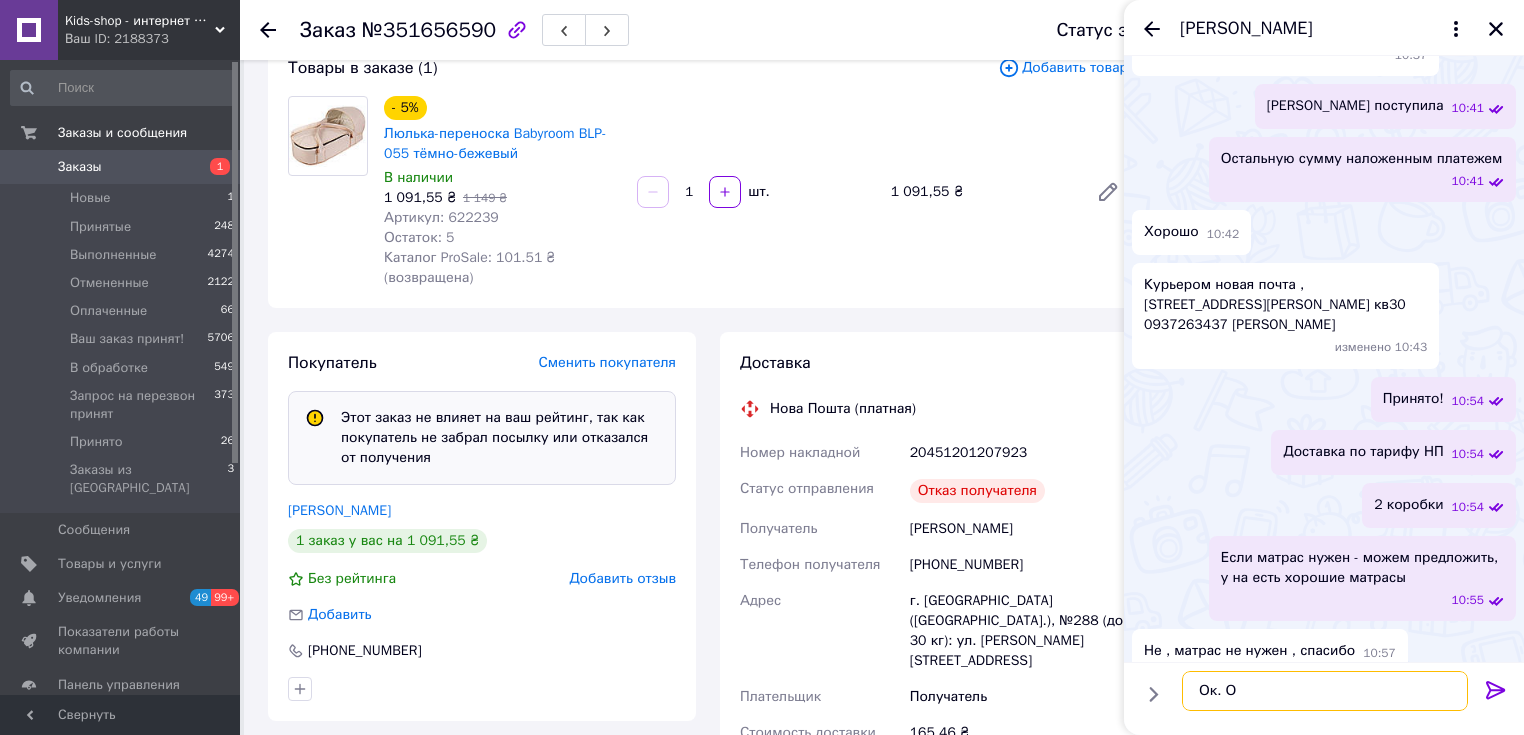 scroll, scrollTop: 2004, scrollLeft: 0, axis: vertical 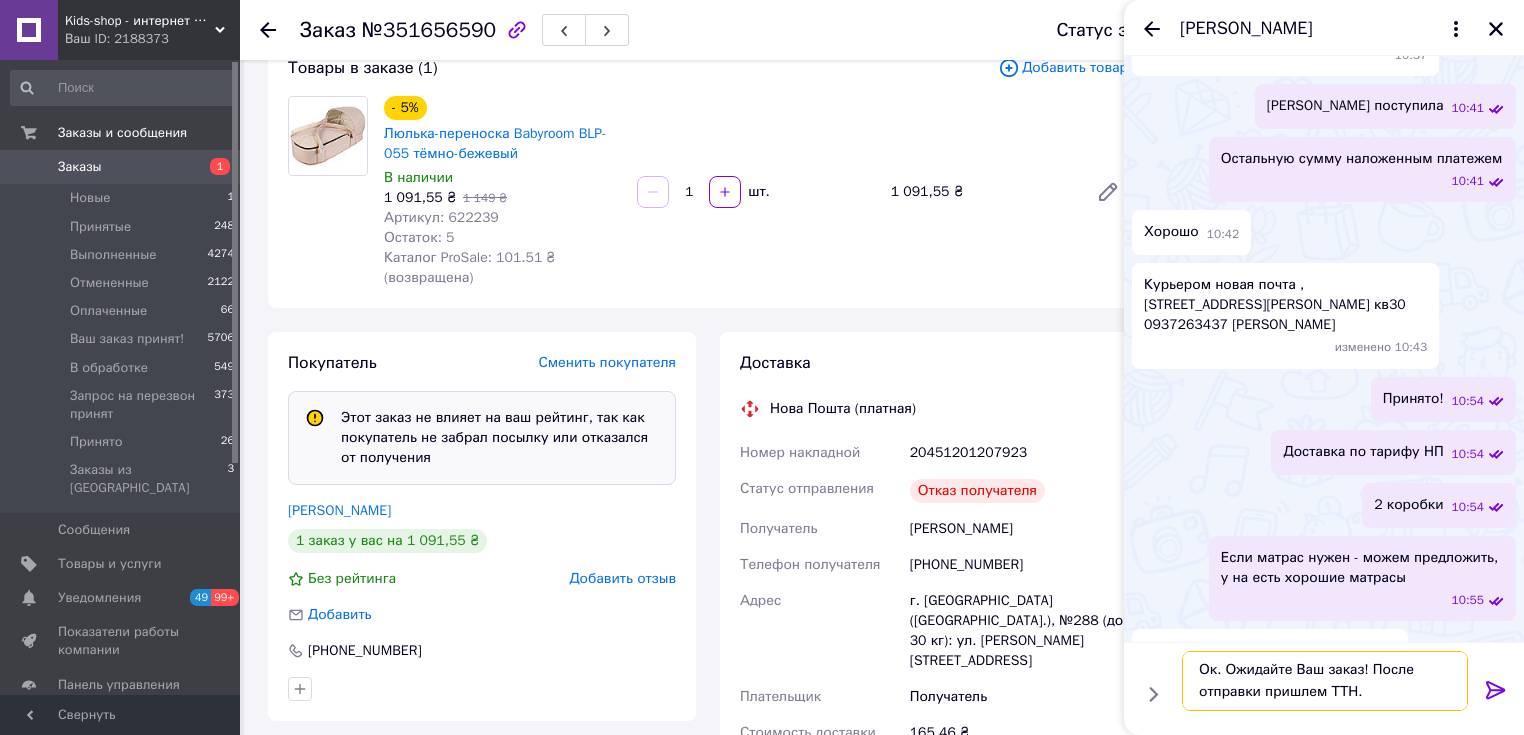 drag, startPoint x: 1364, startPoint y: 666, endPoint x: 1366, endPoint y: 696, distance: 30.066593 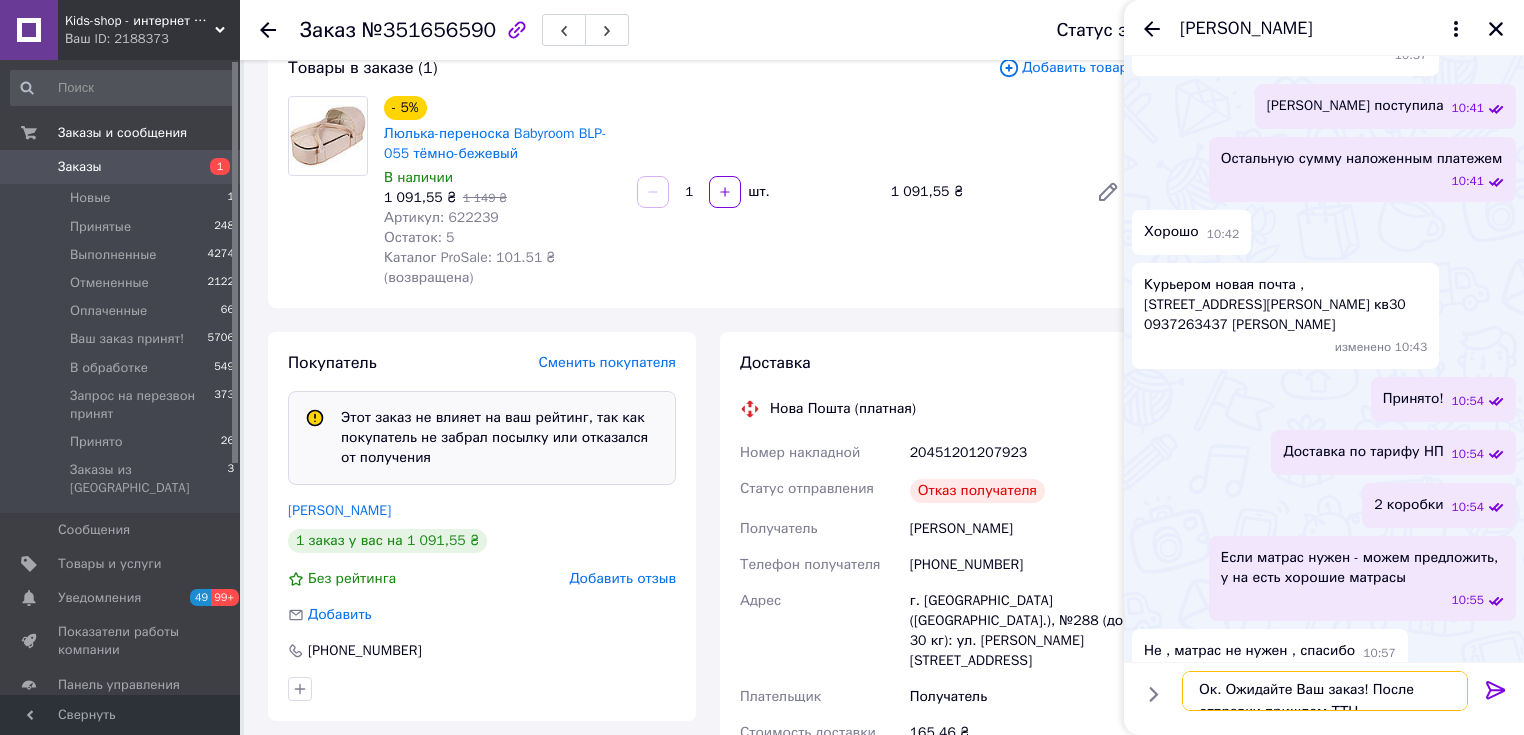 type on "Ок. Ожидайте Ваш заказ!" 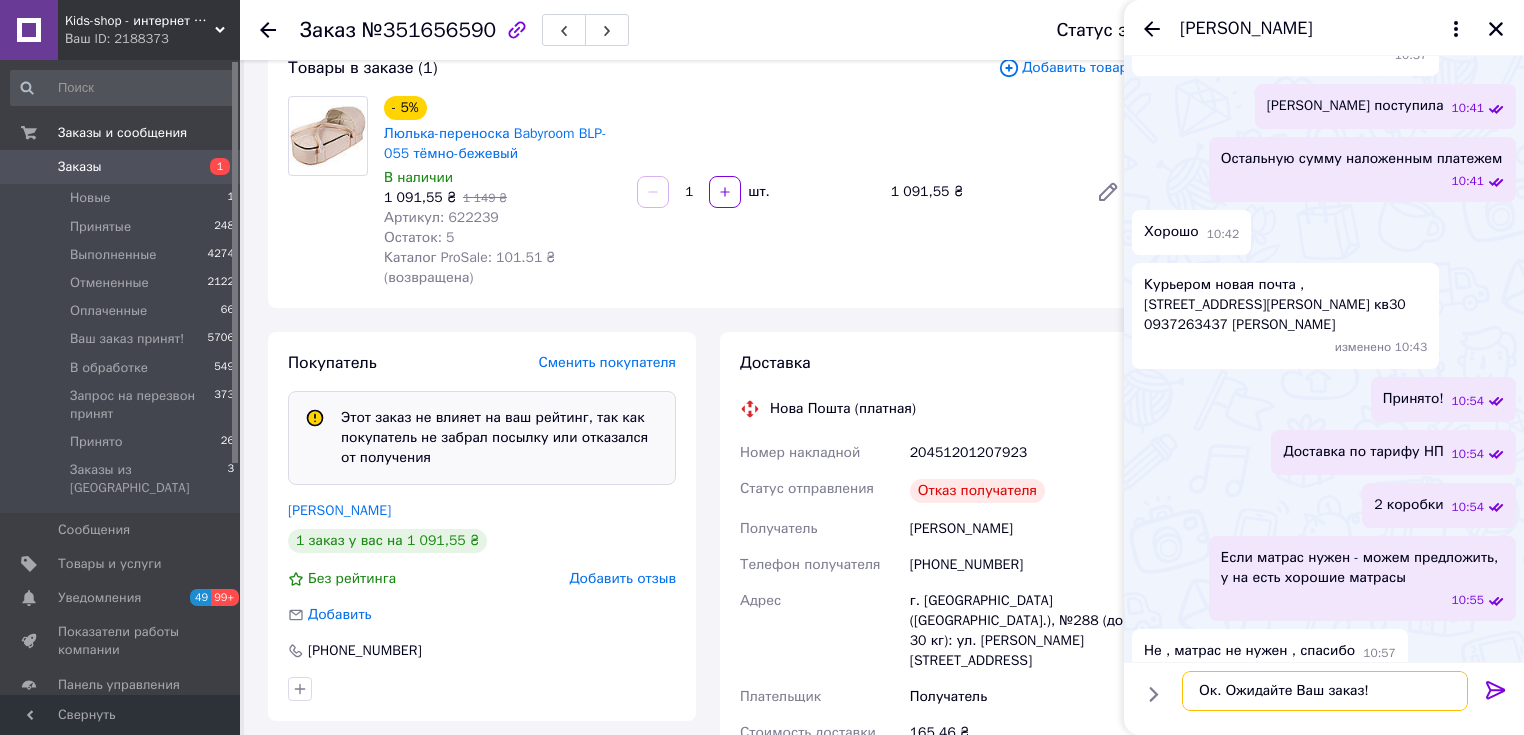 scroll, scrollTop: 0, scrollLeft: 0, axis: both 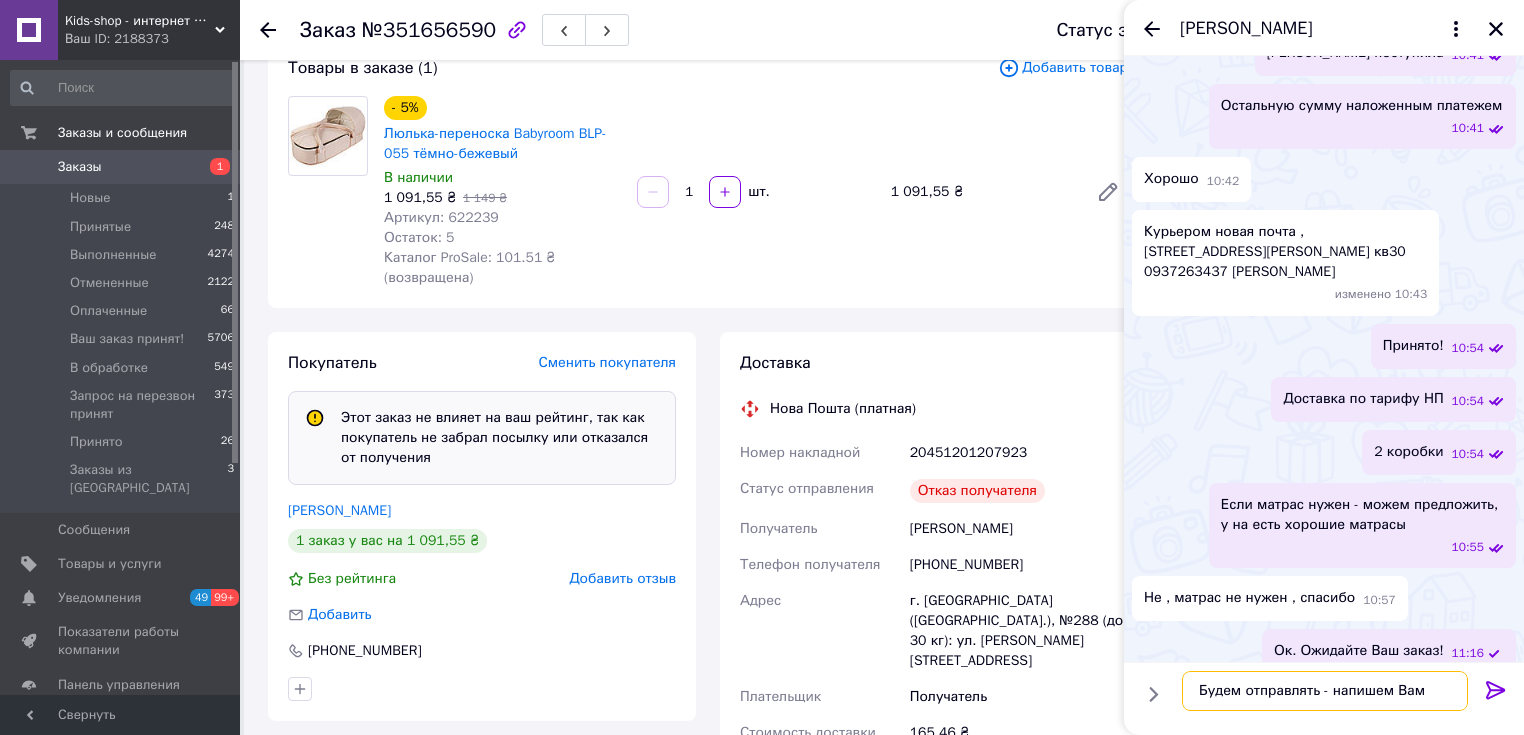 type on "Будем отправлять - напишем Вам!" 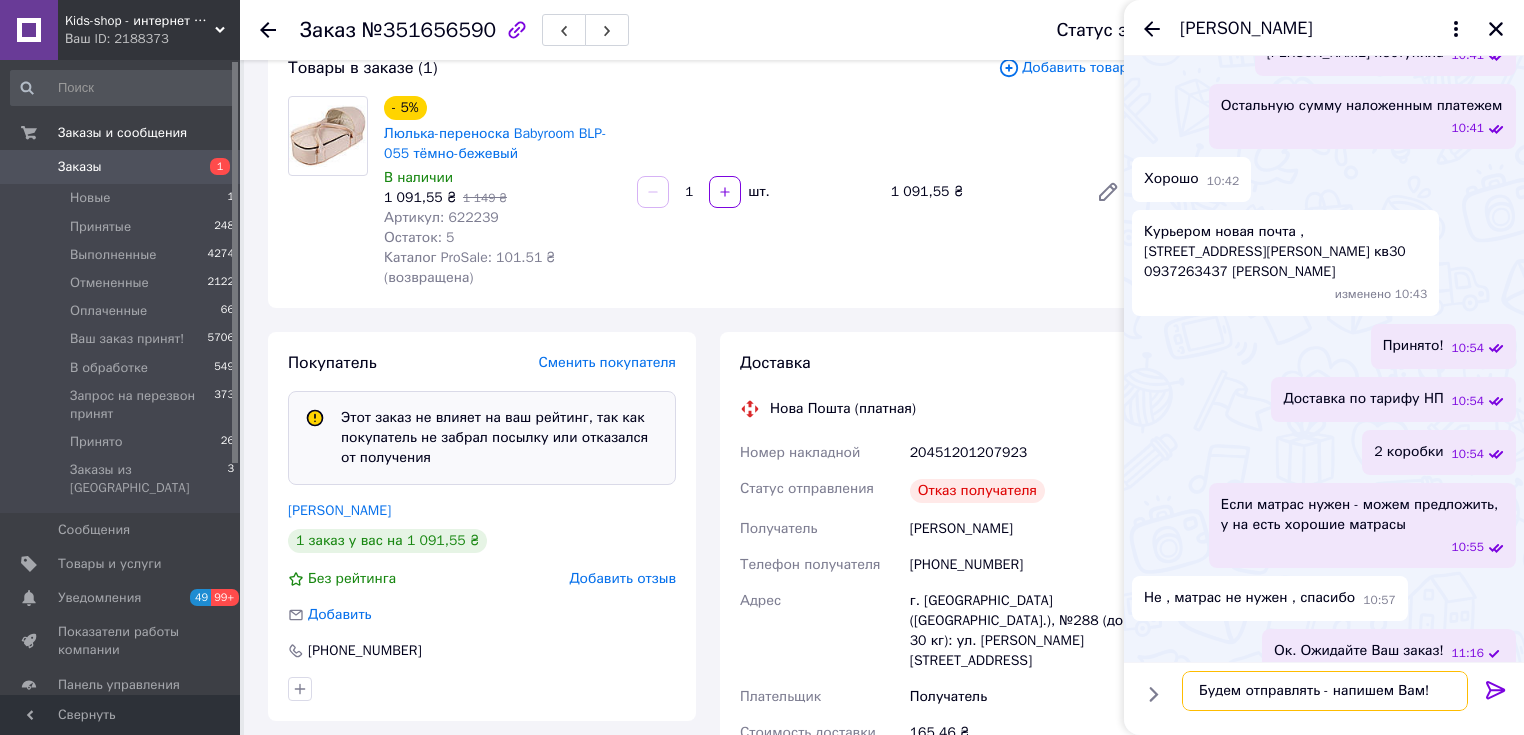 type 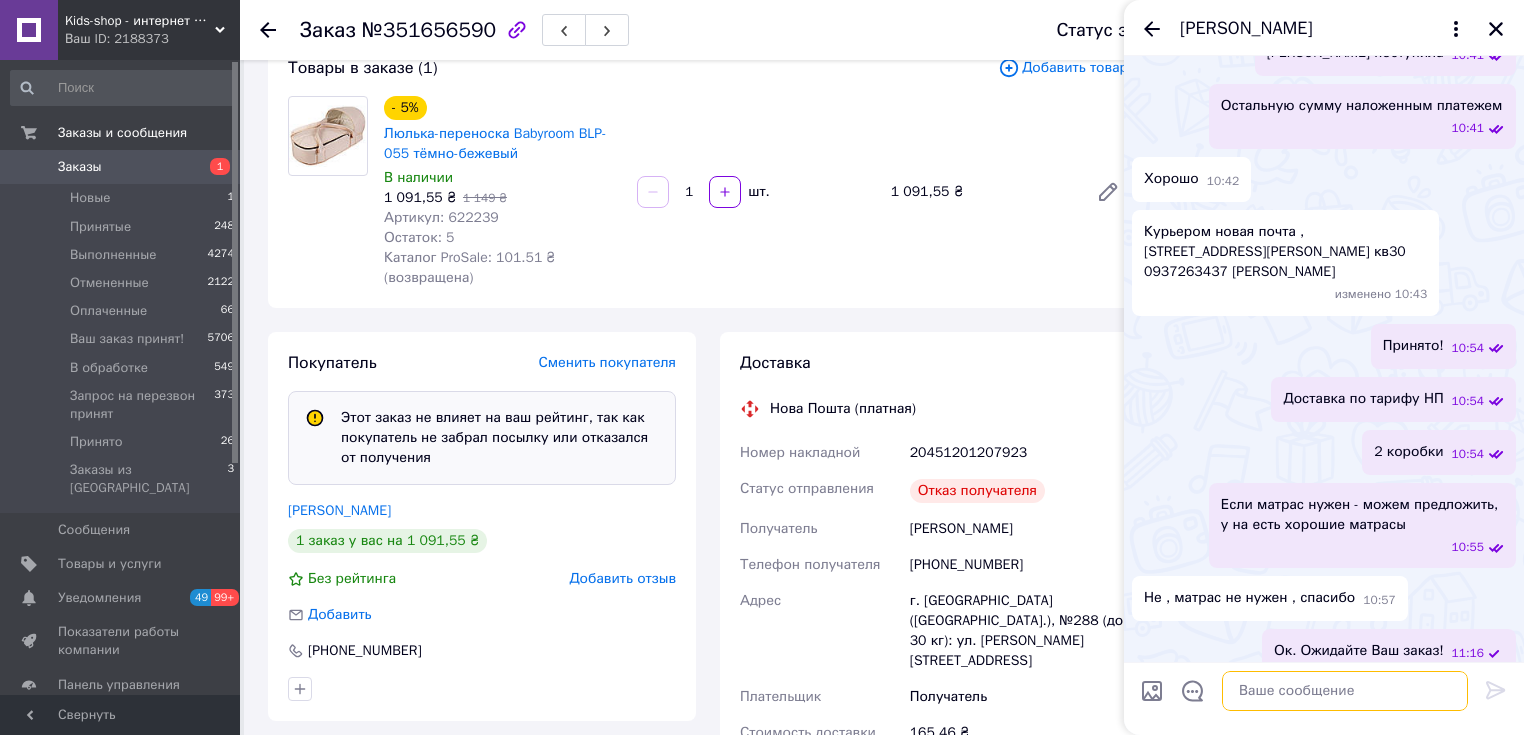 scroll, scrollTop: 2111, scrollLeft: 0, axis: vertical 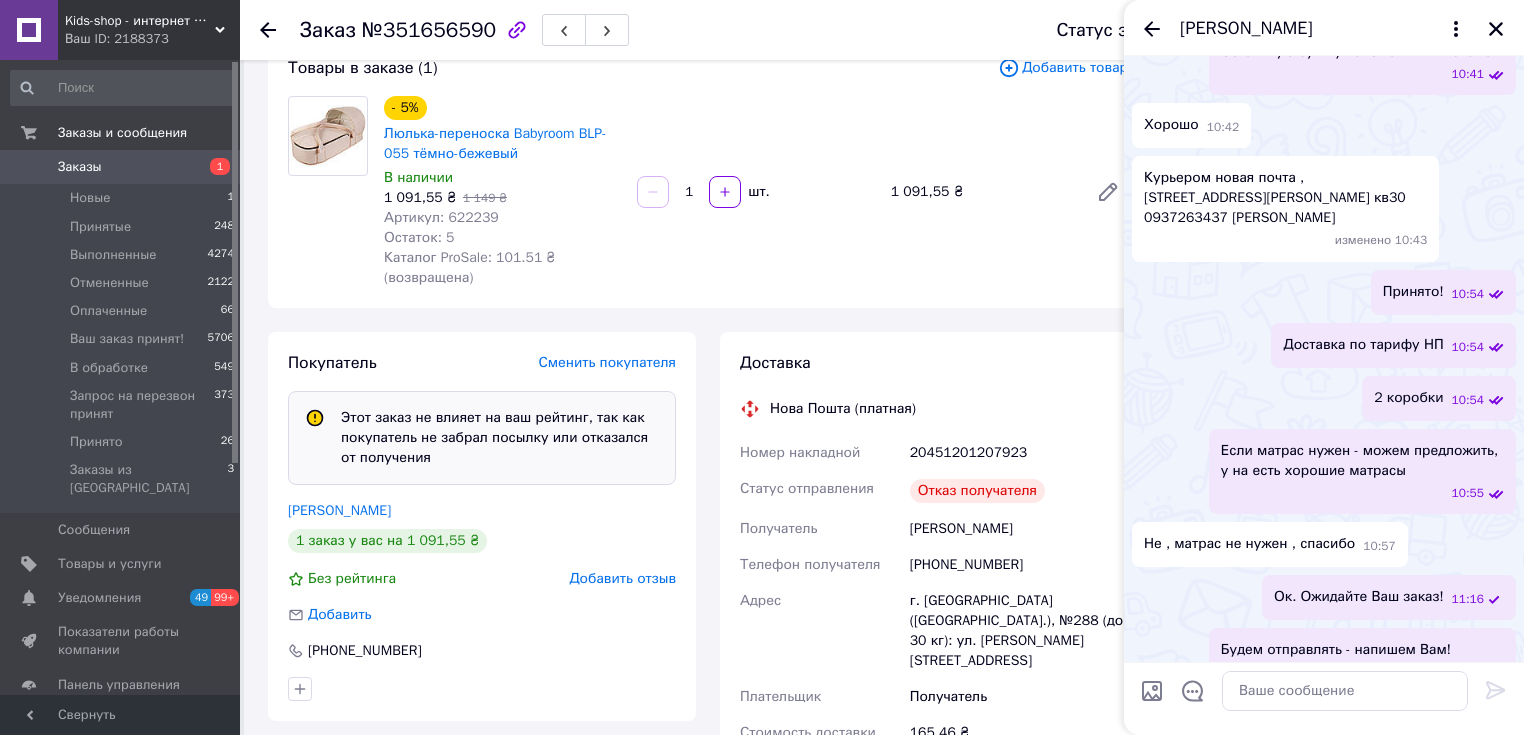click on "Заказы" at bounding box center (80, 167) 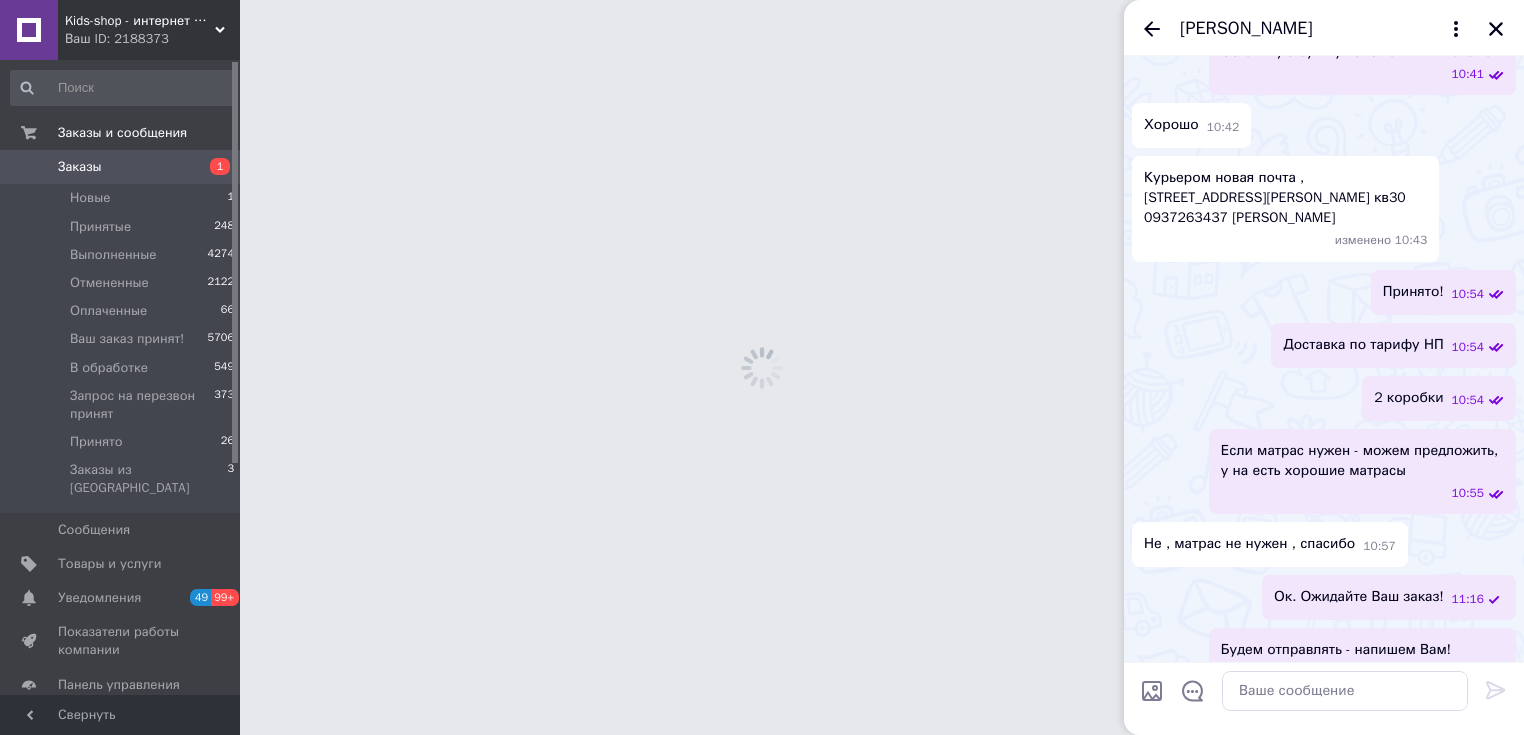 scroll, scrollTop: 0, scrollLeft: 0, axis: both 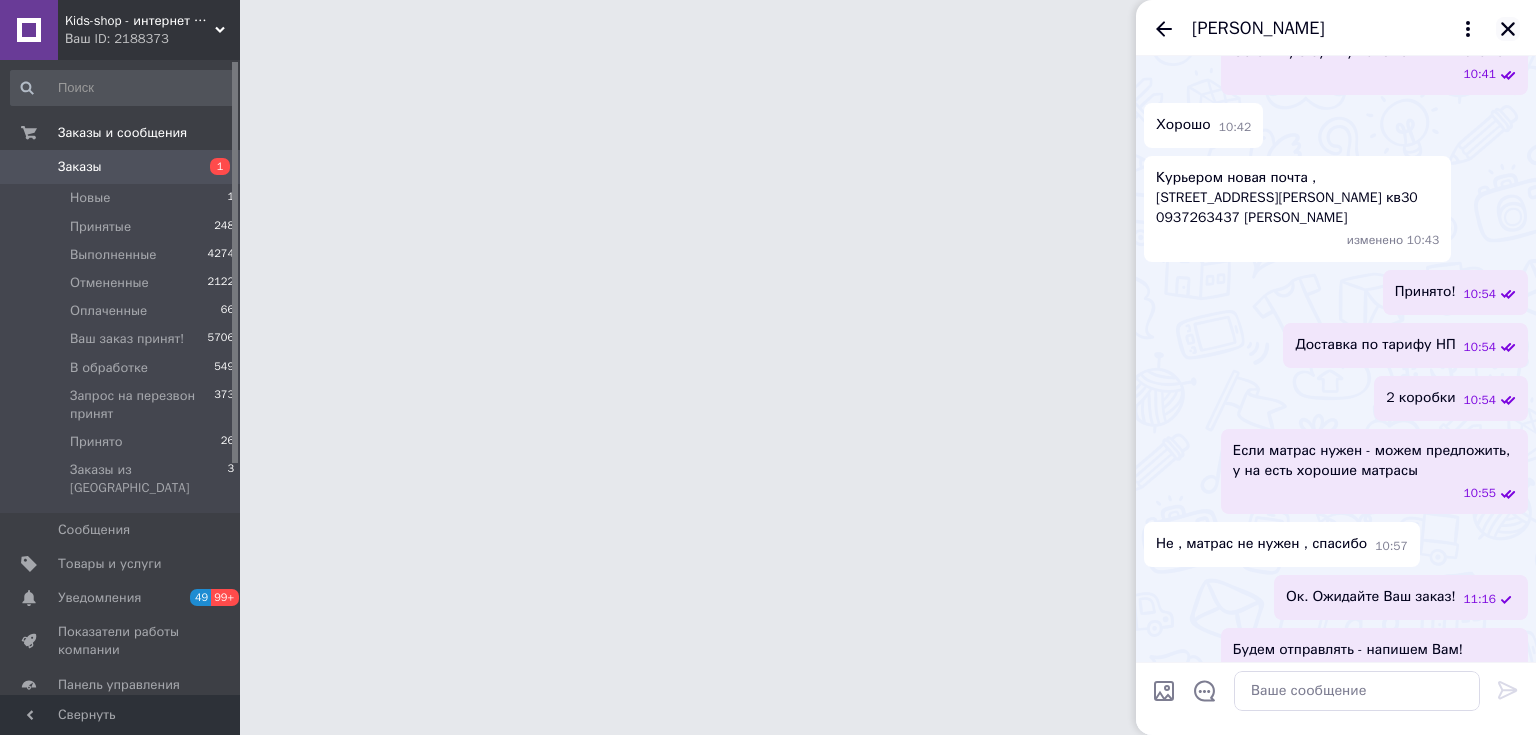 click 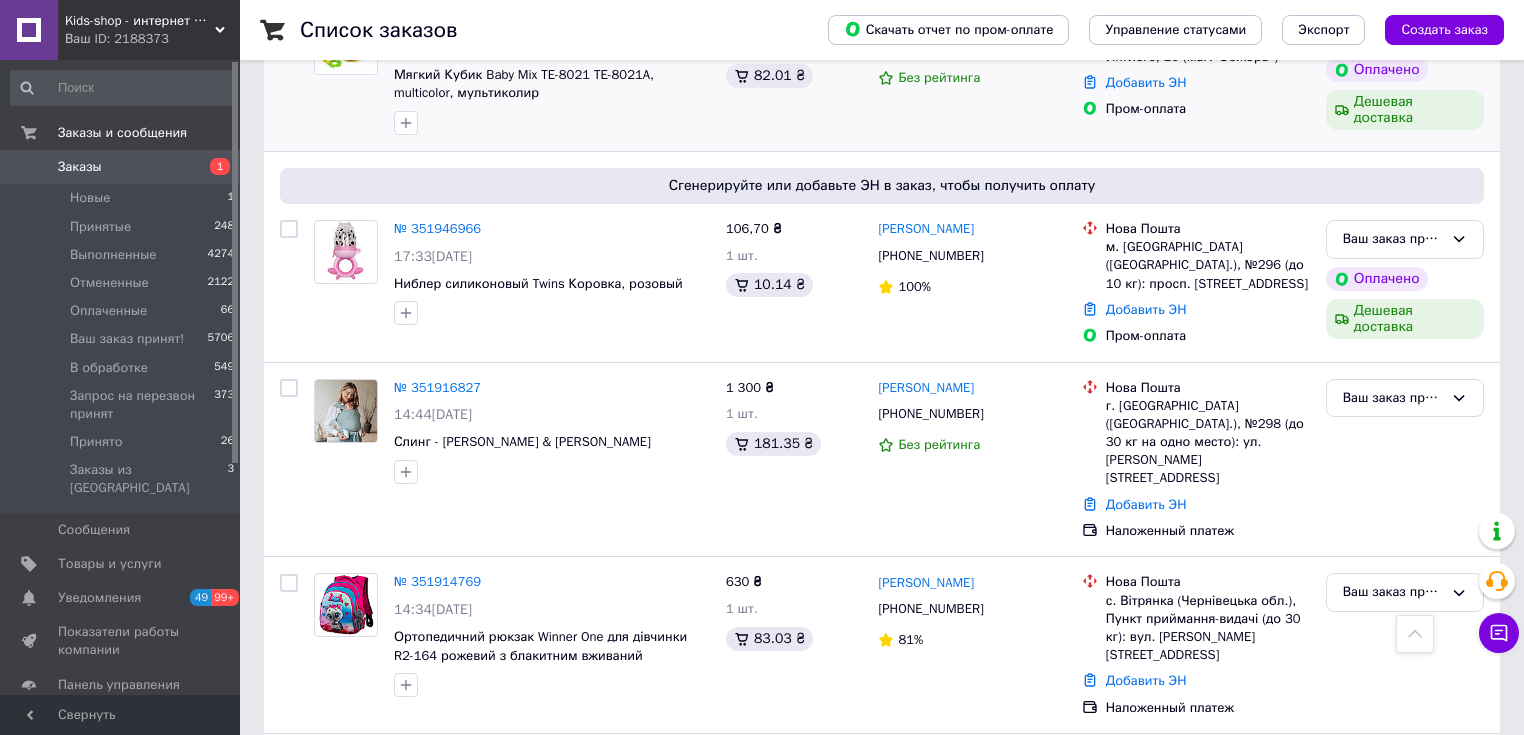 scroll, scrollTop: 800, scrollLeft: 0, axis: vertical 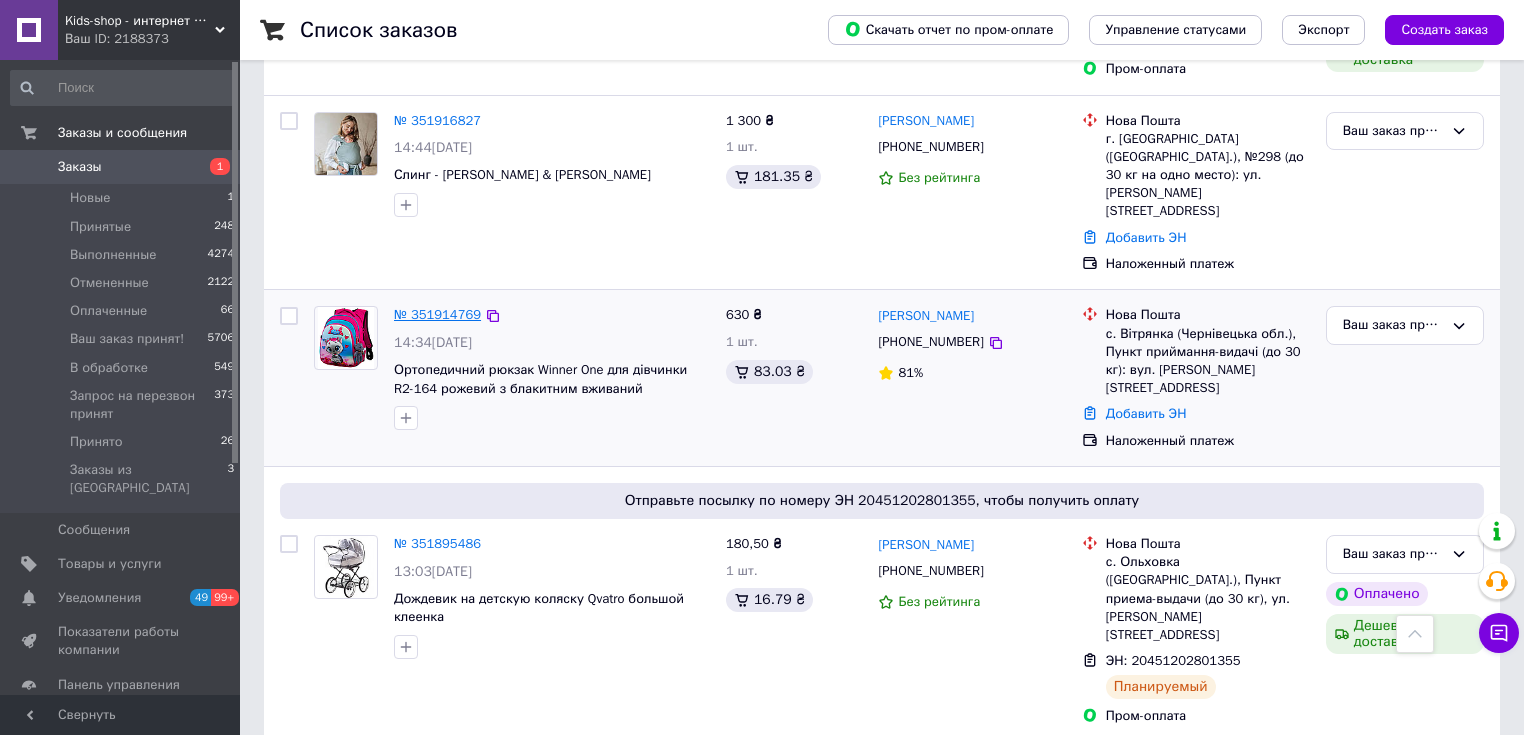 click on "№ 351914769" at bounding box center (437, 314) 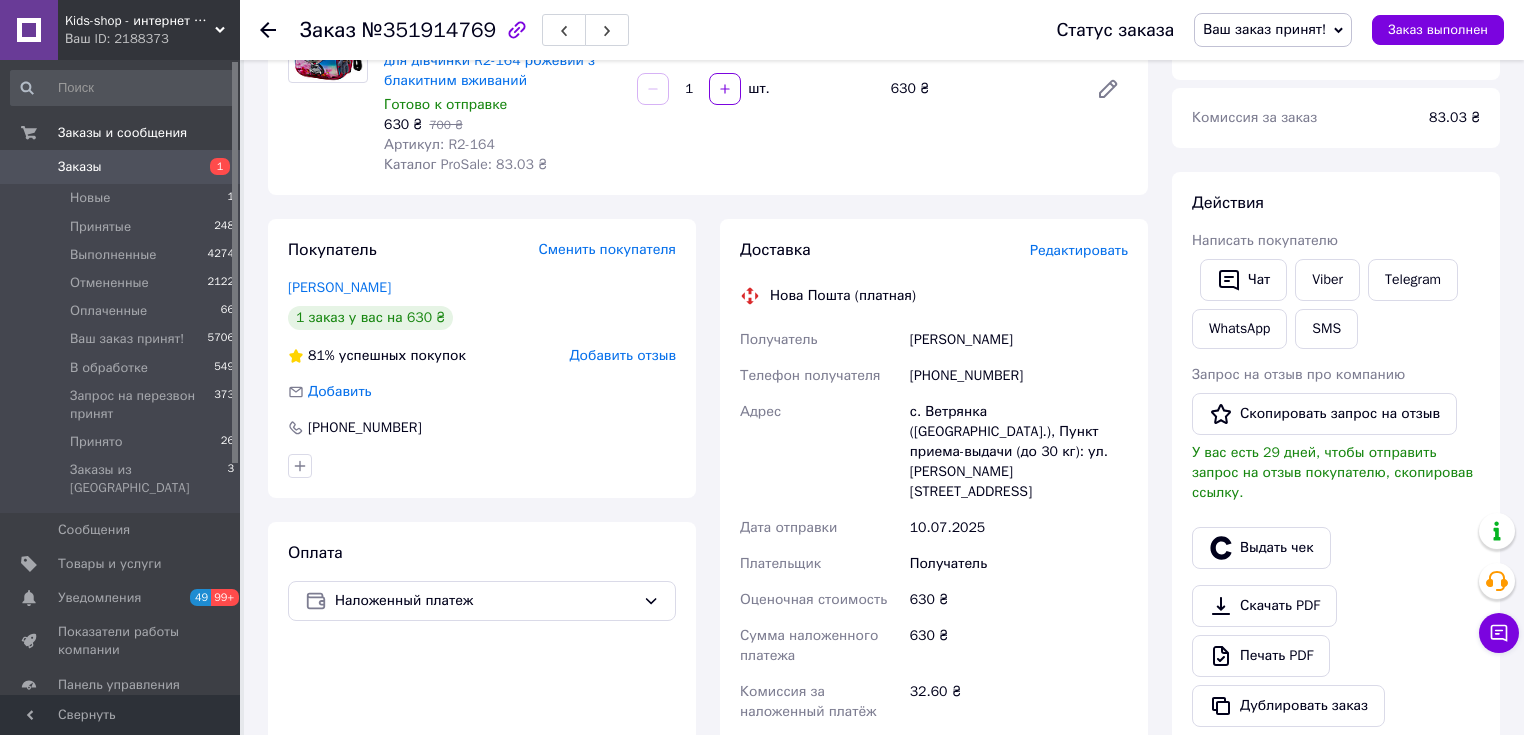 scroll, scrollTop: 171, scrollLeft: 0, axis: vertical 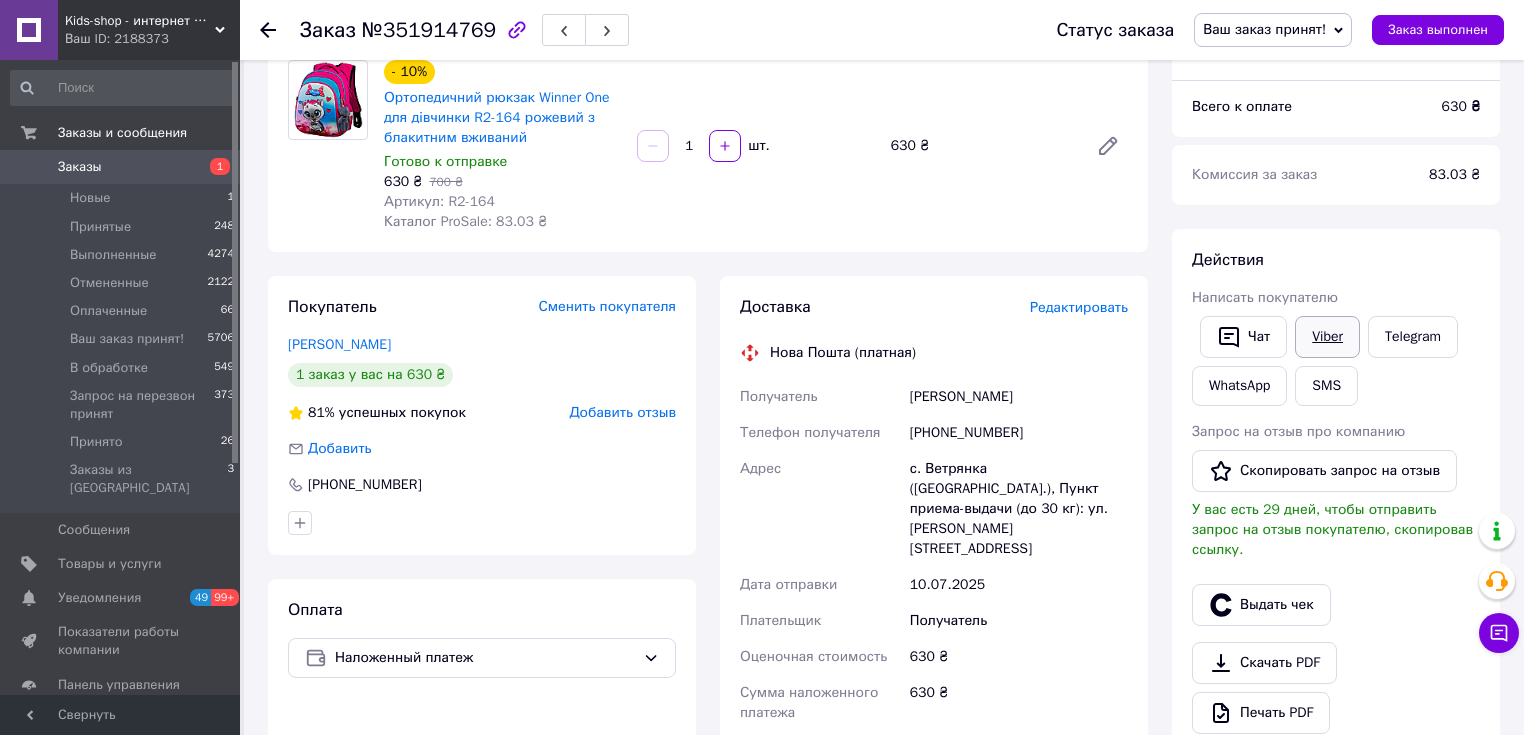 click on "Viber" at bounding box center (1327, 337) 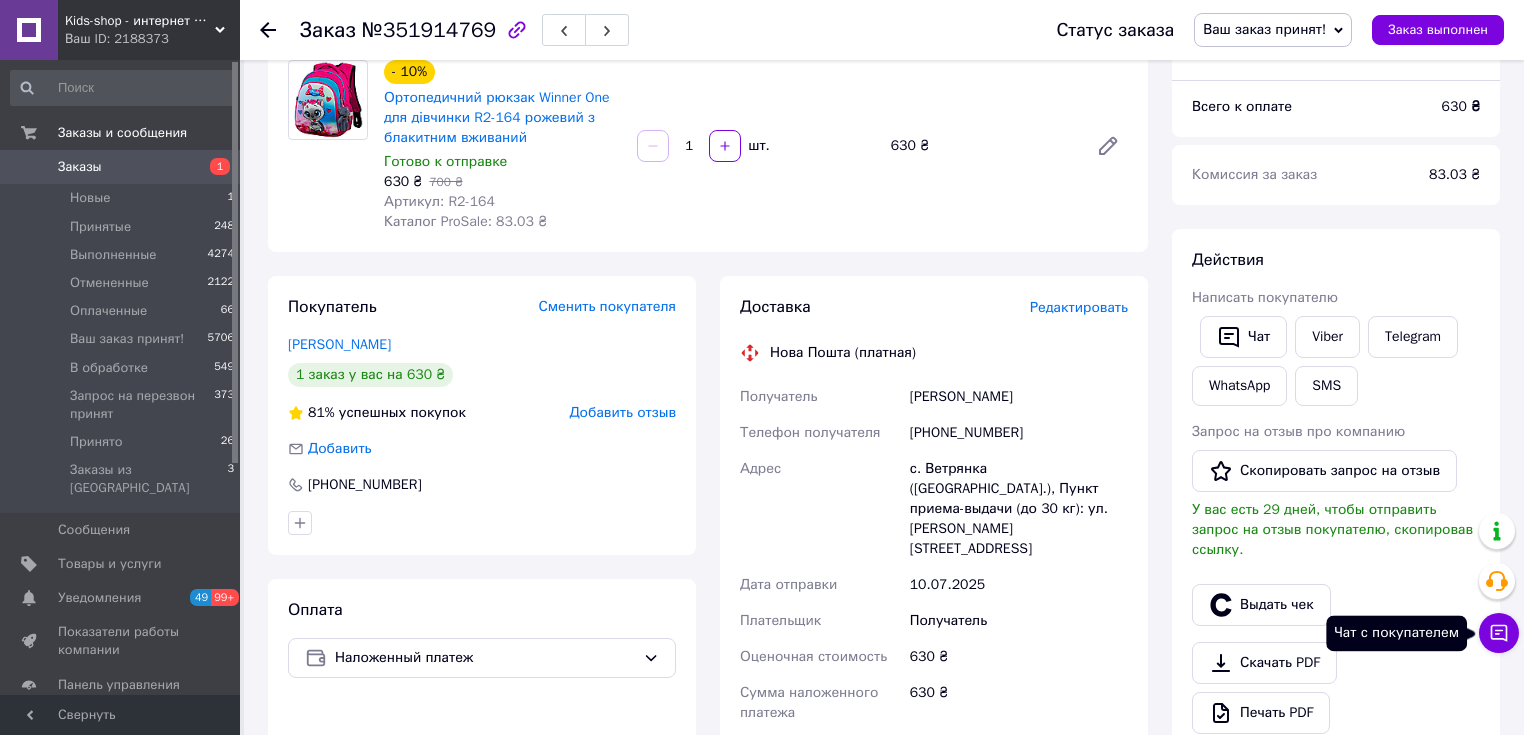 click 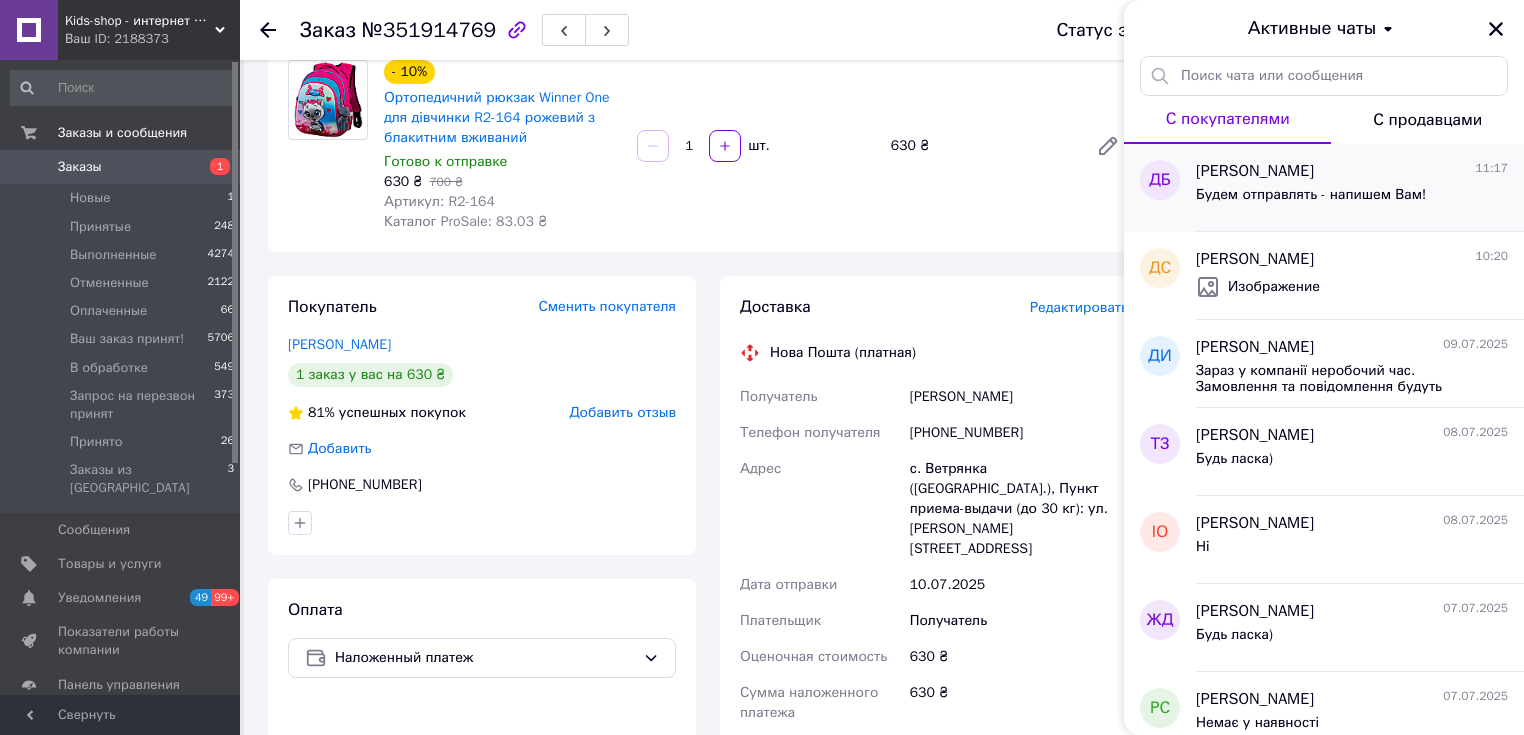 click on "Будем отправлять - напишем Вам!" at bounding box center [1311, 201] 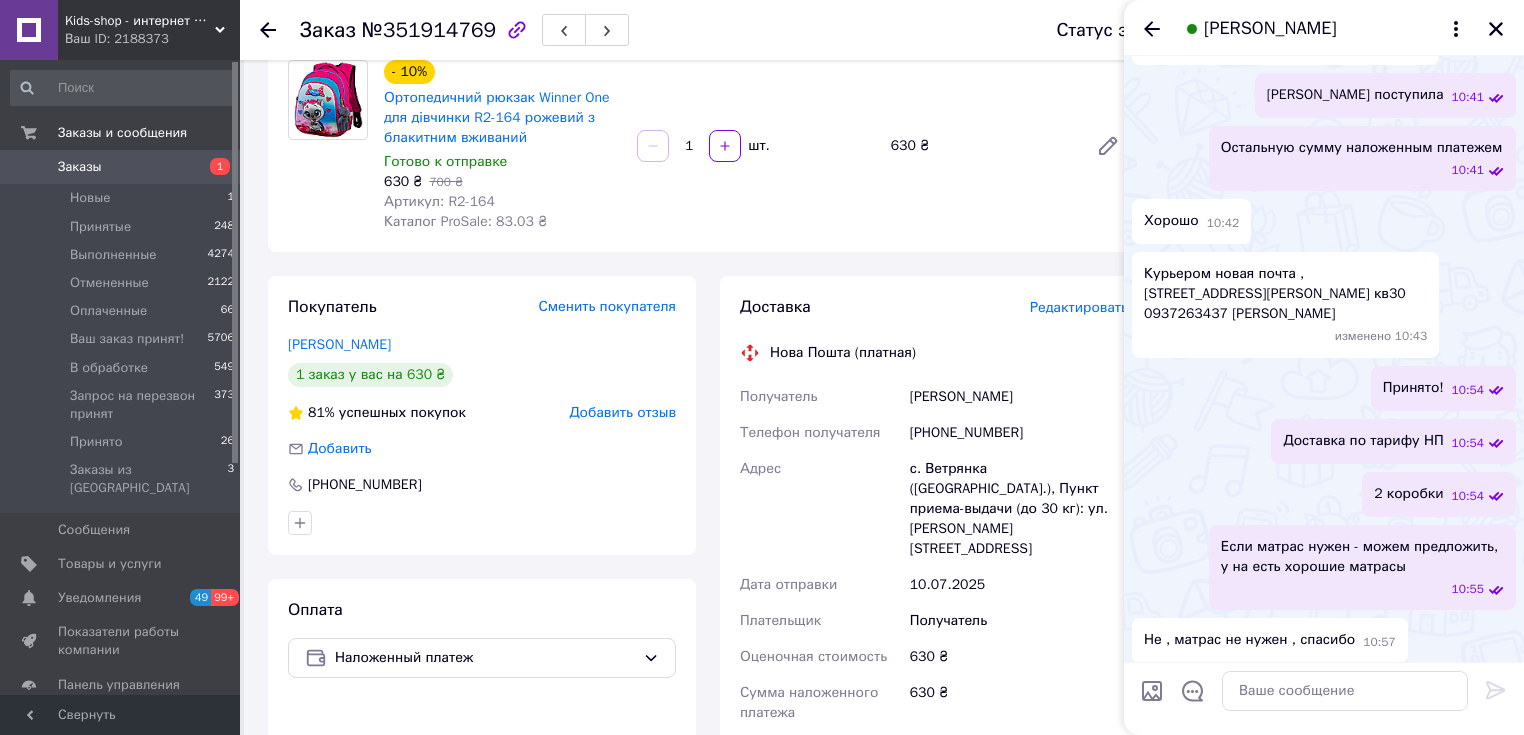 scroll, scrollTop: 1976, scrollLeft: 0, axis: vertical 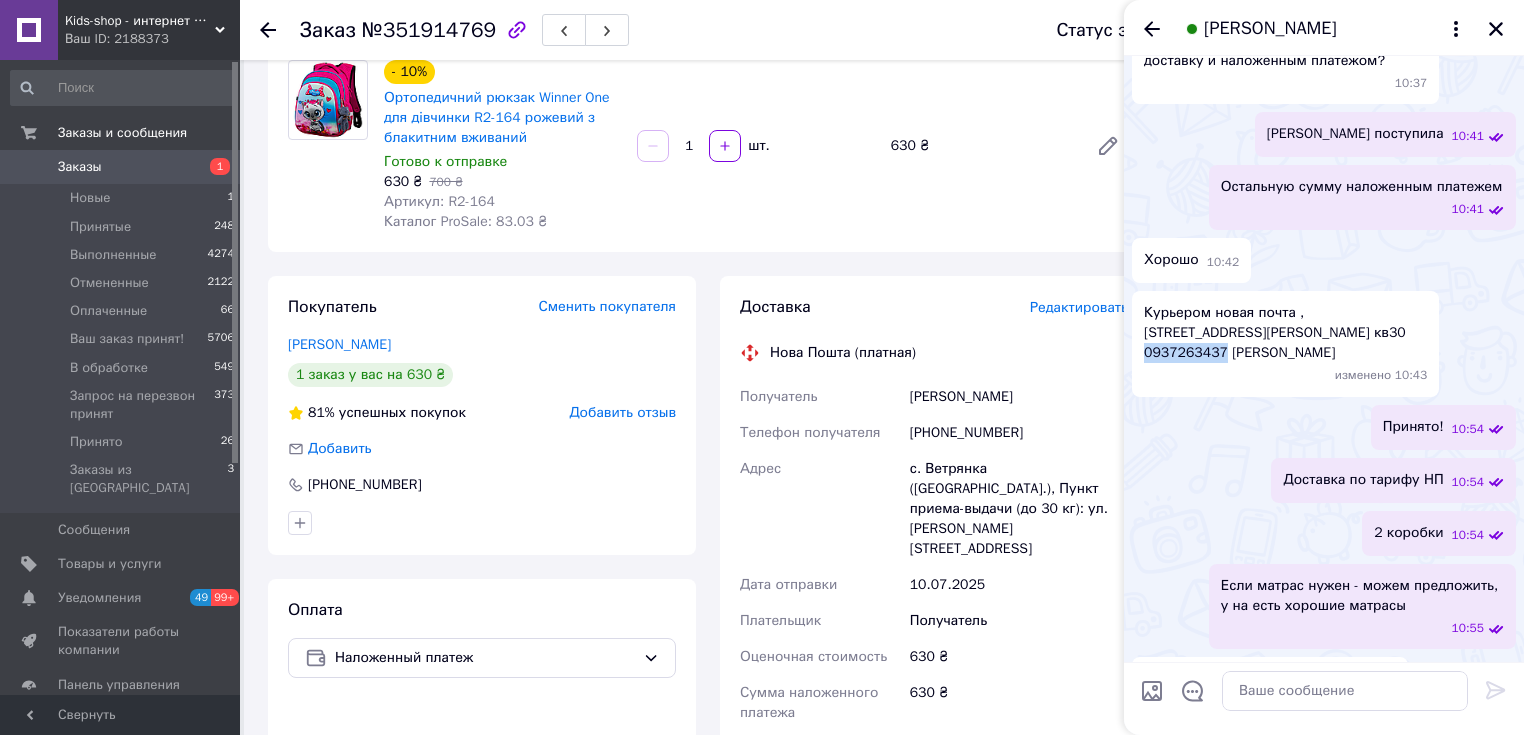 drag, startPoint x: 1313, startPoint y: 315, endPoint x: 1391, endPoint y: 309, distance: 78.23043 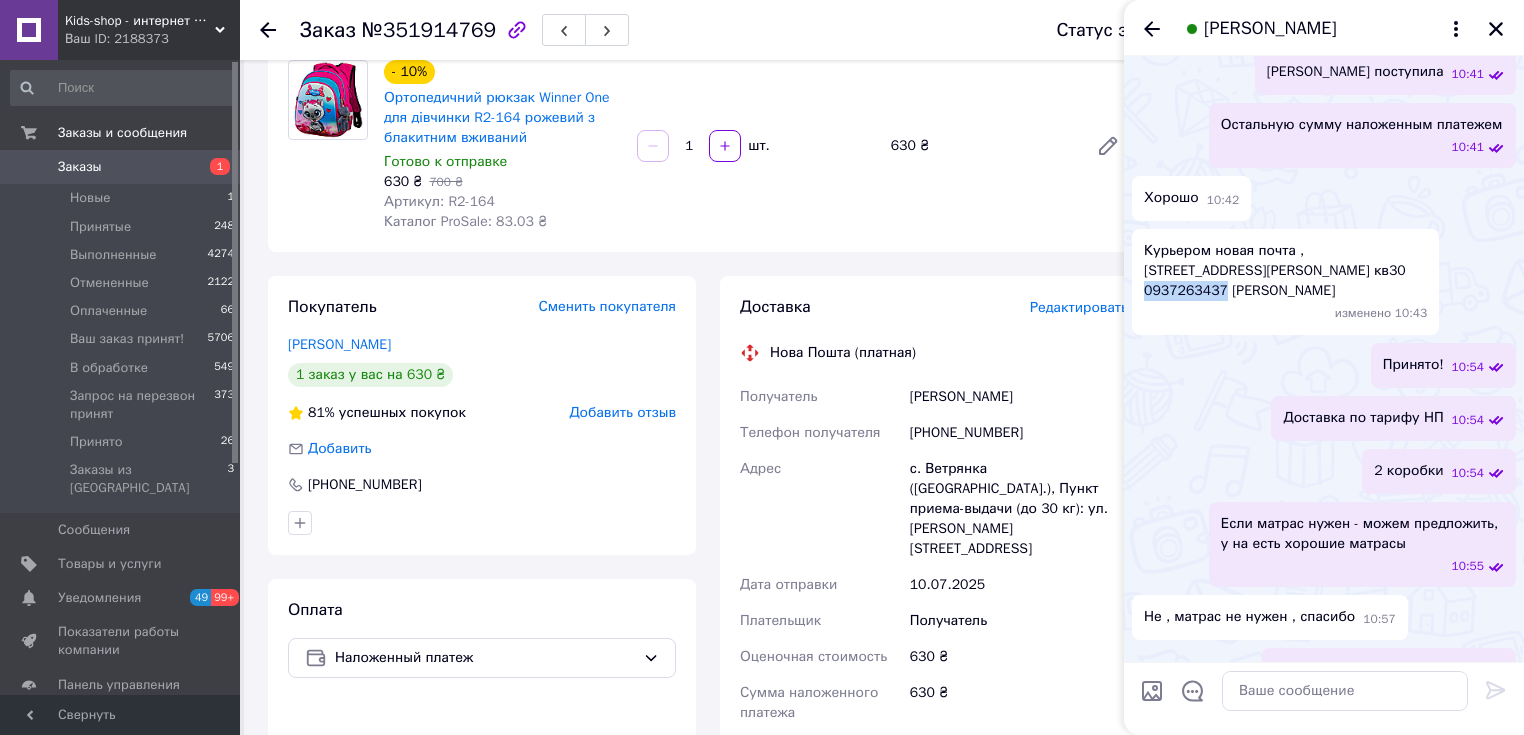 scroll, scrollTop: 2111, scrollLeft: 0, axis: vertical 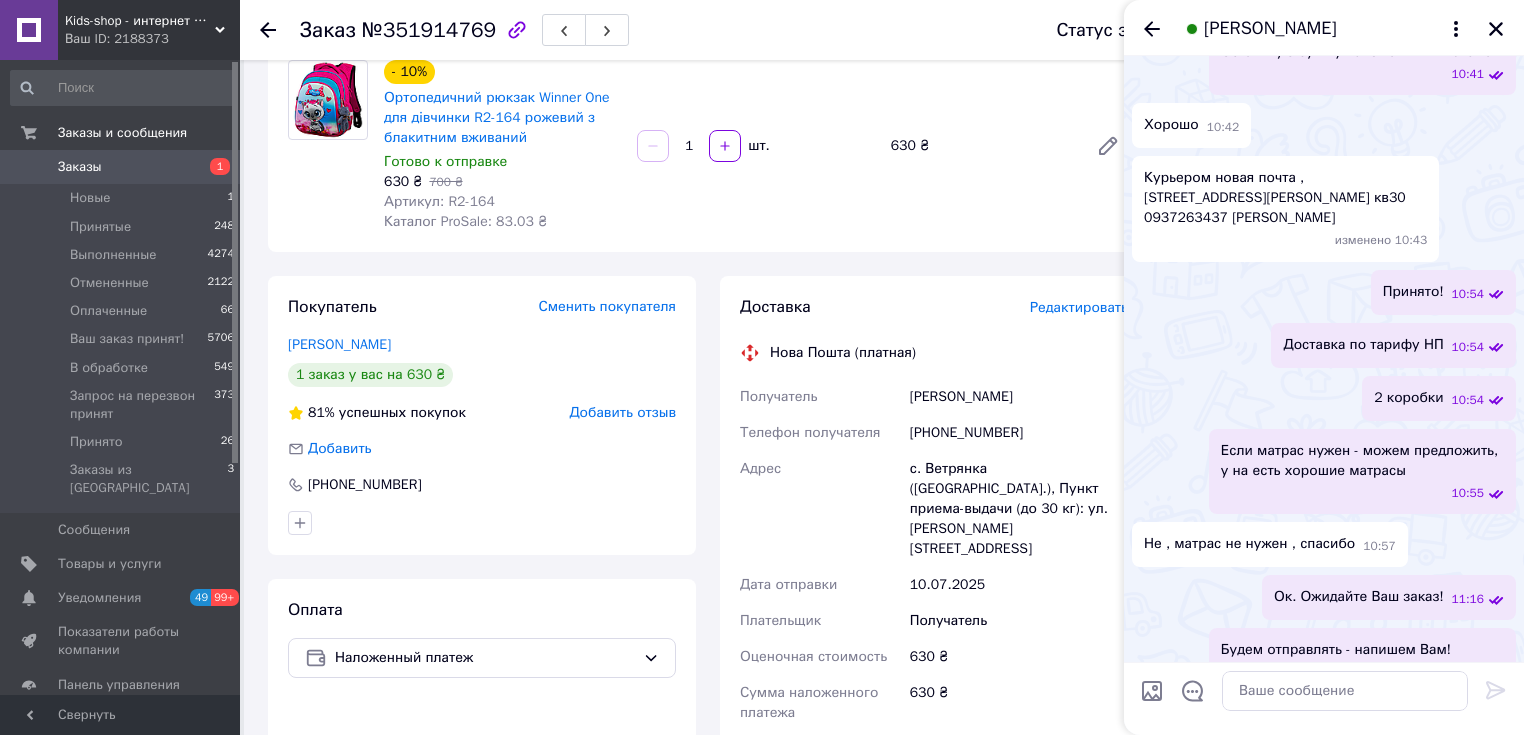 click at bounding box center (1152, 29) 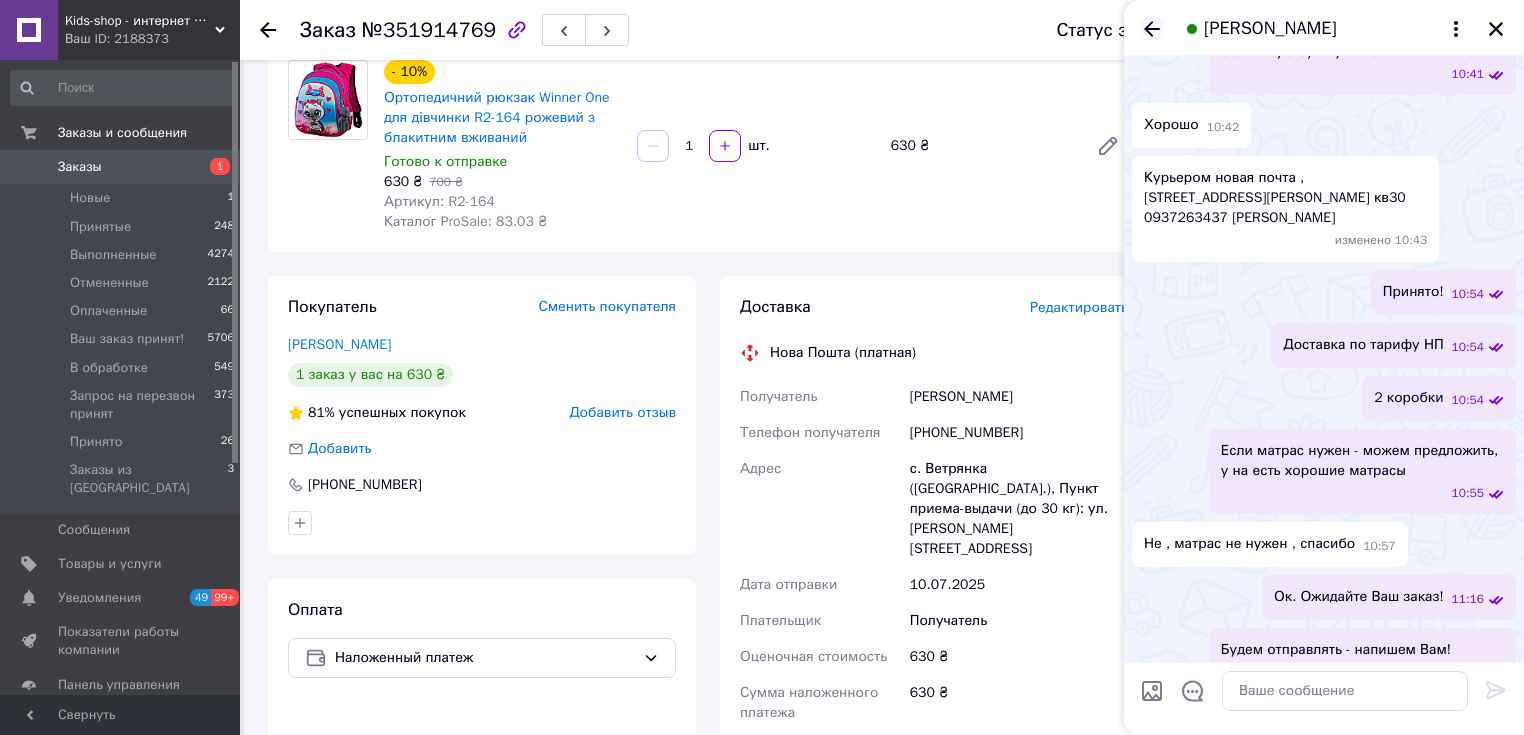 click 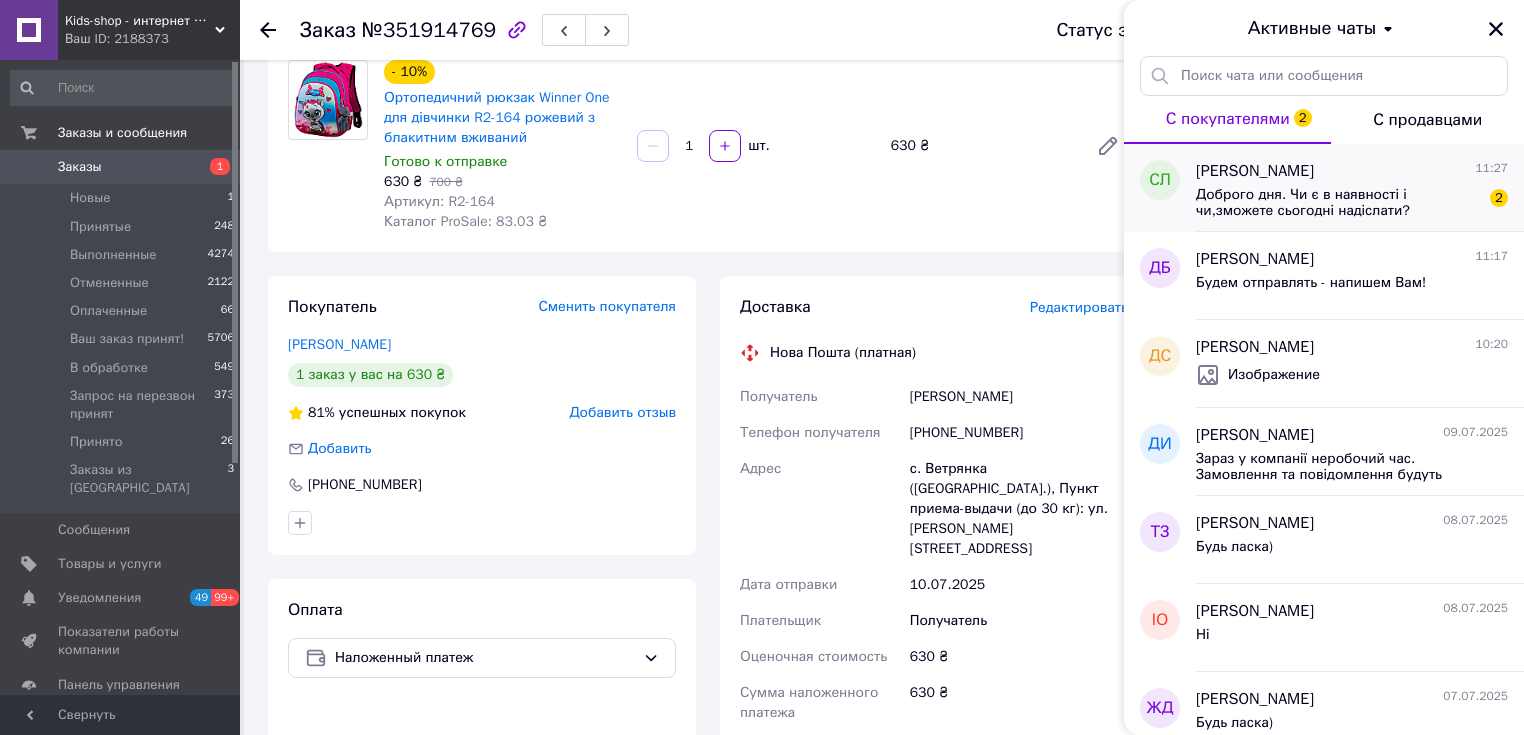 click on "Доброго дня. Чи є в наявності і чи,зможете сьогодні надіслати?" at bounding box center [1338, 203] 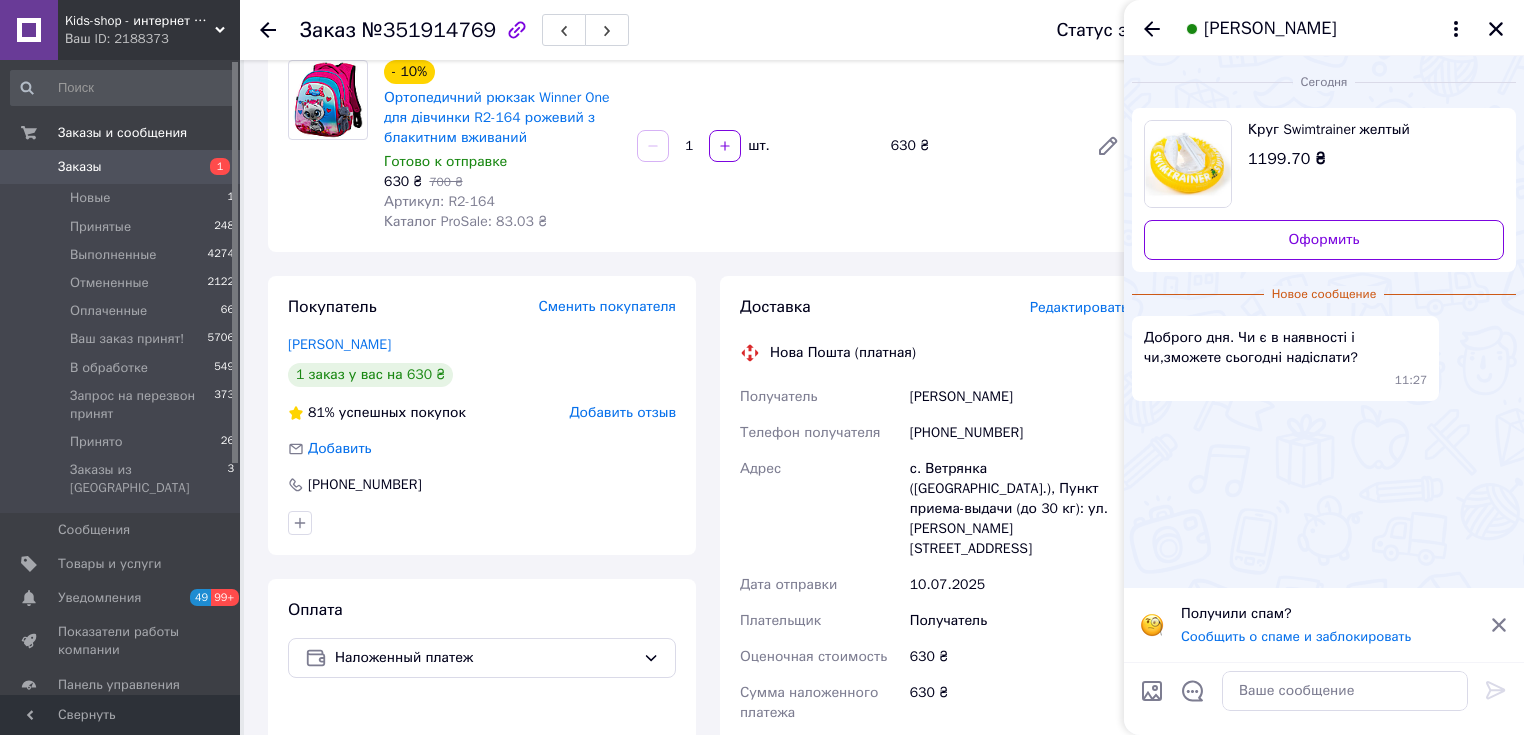 click 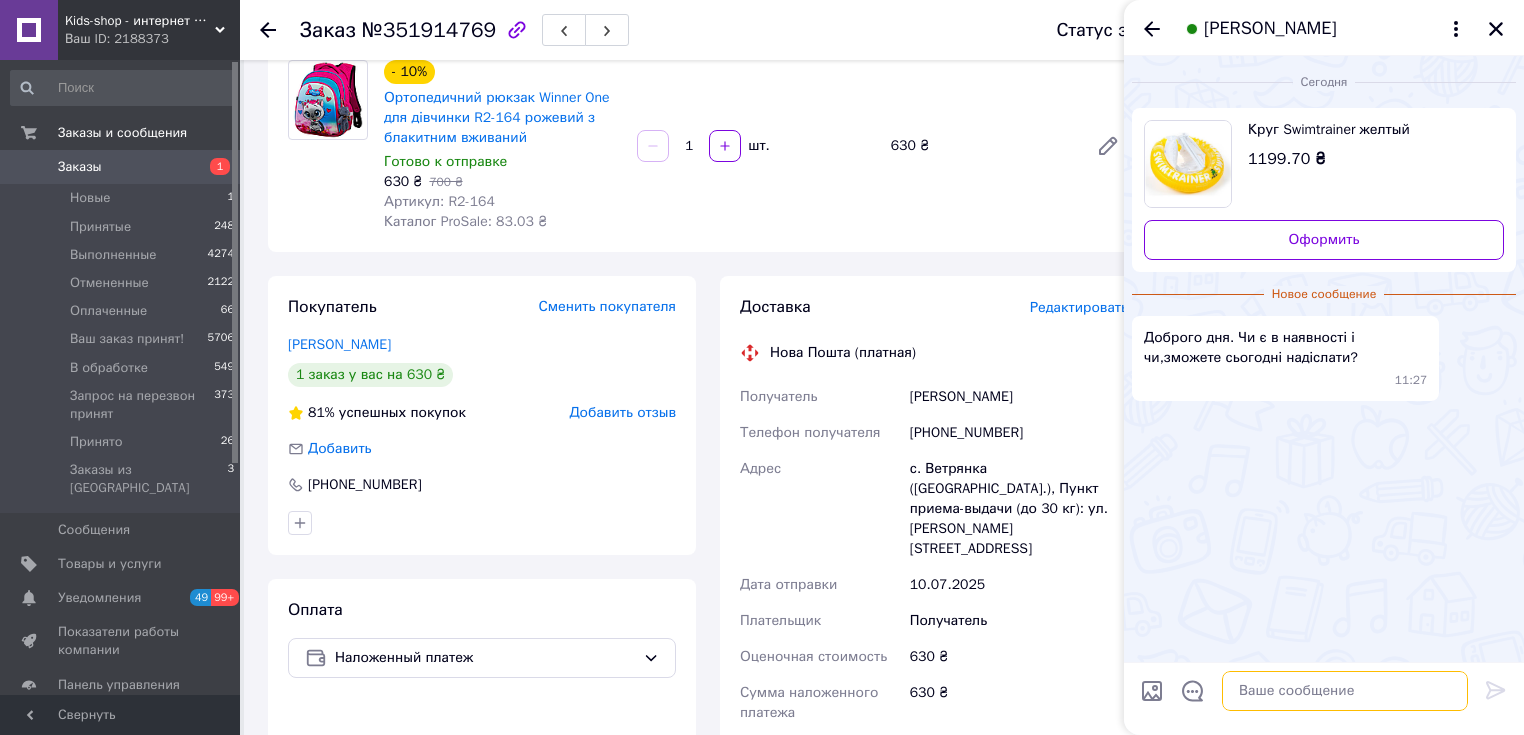 click at bounding box center (1345, 691) 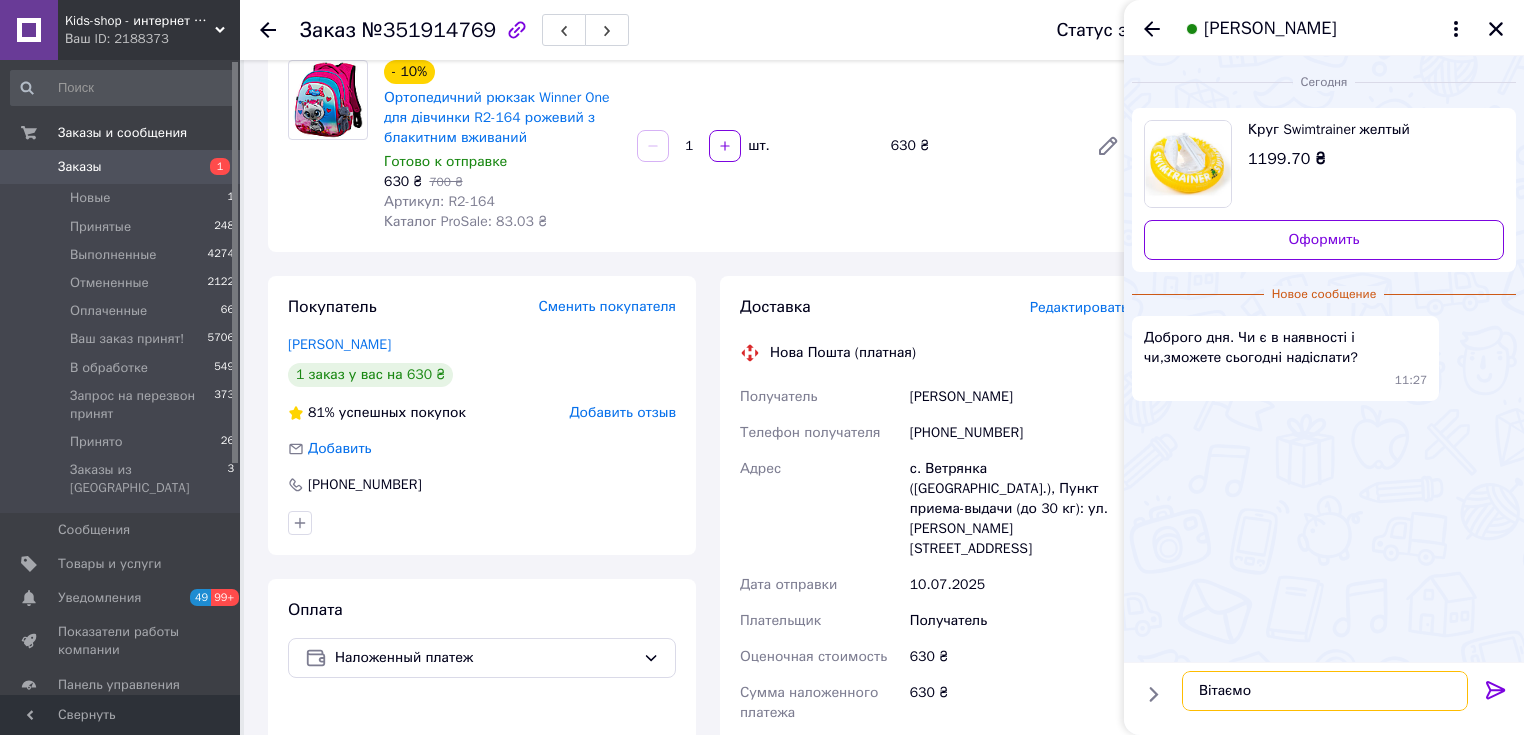 type on "Вітаємо)" 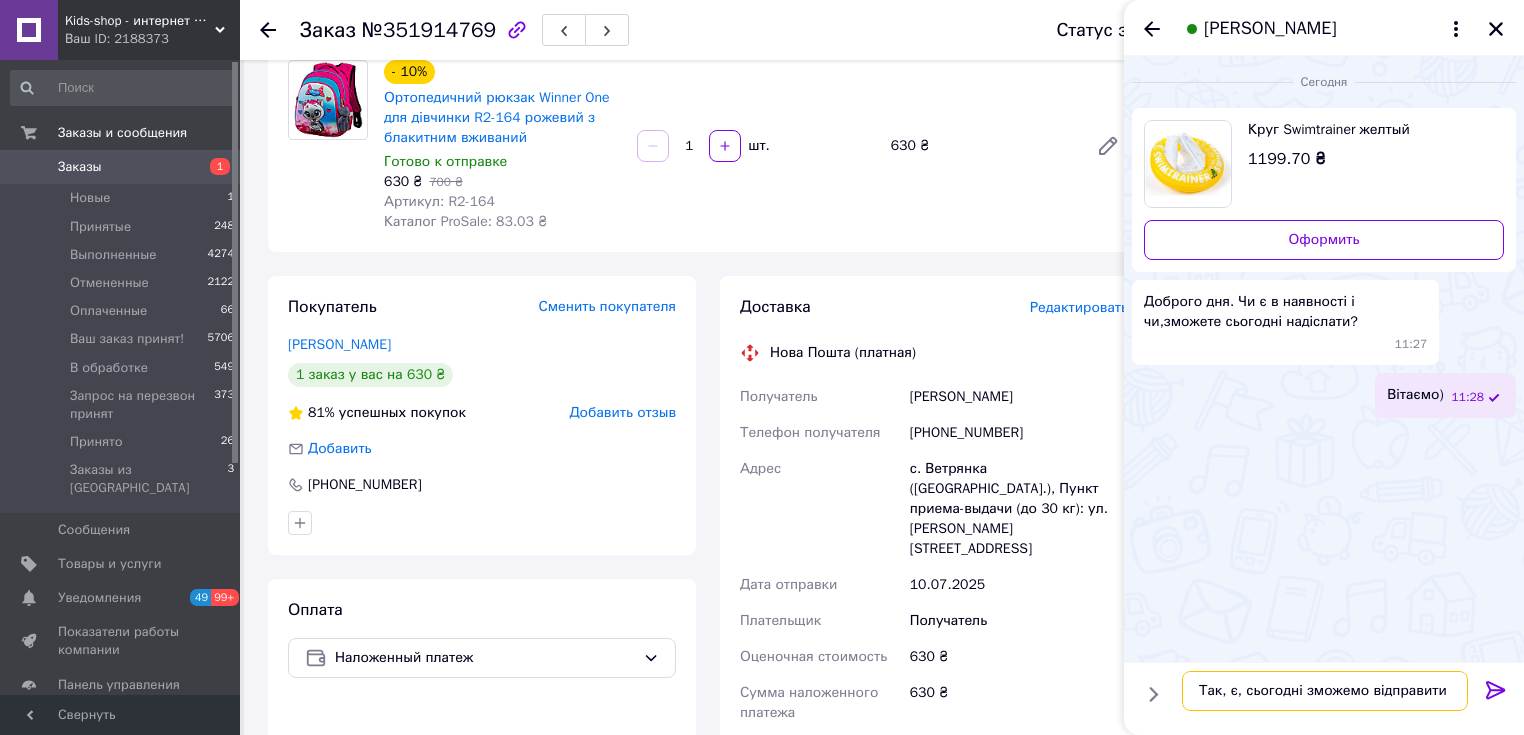 type on "Так, є, сьогодні зможемо відправити!" 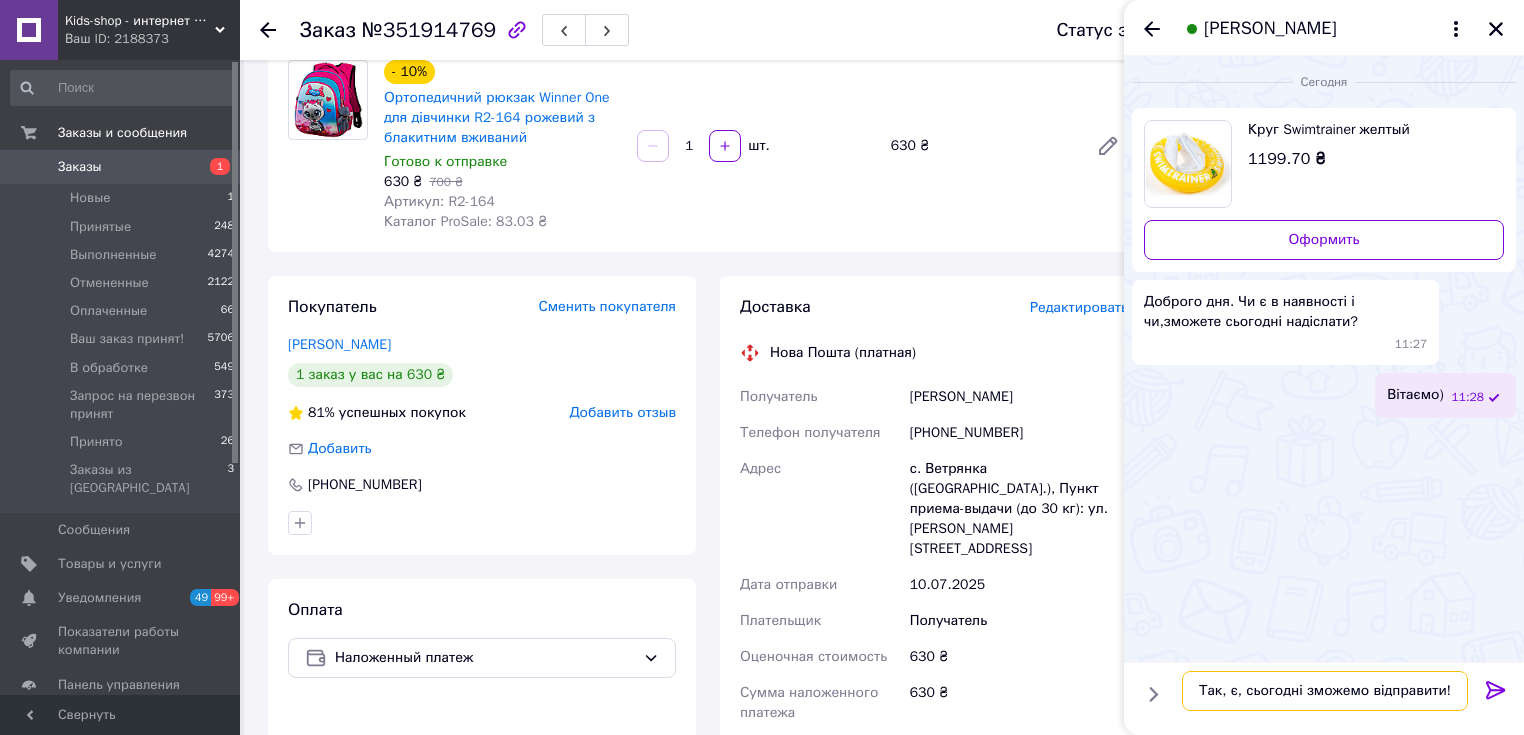 type 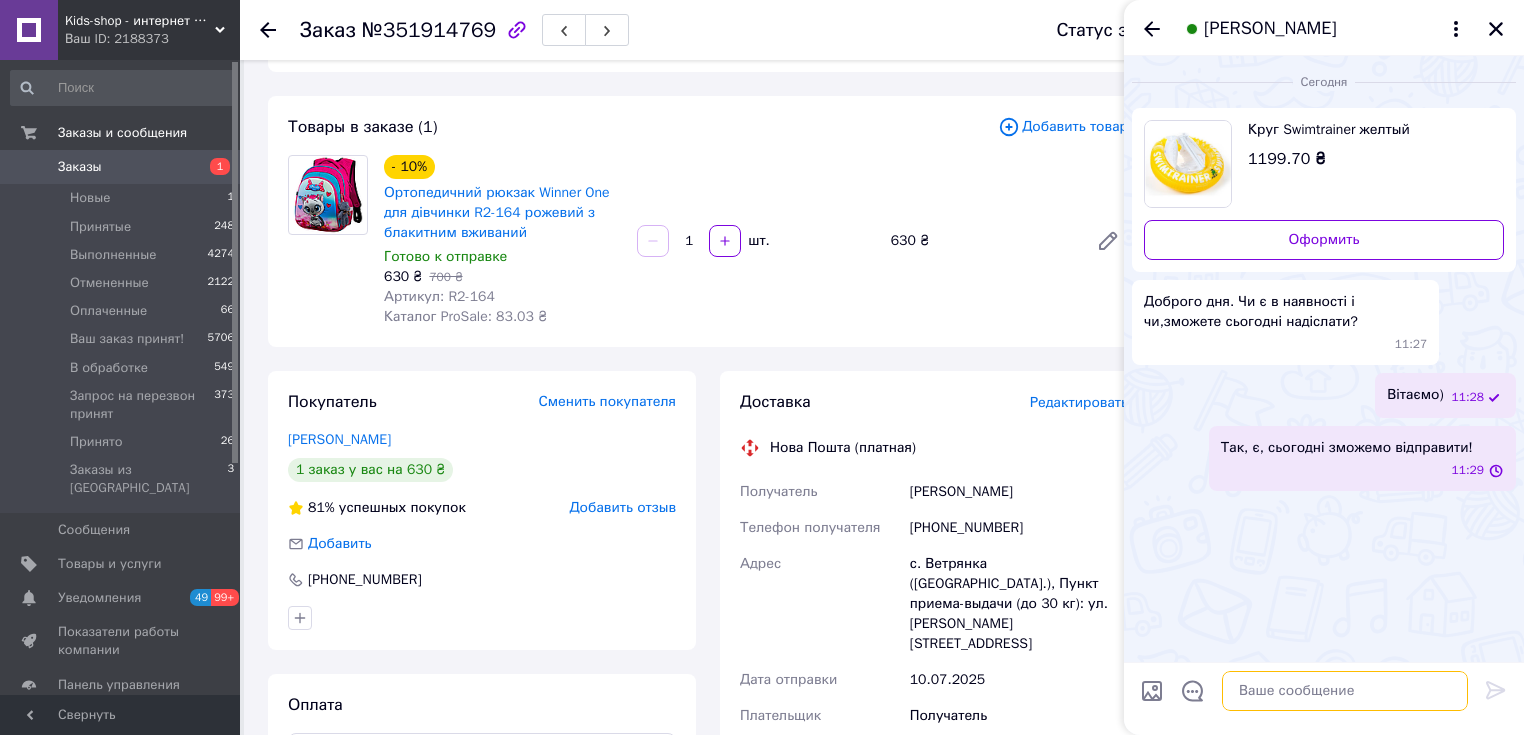 scroll, scrollTop: 38, scrollLeft: 0, axis: vertical 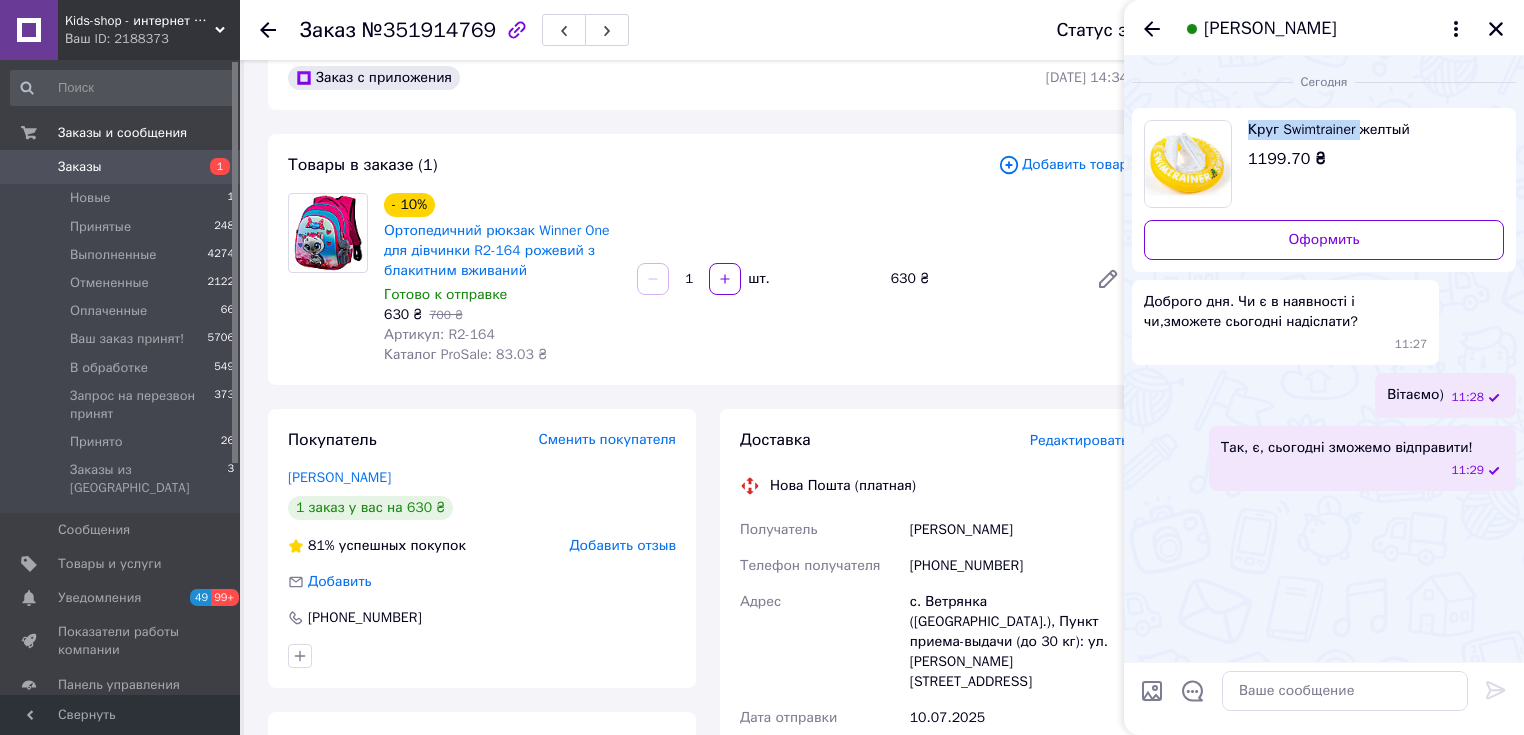drag, startPoint x: 1235, startPoint y: 117, endPoint x: 1360, endPoint y: 117, distance: 125 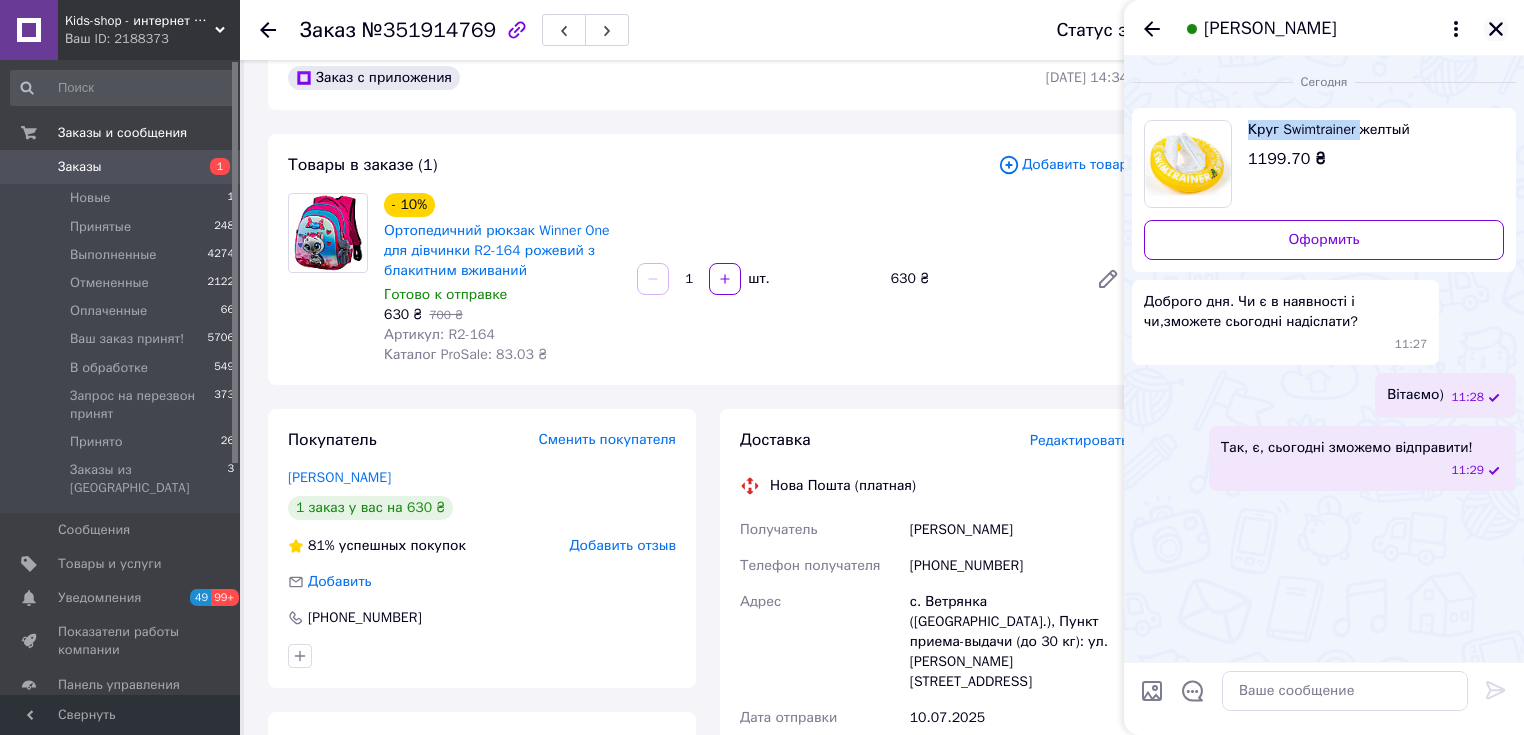 click 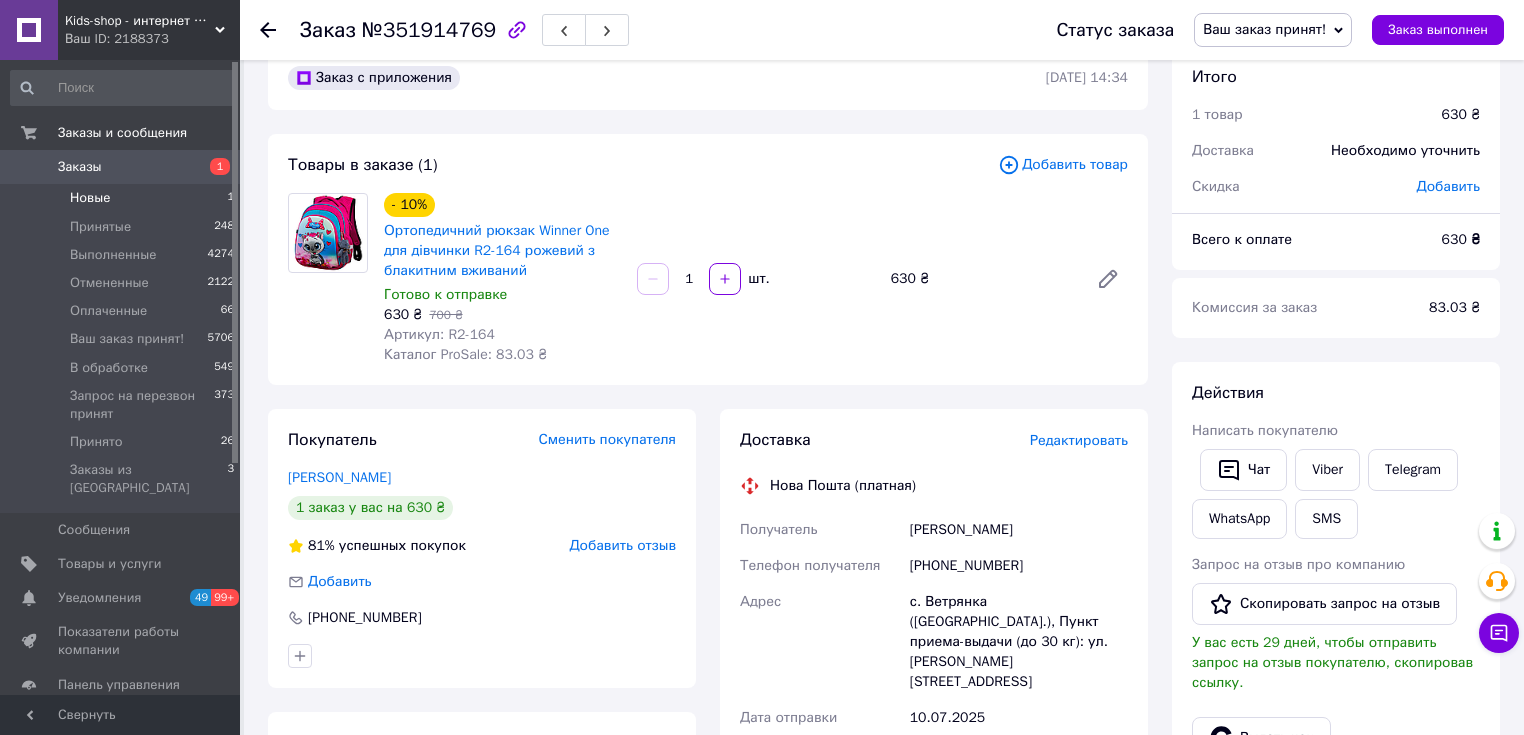 click on "Новые" at bounding box center [90, 198] 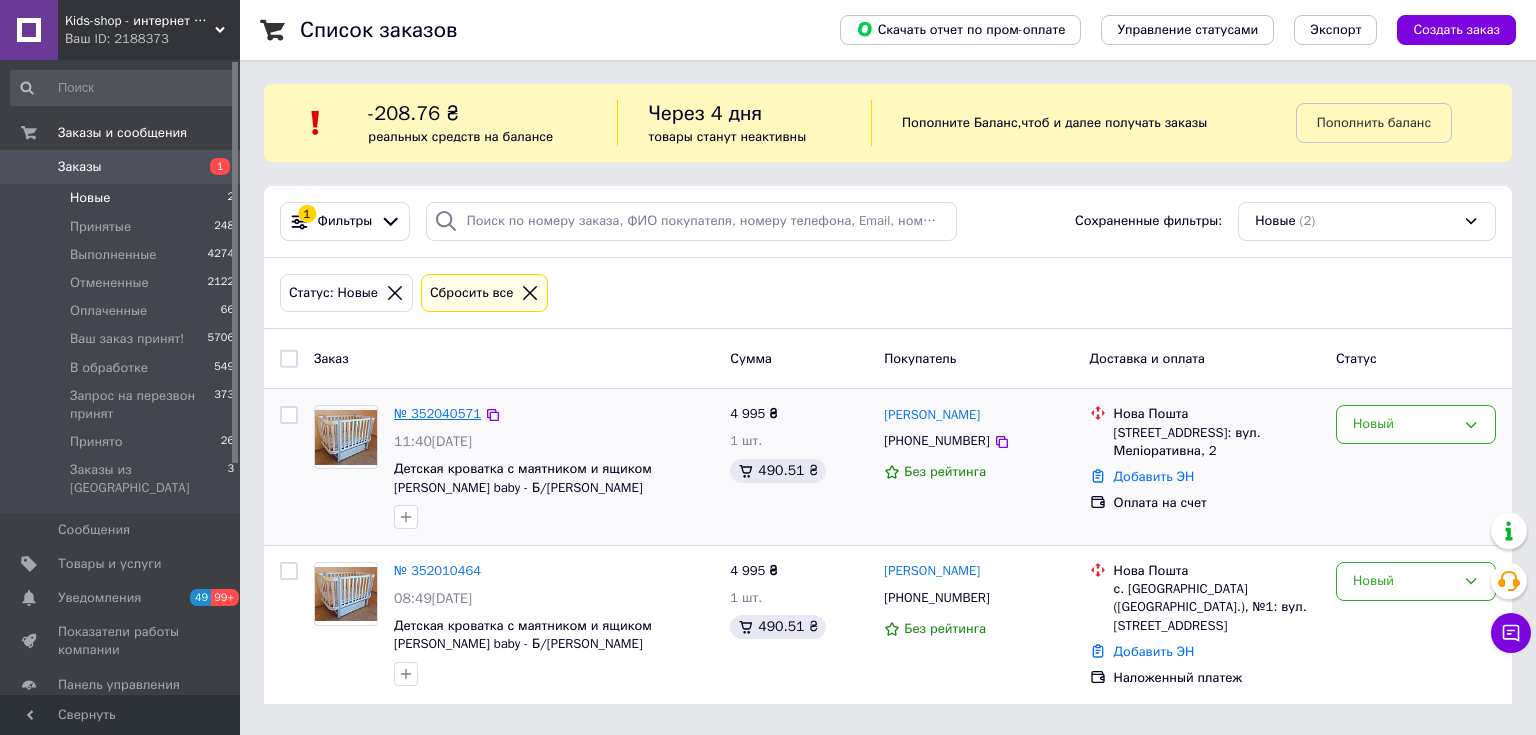 click on "№ 352040571" at bounding box center [437, 413] 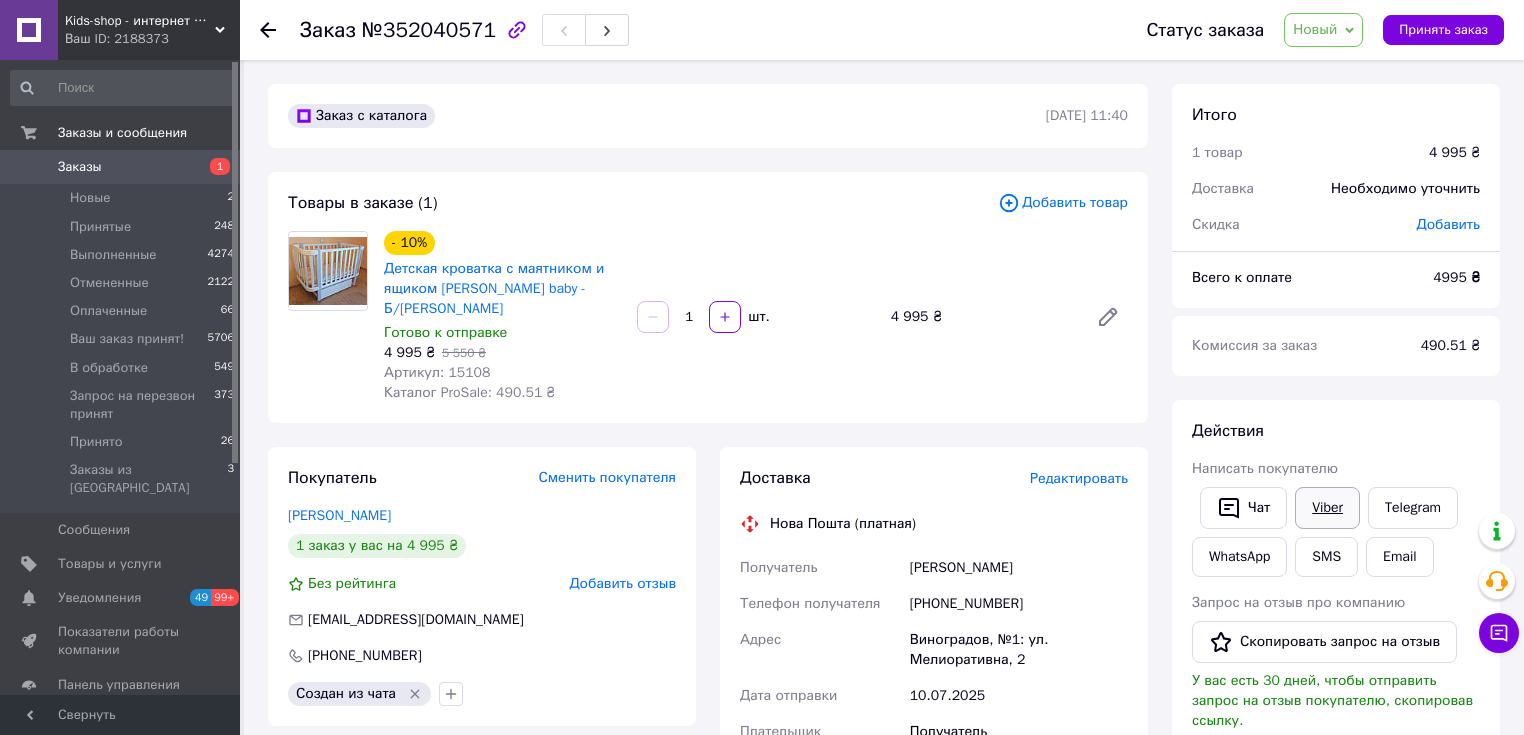 click on "Viber" at bounding box center (1327, 508) 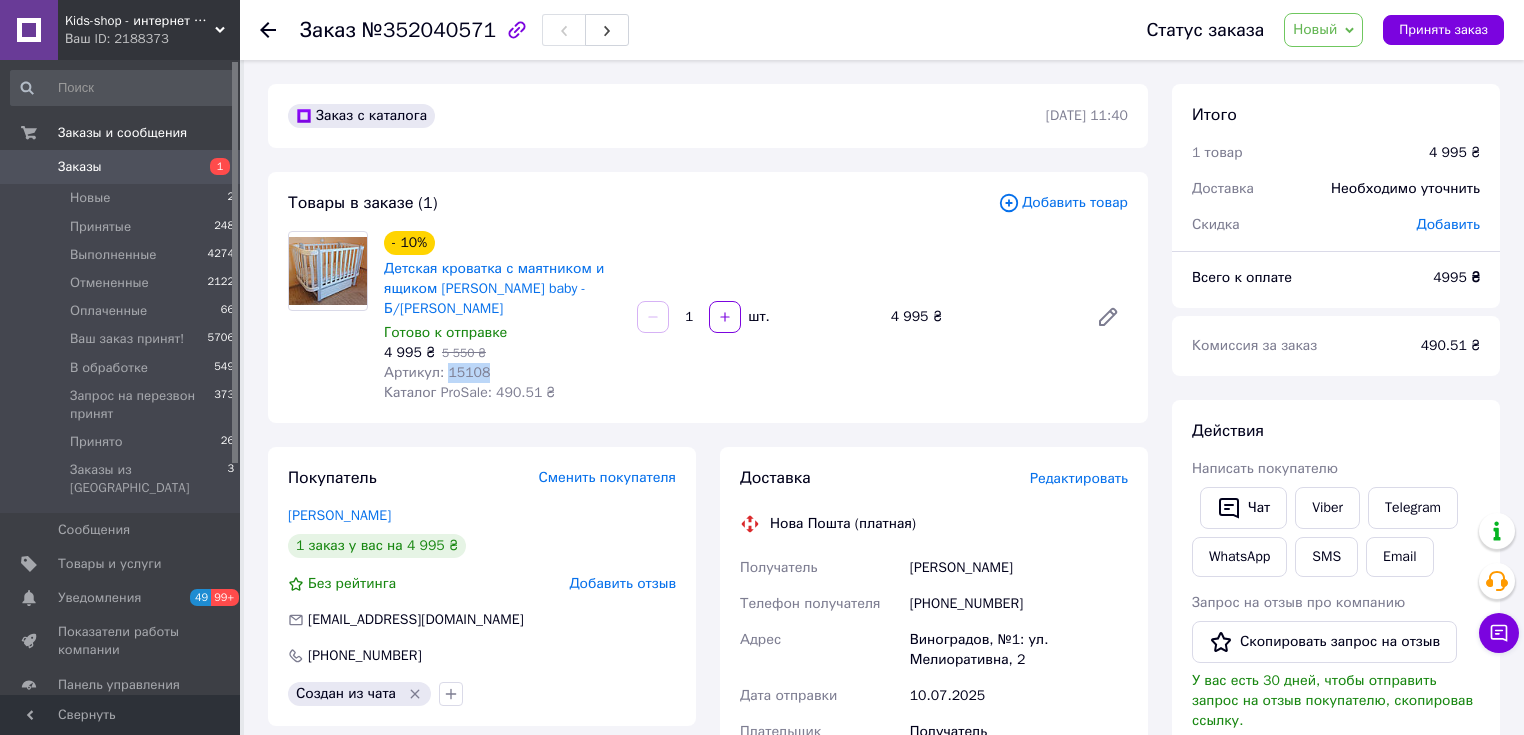 drag, startPoint x: 492, startPoint y: 354, endPoint x: 446, endPoint y: 356, distance: 46.043457 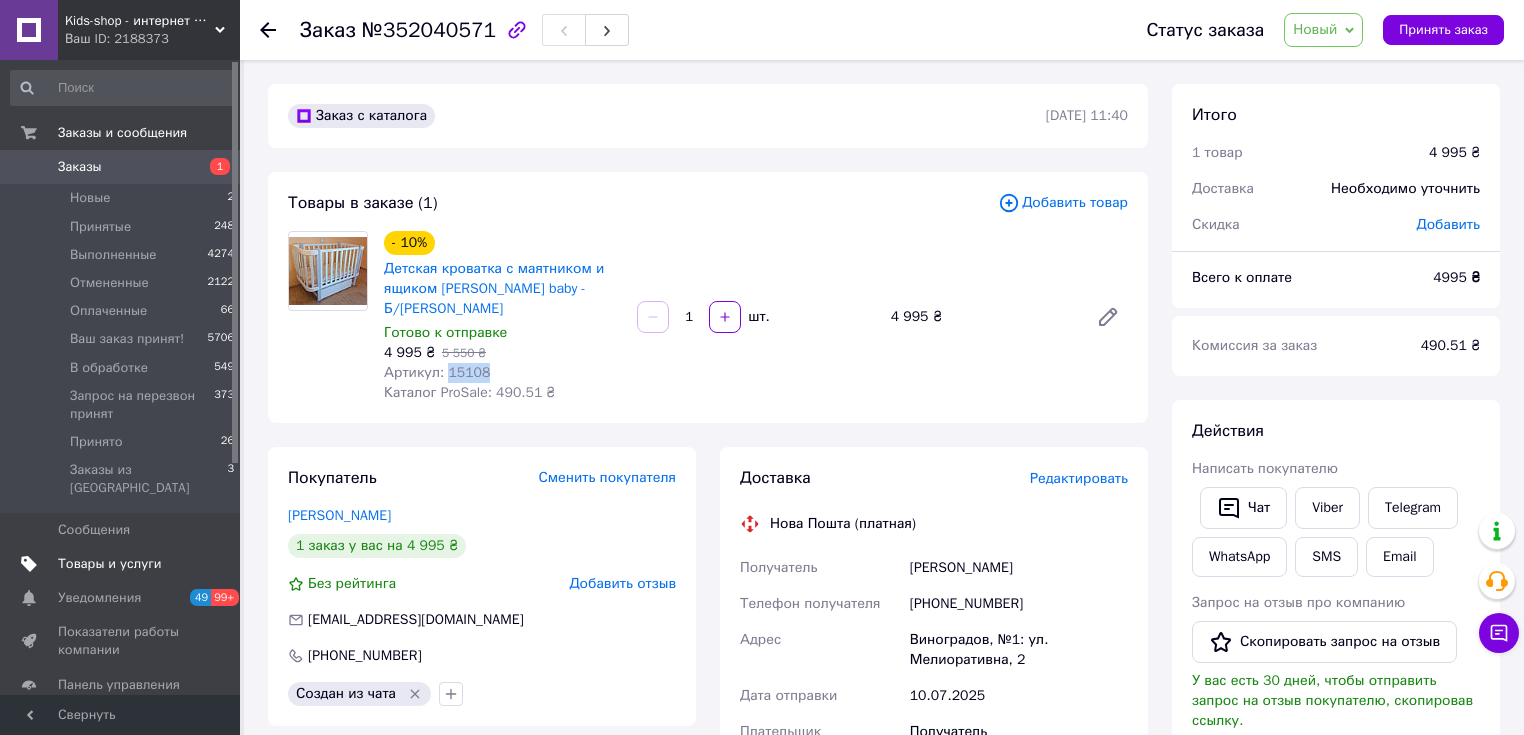 click on "Товары и услуги" at bounding box center (110, 564) 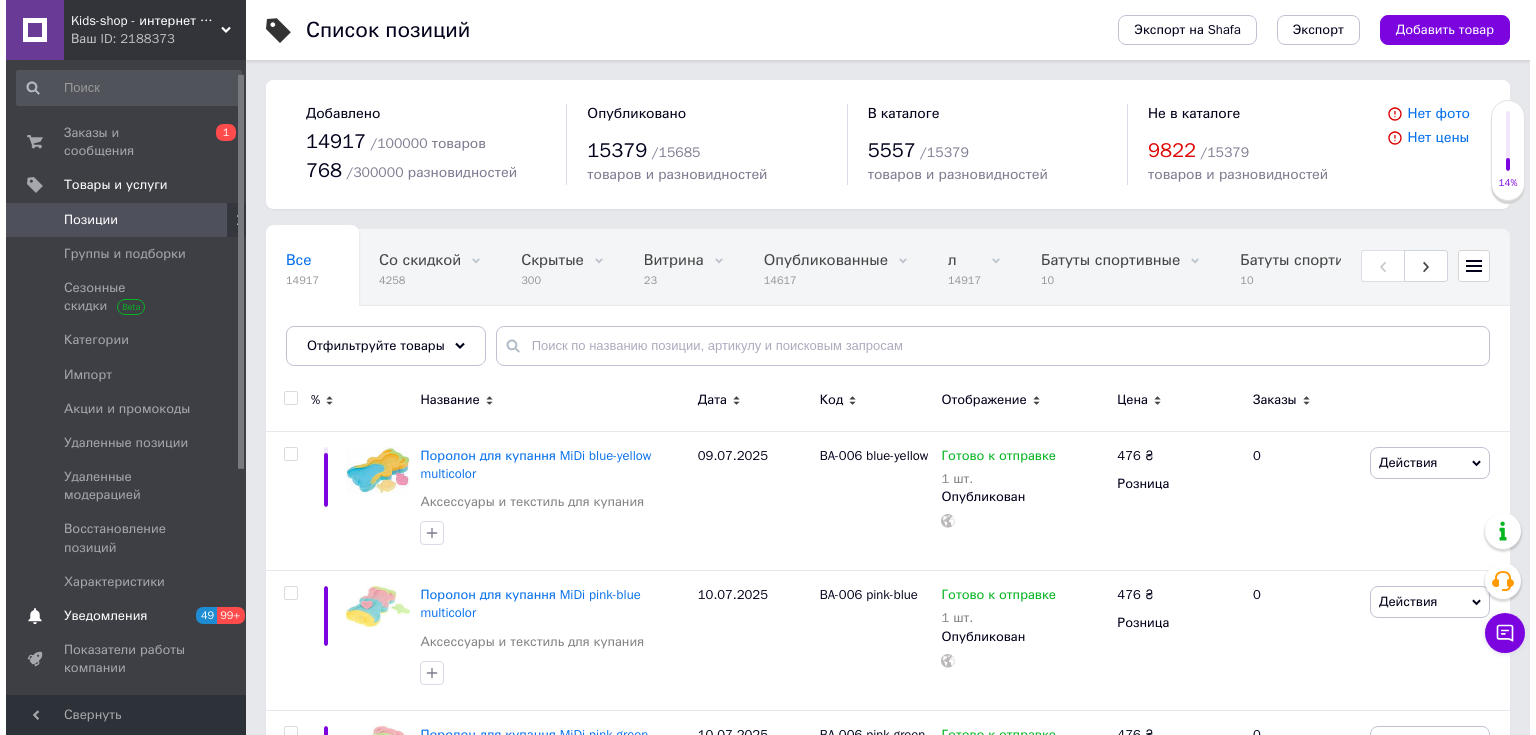 scroll, scrollTop: 266, scrollLeft: 0, axis: vertical 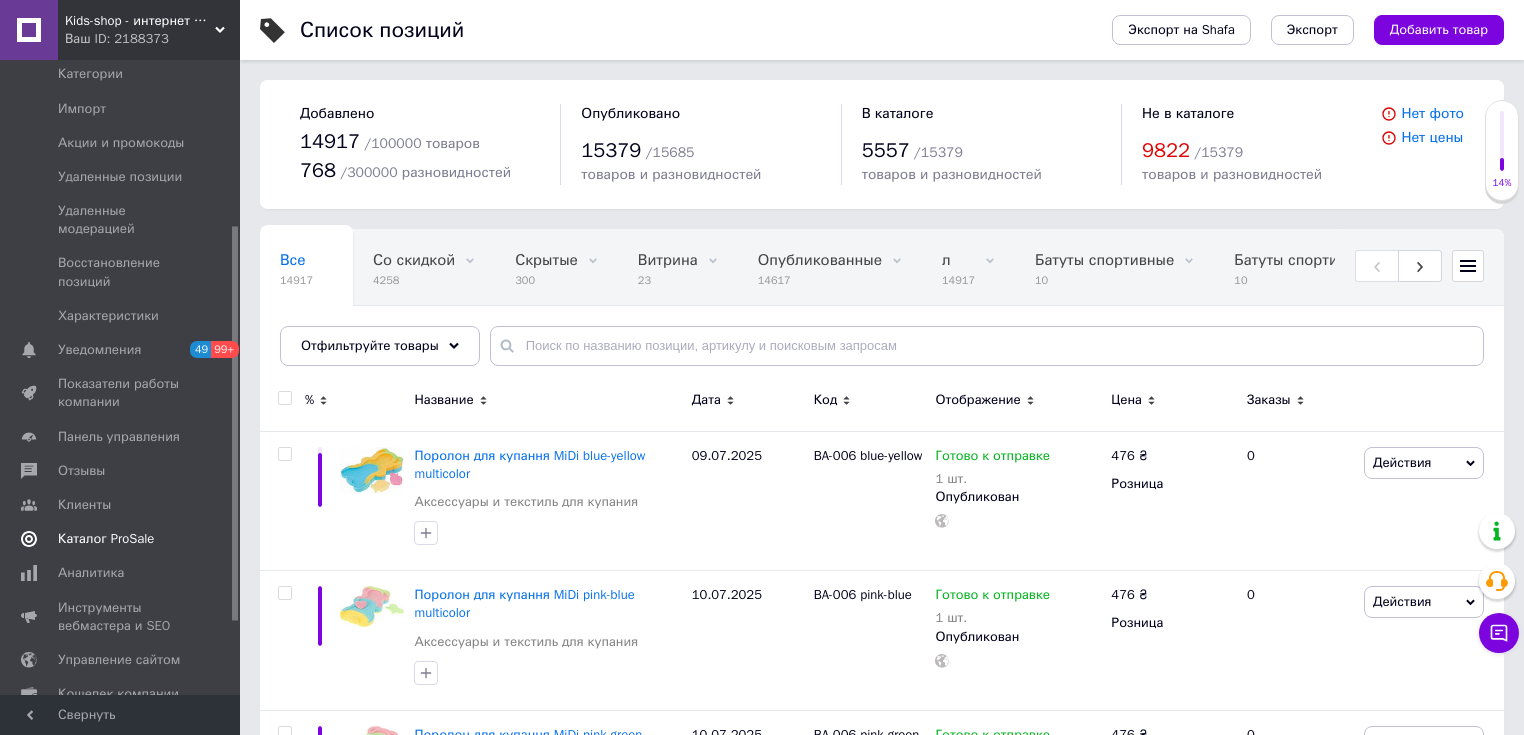 click on "Каталог ProSale" at bounding box center [106, 539] 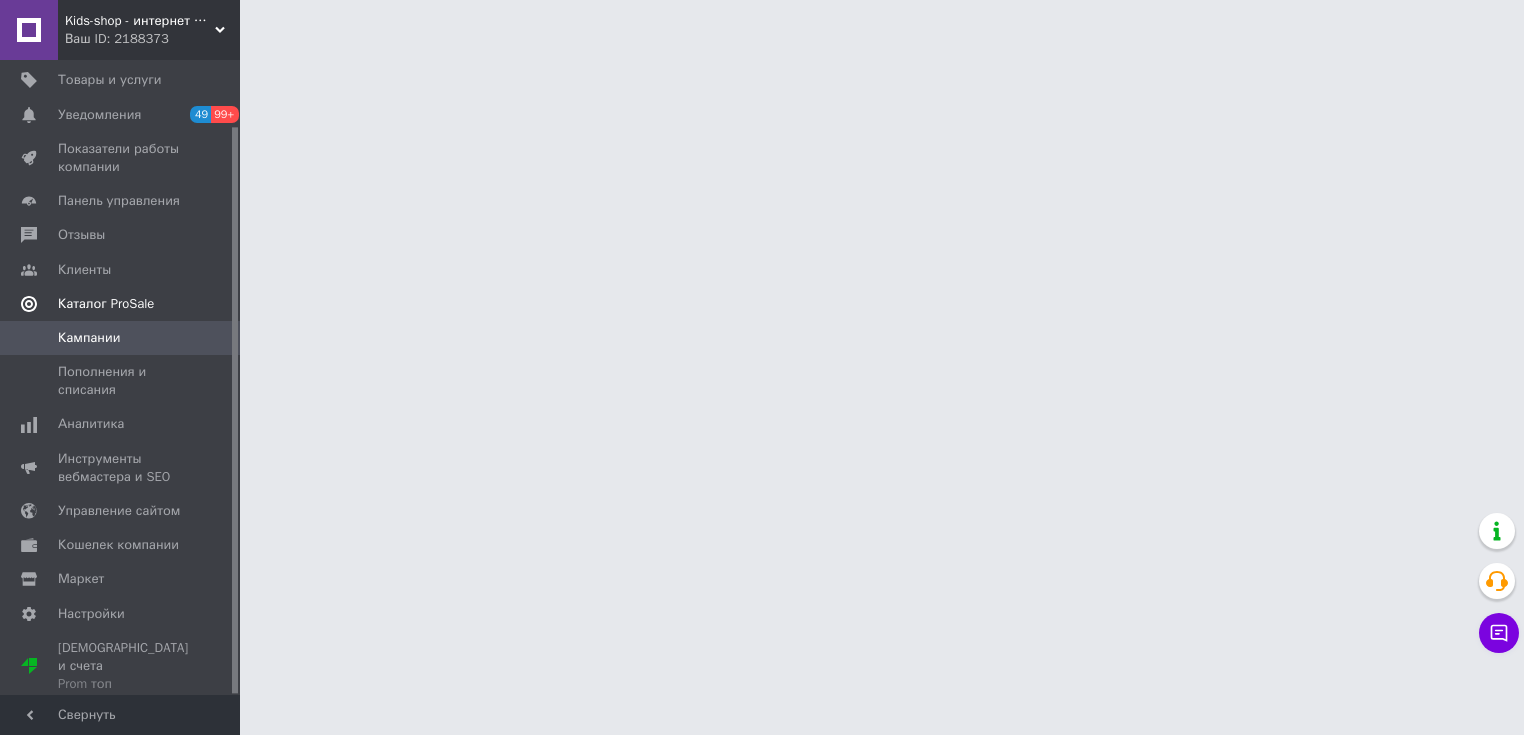 scroll, scrollTop: 74, scrollLeft: 0, axis: vertical 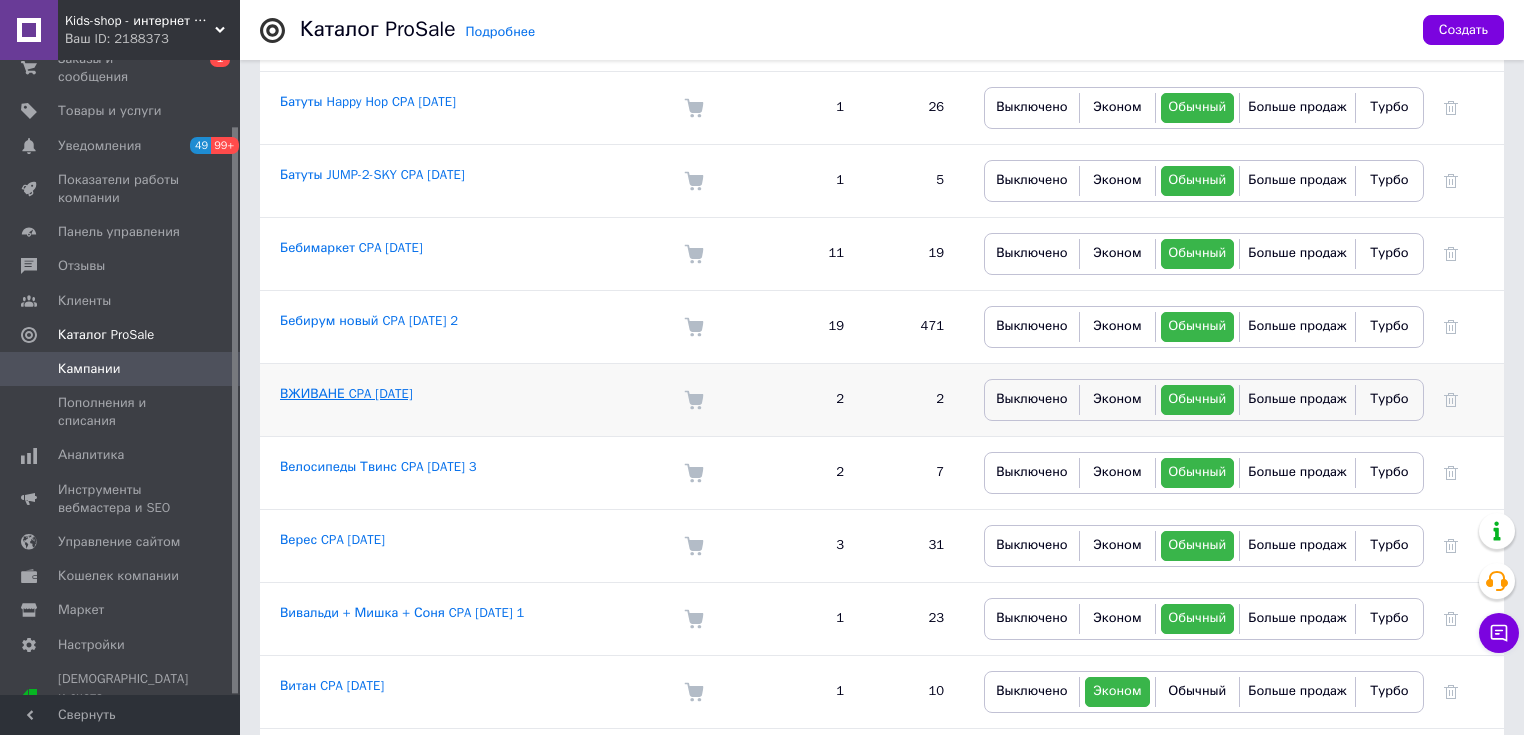 click on "ВЖИВАНЕ CPA [DATE]" at bounding box center (346, 393) 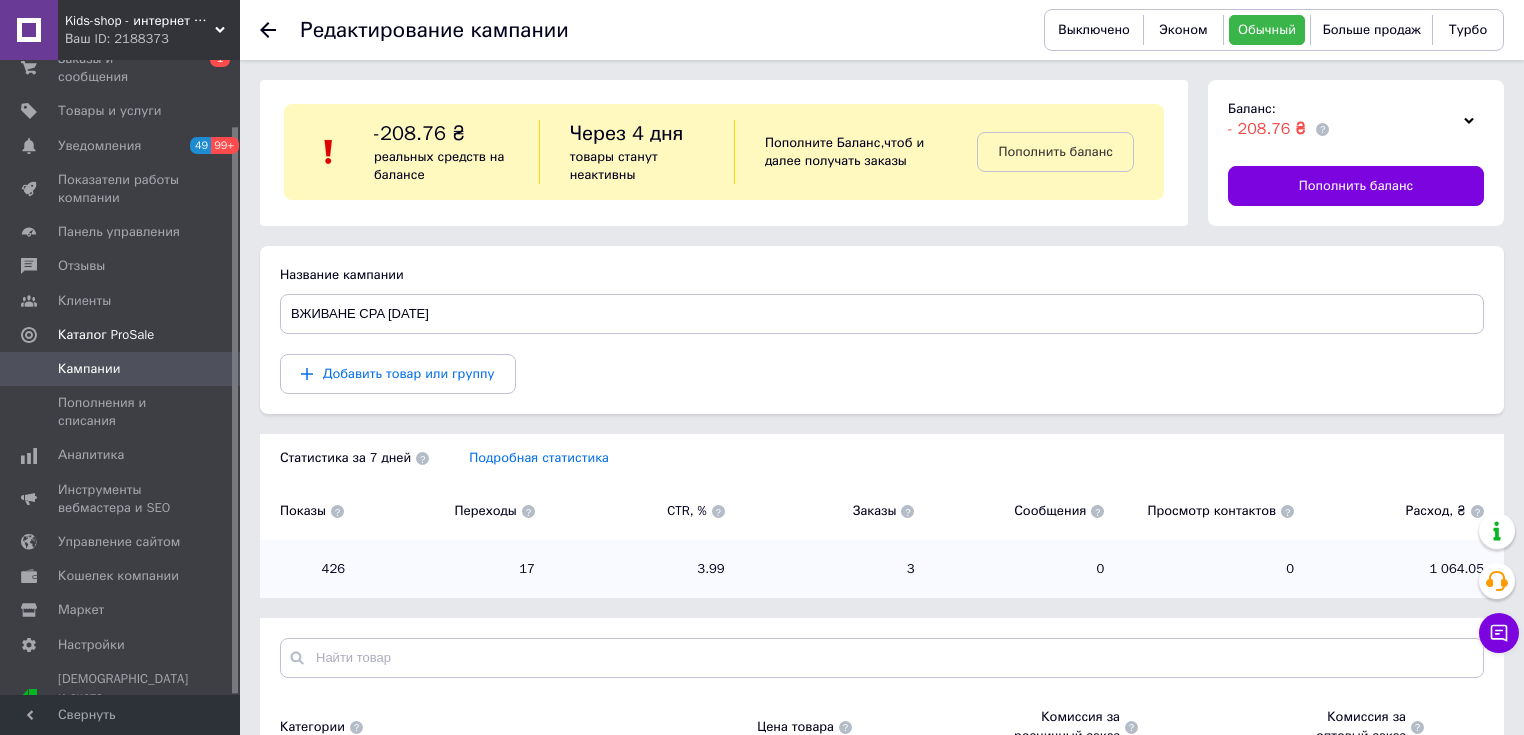 scroll, scrollTop: 252, scrollLeft: 0, axis: vertical 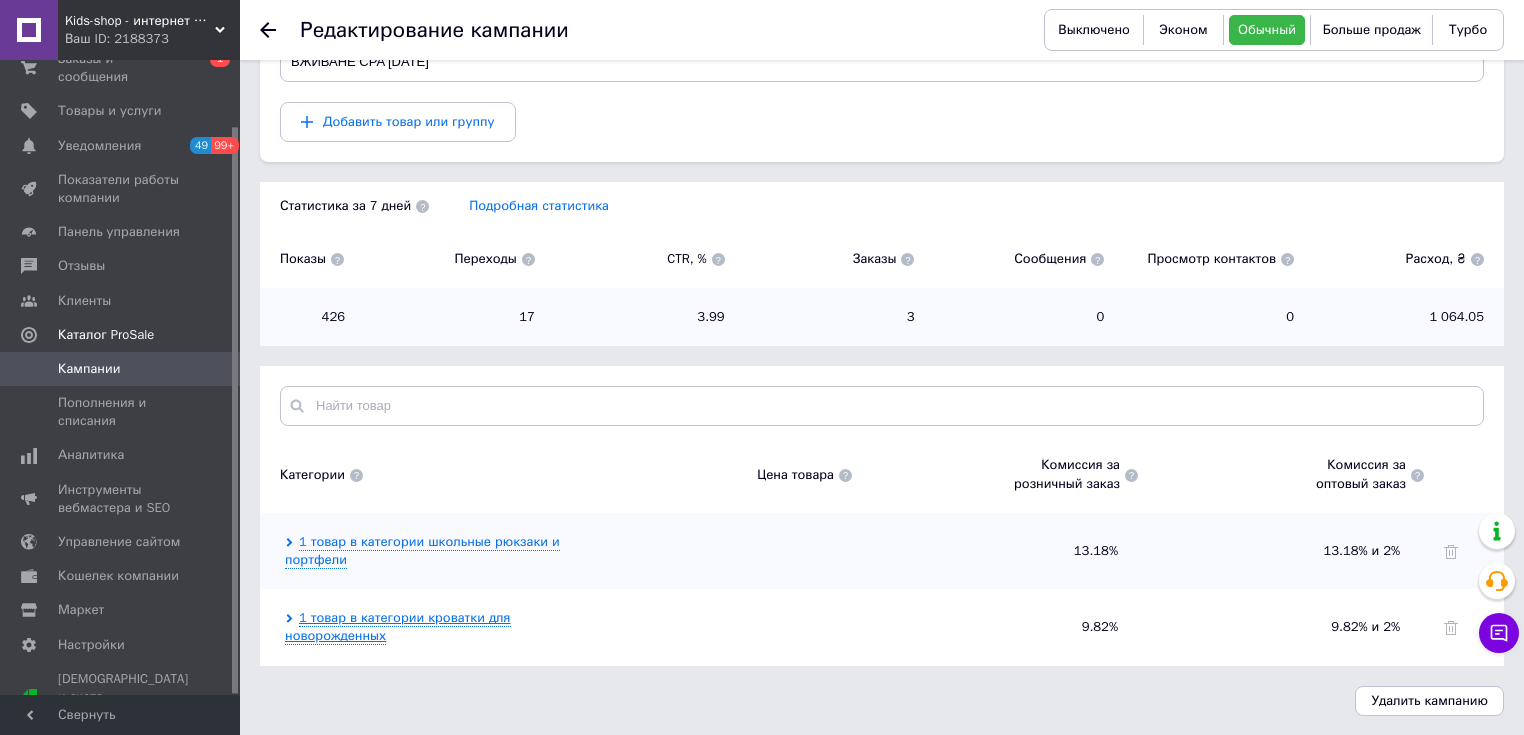 click on "1 товар в категории кроватки для новорожденных" at bounding box center [398, 627] 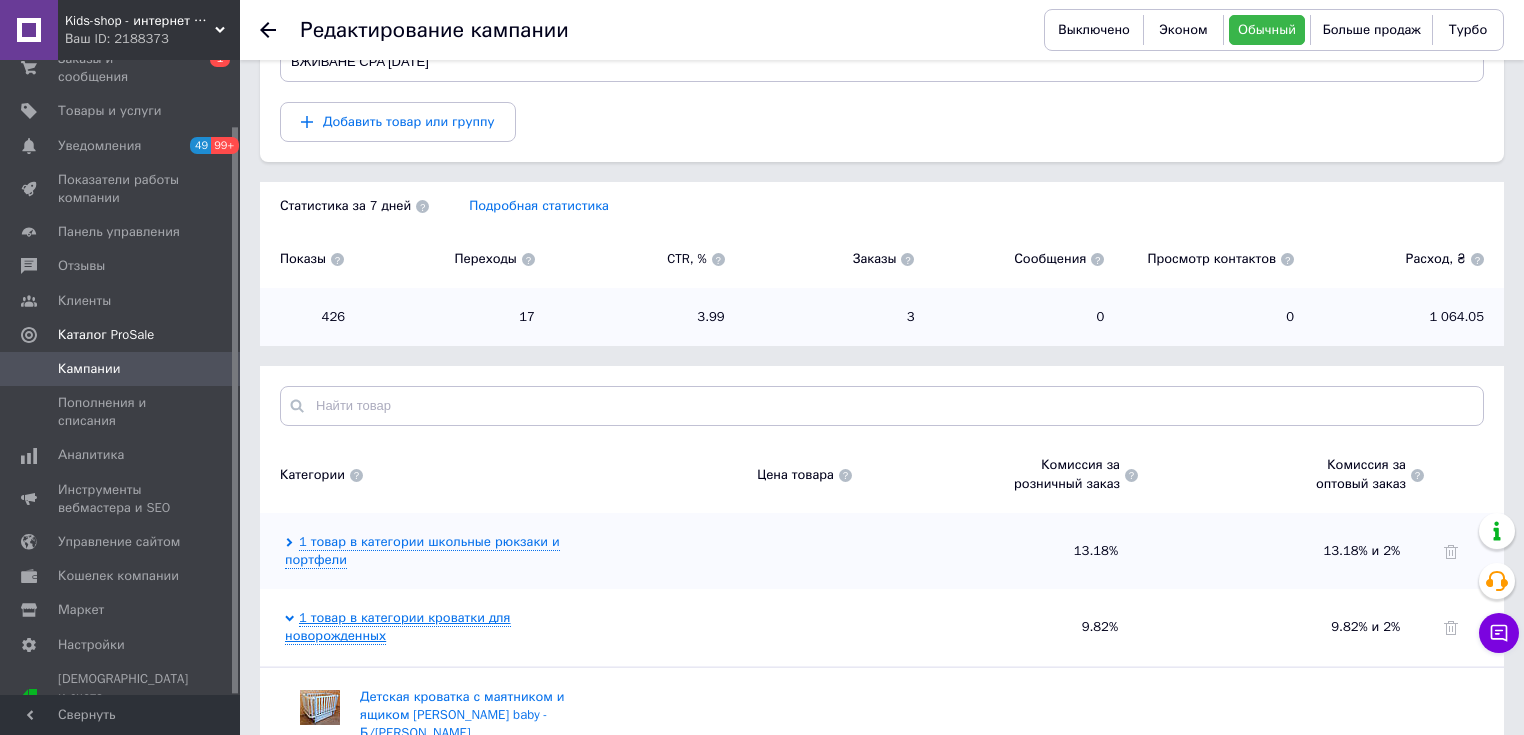 scroll, scrollTop: 384, scrollLeft: 0, axis: vertical 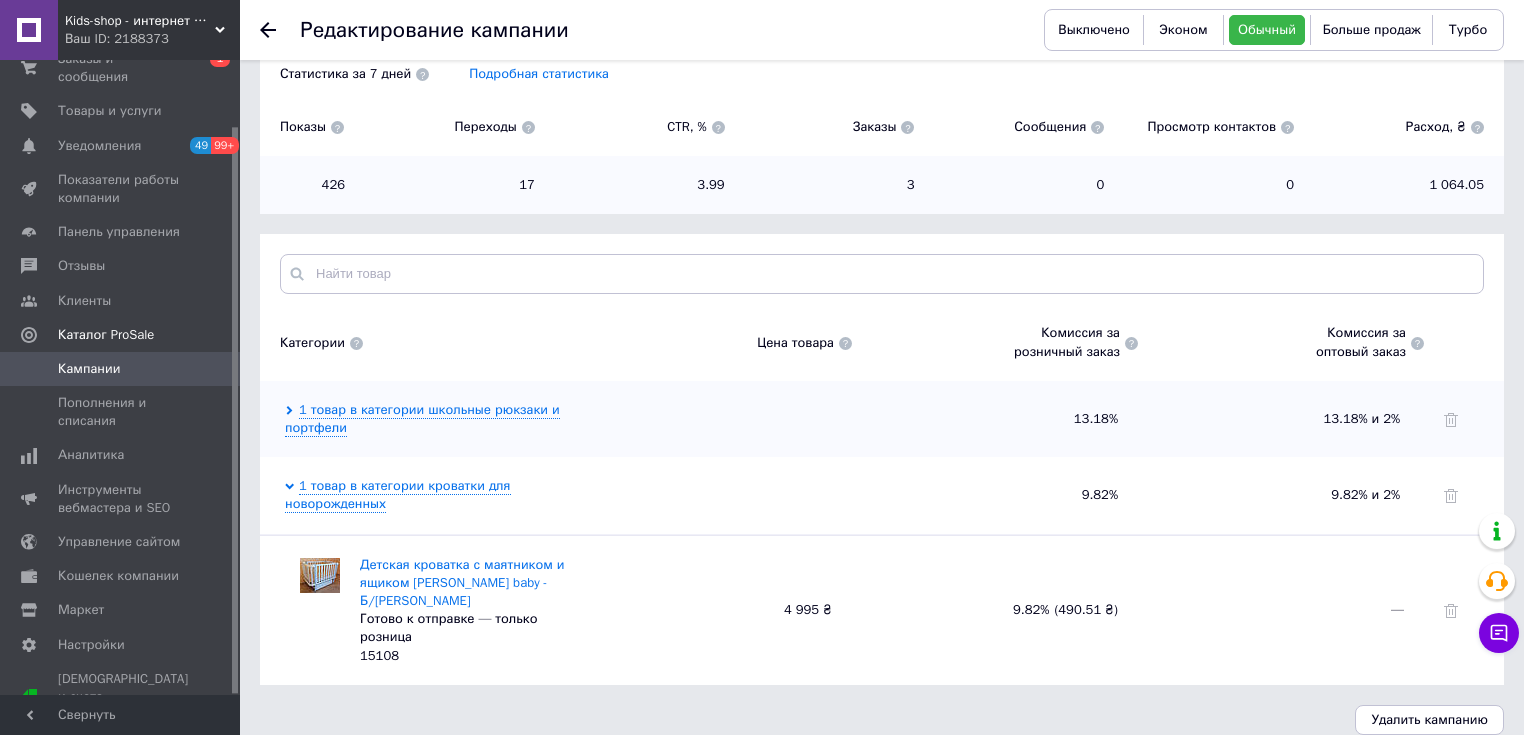 click on "Выключено Эконом Обычный Больше продаж Турбо" at bounding box center (1274, 30) 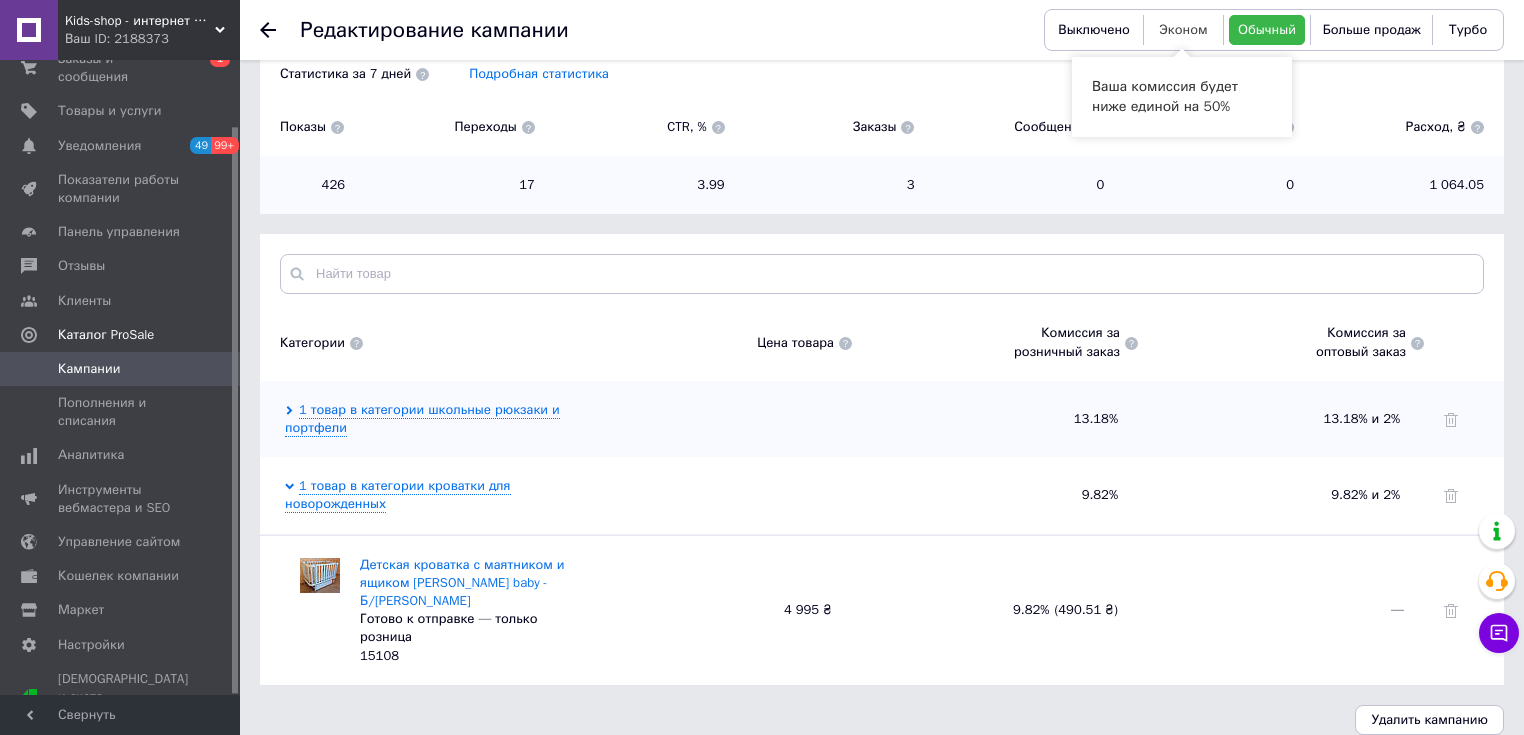 click on "Эконом" at bounding box center (1183, 29) 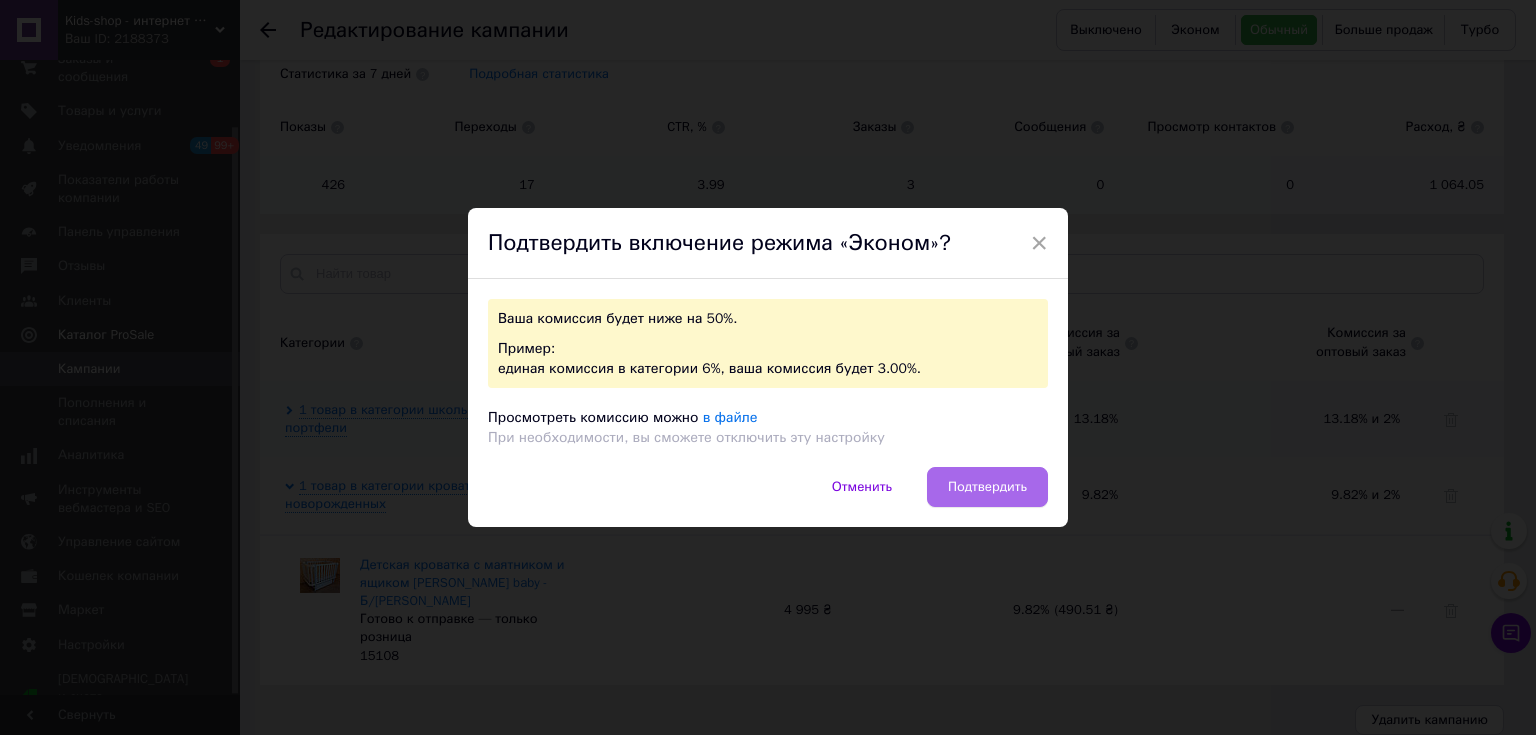 click on "Подтвердить" at bounding box center (987, 487) 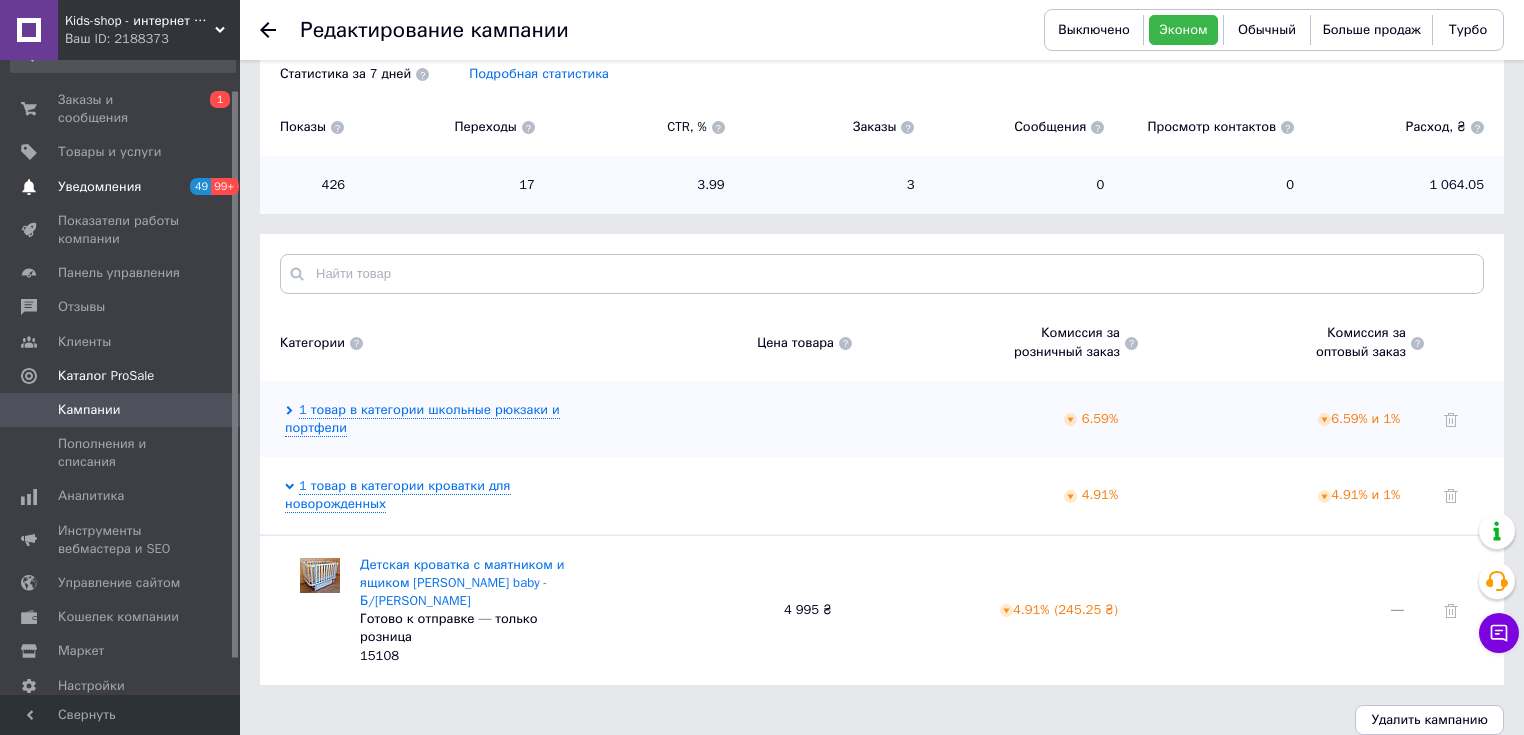 scroll, scrollTop: 0, scrollLeft: 0, axis: both 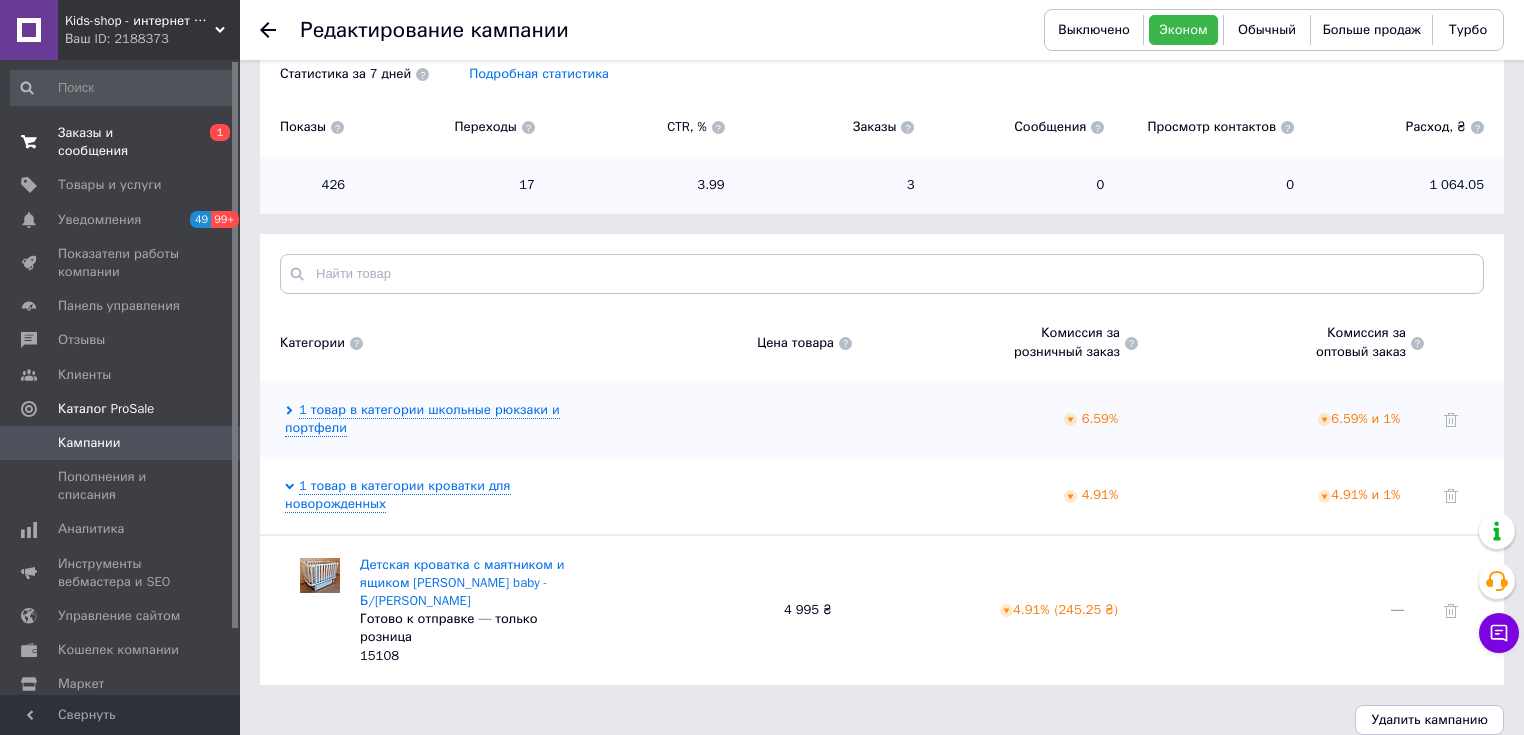 click on "Заказы и сообщения" at bounding box center (121, 142) 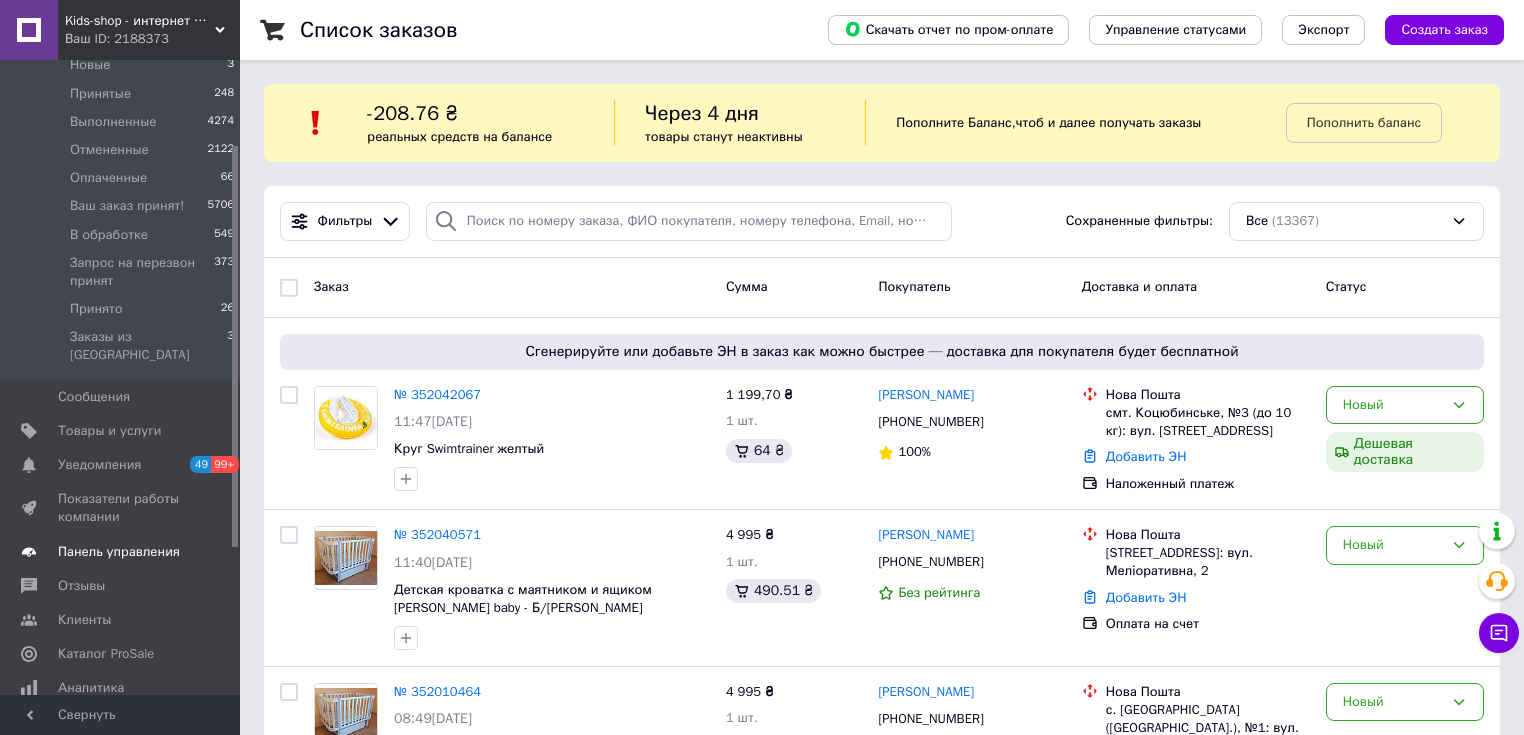 click on "Панель управления" at bounding box center (119, 552) 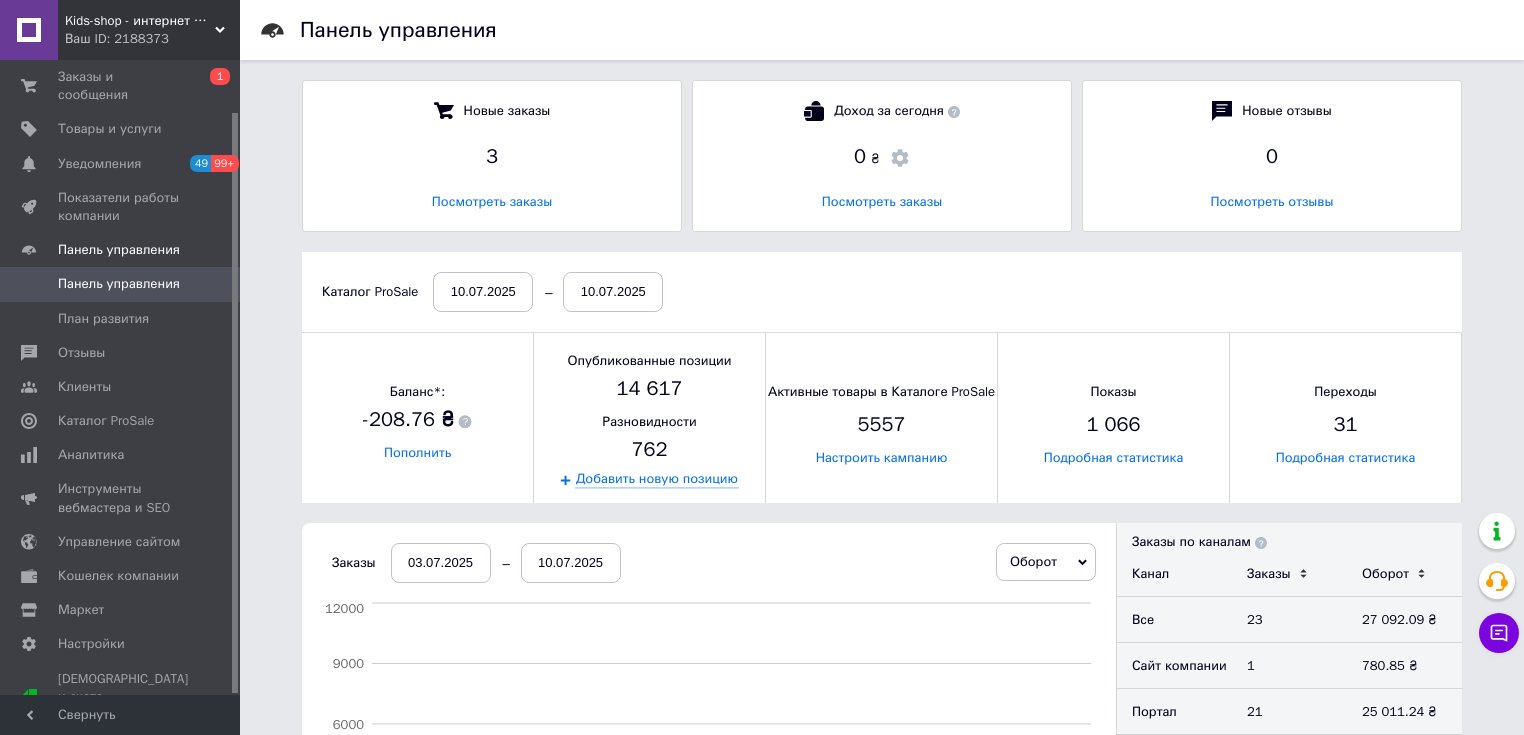 scroll, scrollTop: 10, scrollLeft: 9, axis: both 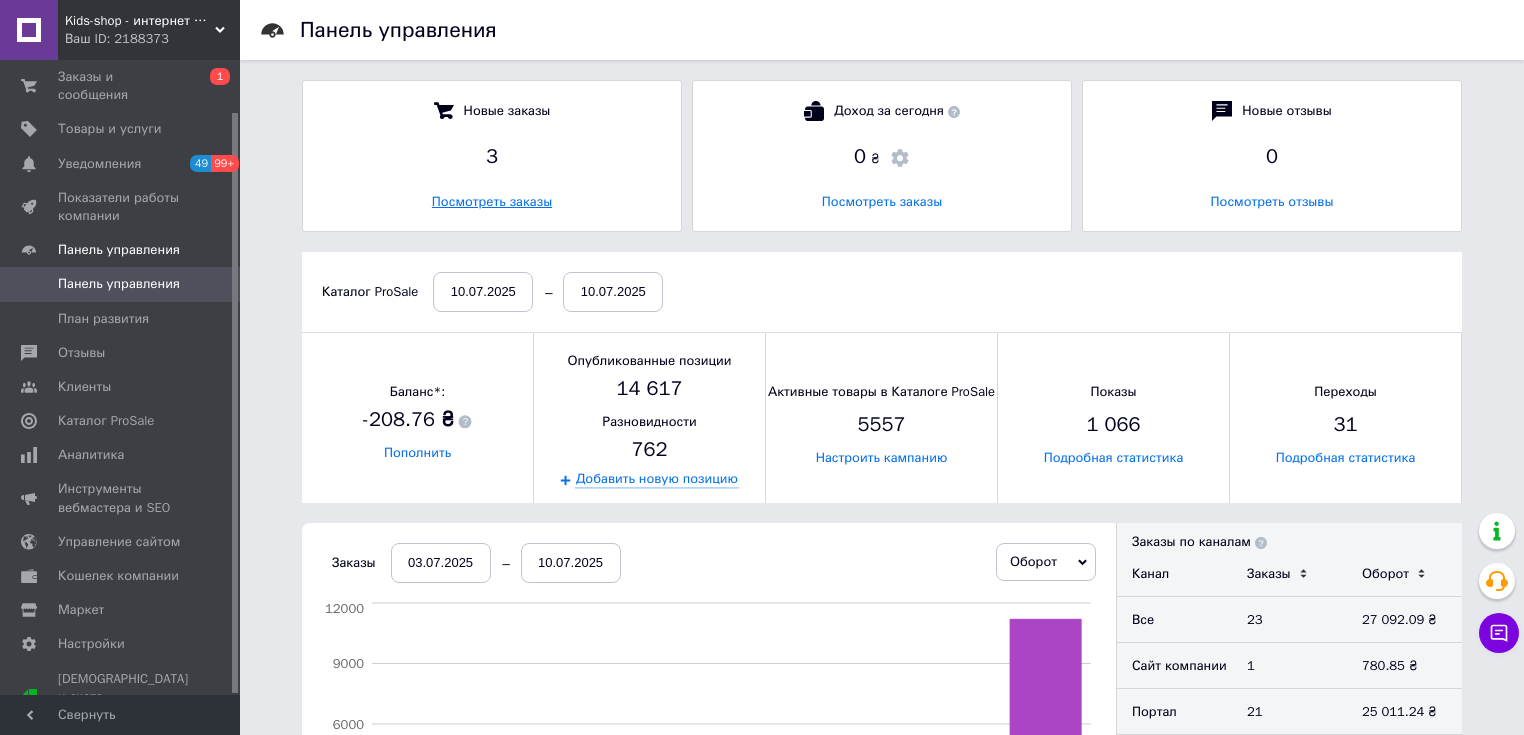 click on "Посмотреть заказы" at bounding box center (492, 201) 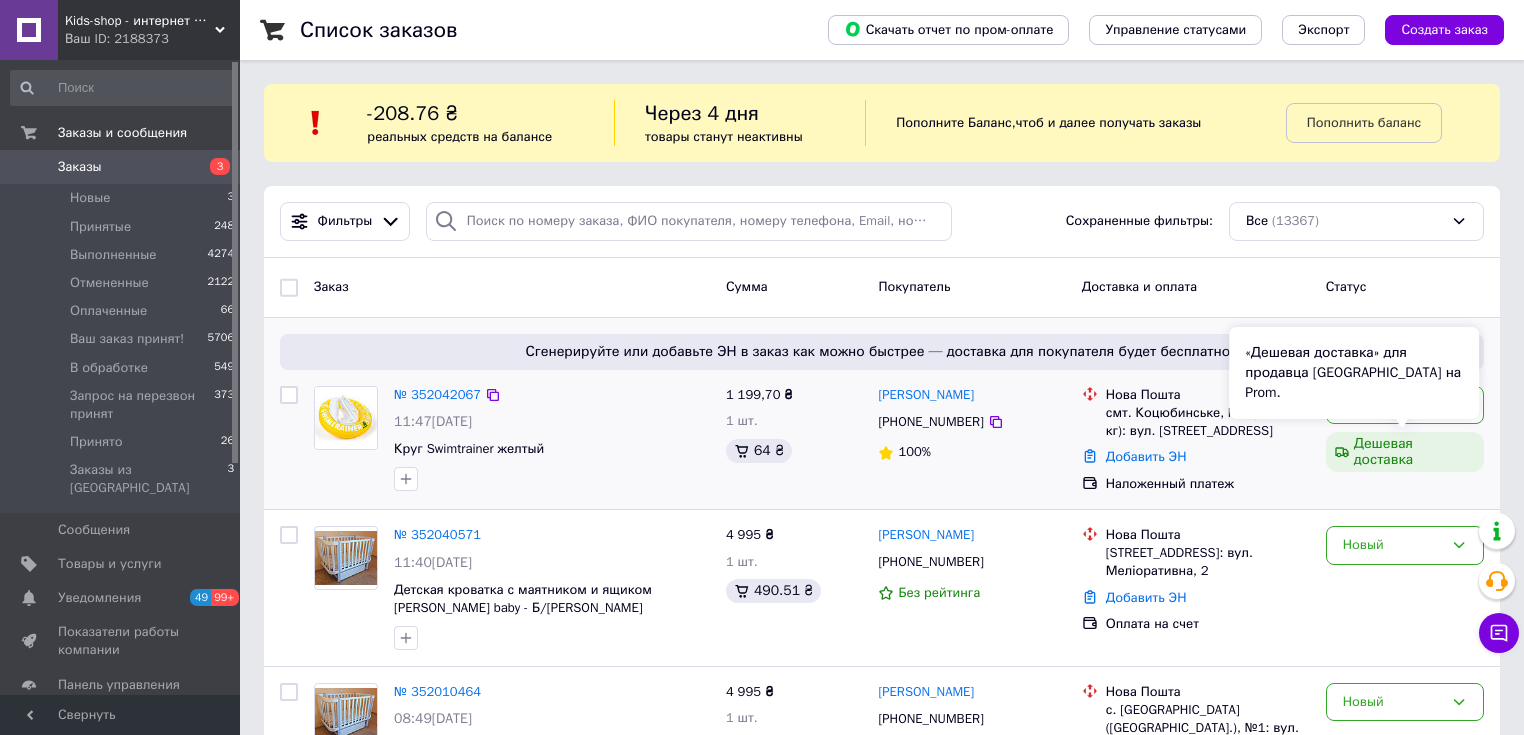 scroll, scrollTop: 266, scrollLeft: 0, axis: vertical 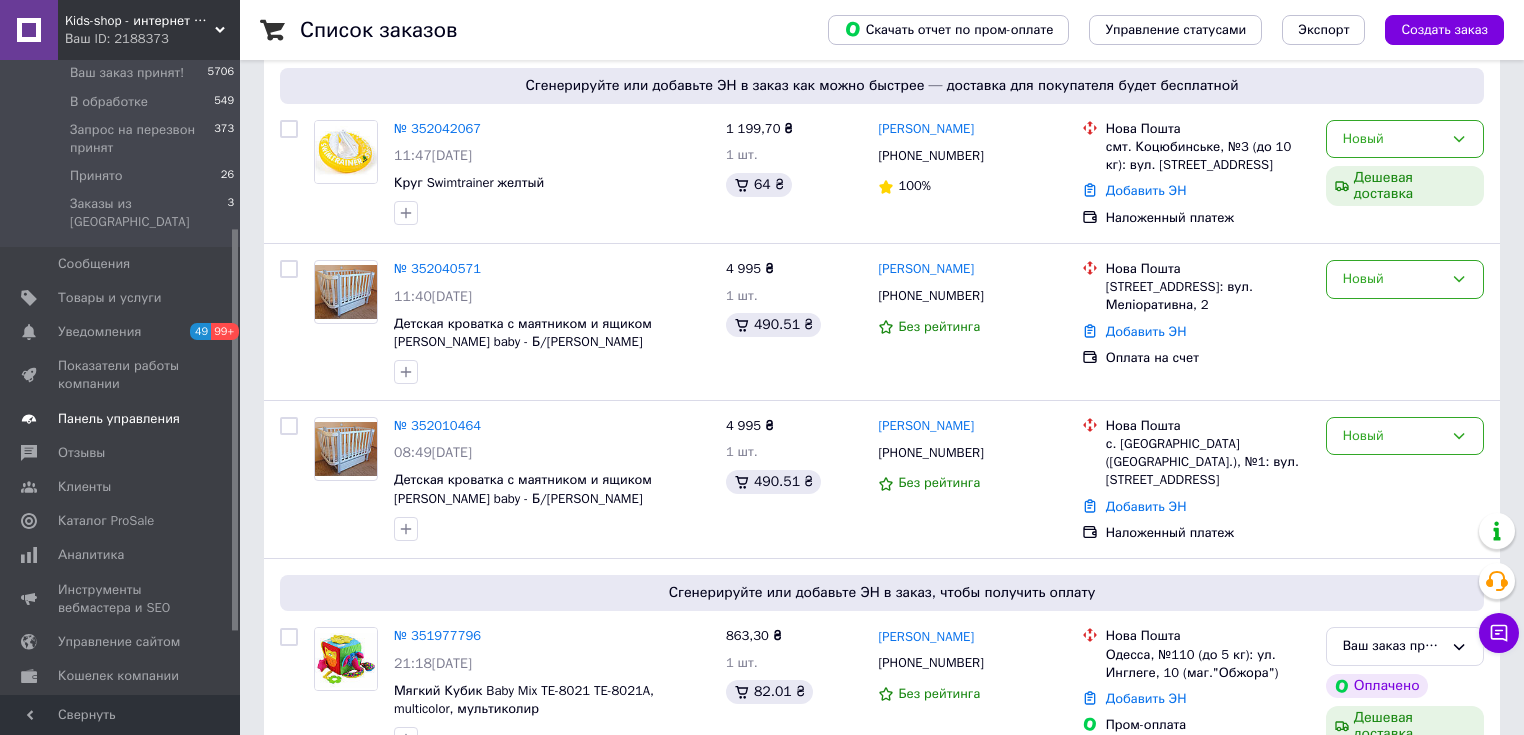 click on "Панель управления" at bounding box center (119, 419) 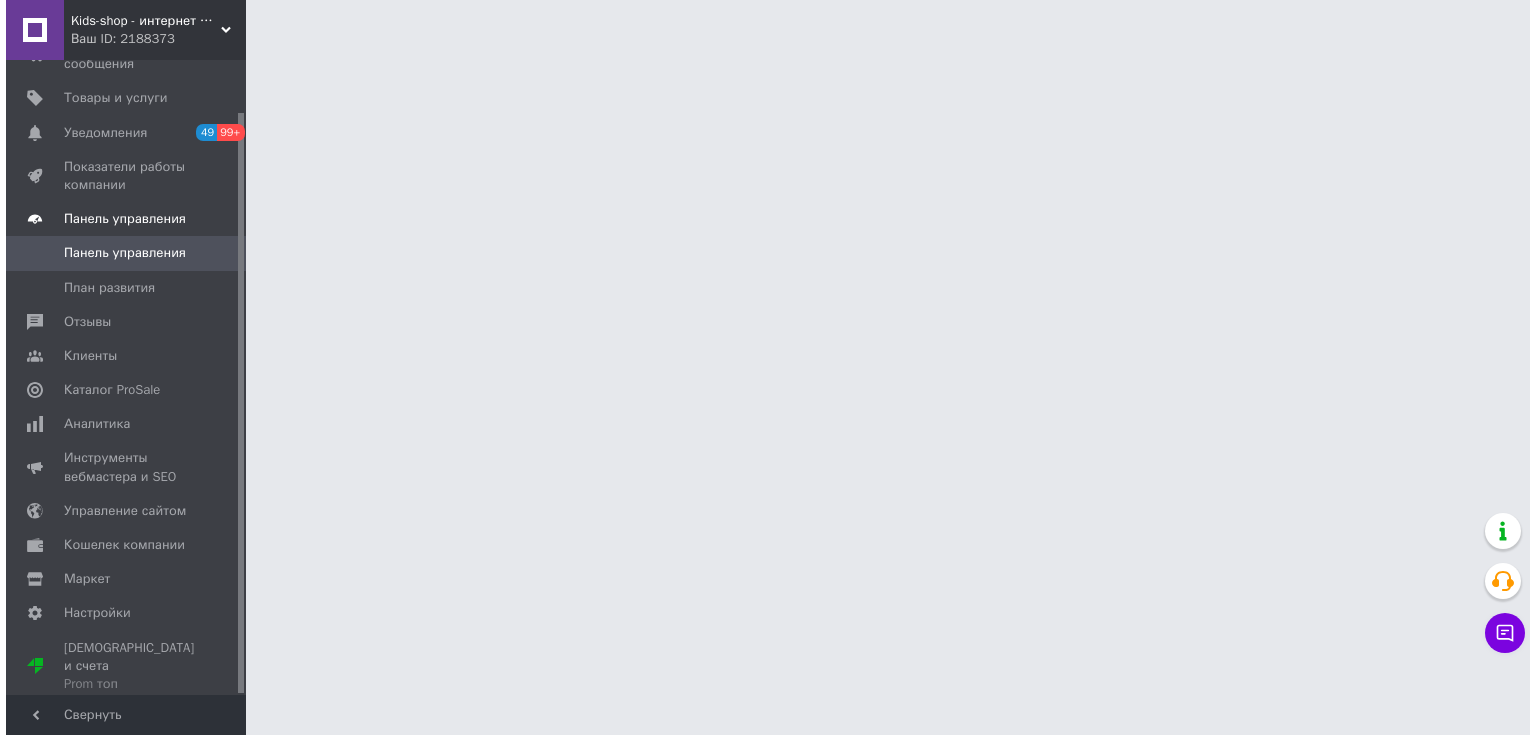 scroll, scrollTop: 0, scrollLeft: 0, axis: both 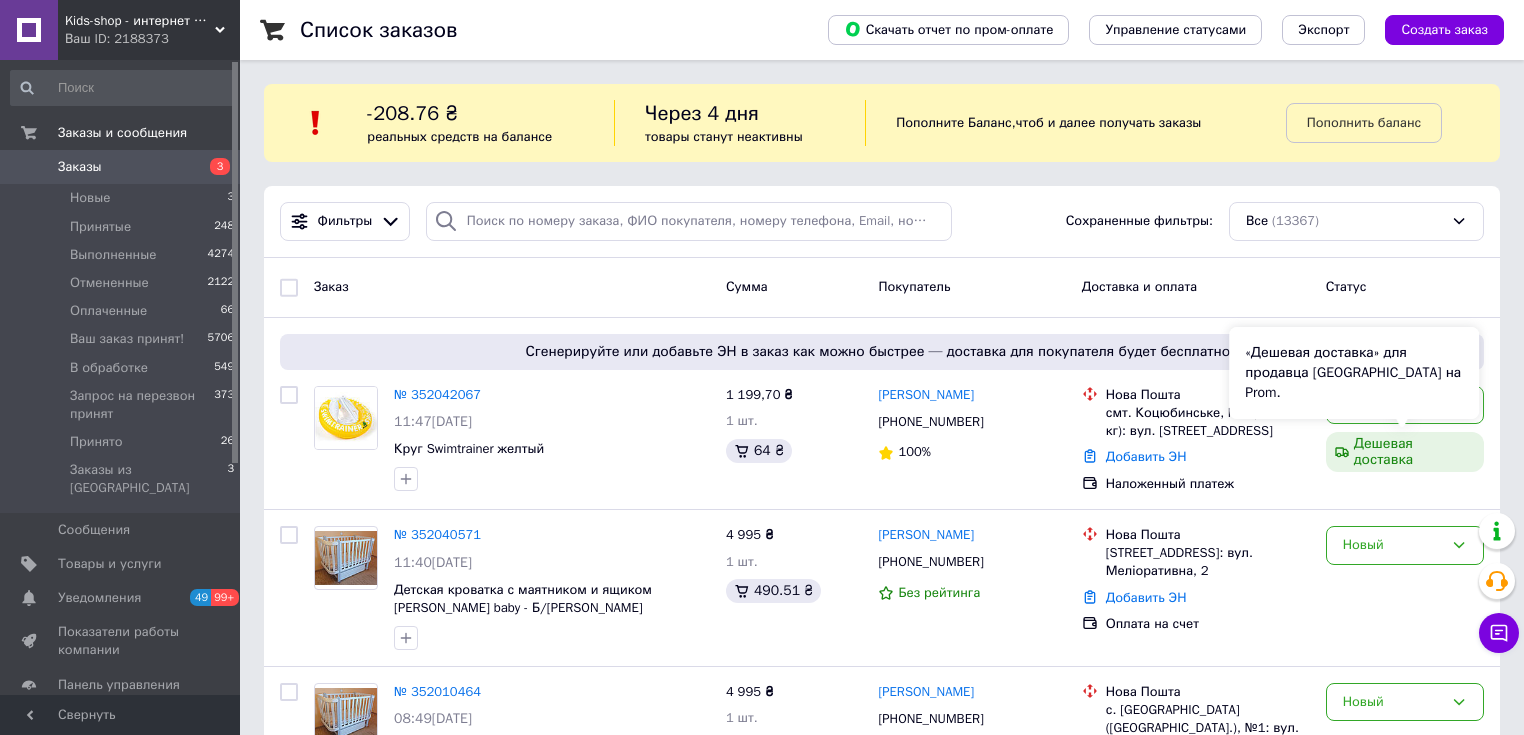 click on "«Дешевая доставка» для продавца [GEOGRAPHIC_DATA] на Prom." at bounding box center [1354, 373] 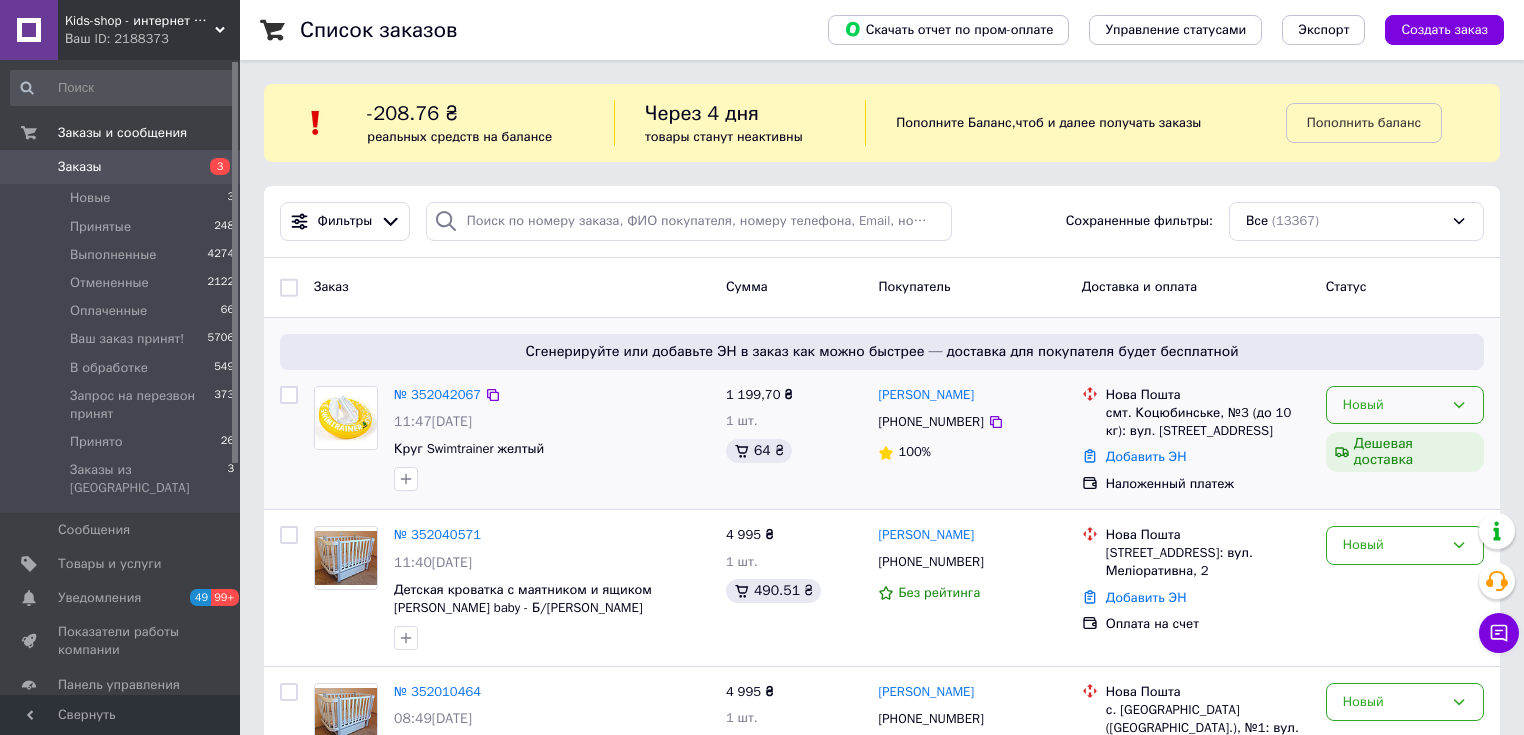 click on "Новый" at bounding box center [1405, 405] 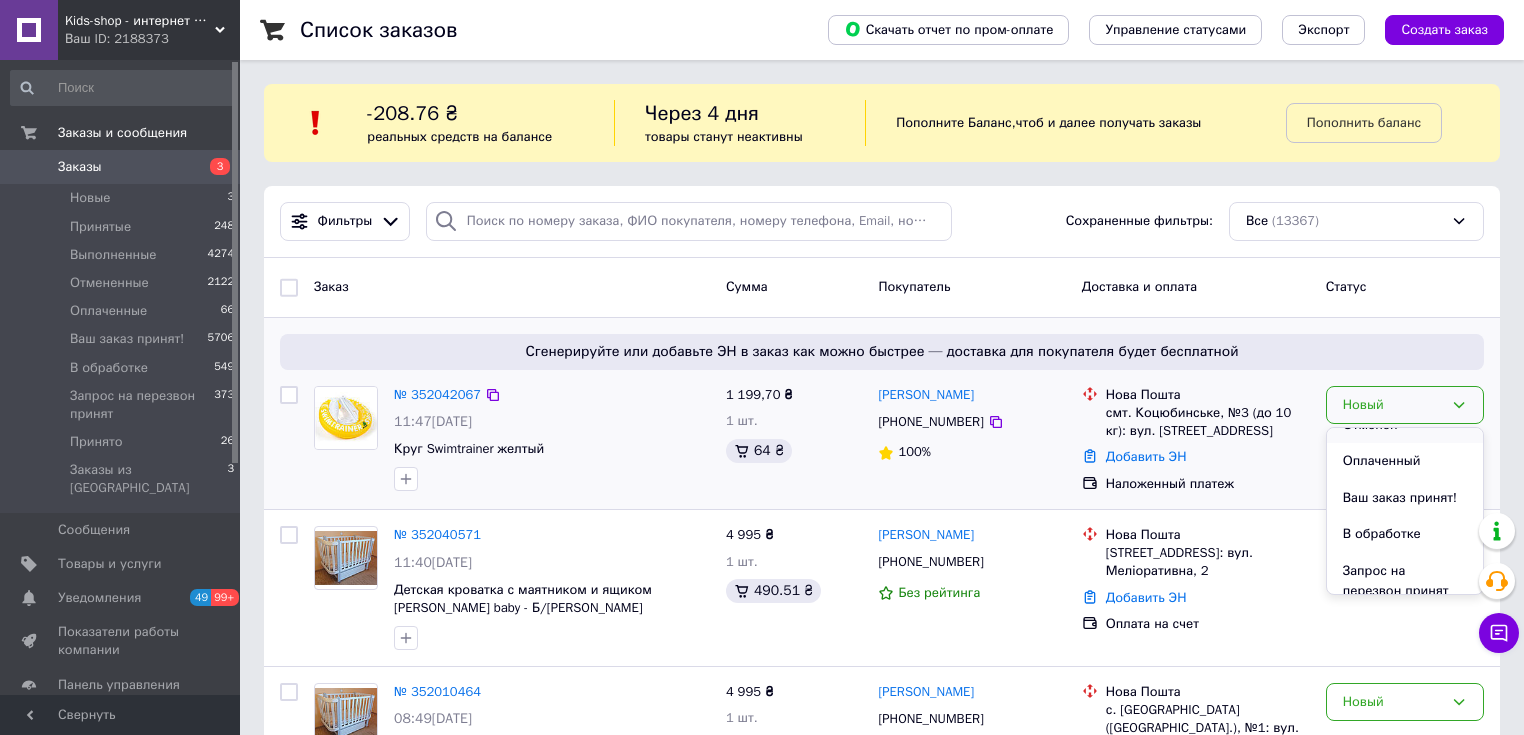scroll, scrollTop: 133, scrollLeft: 0, axis: vertical 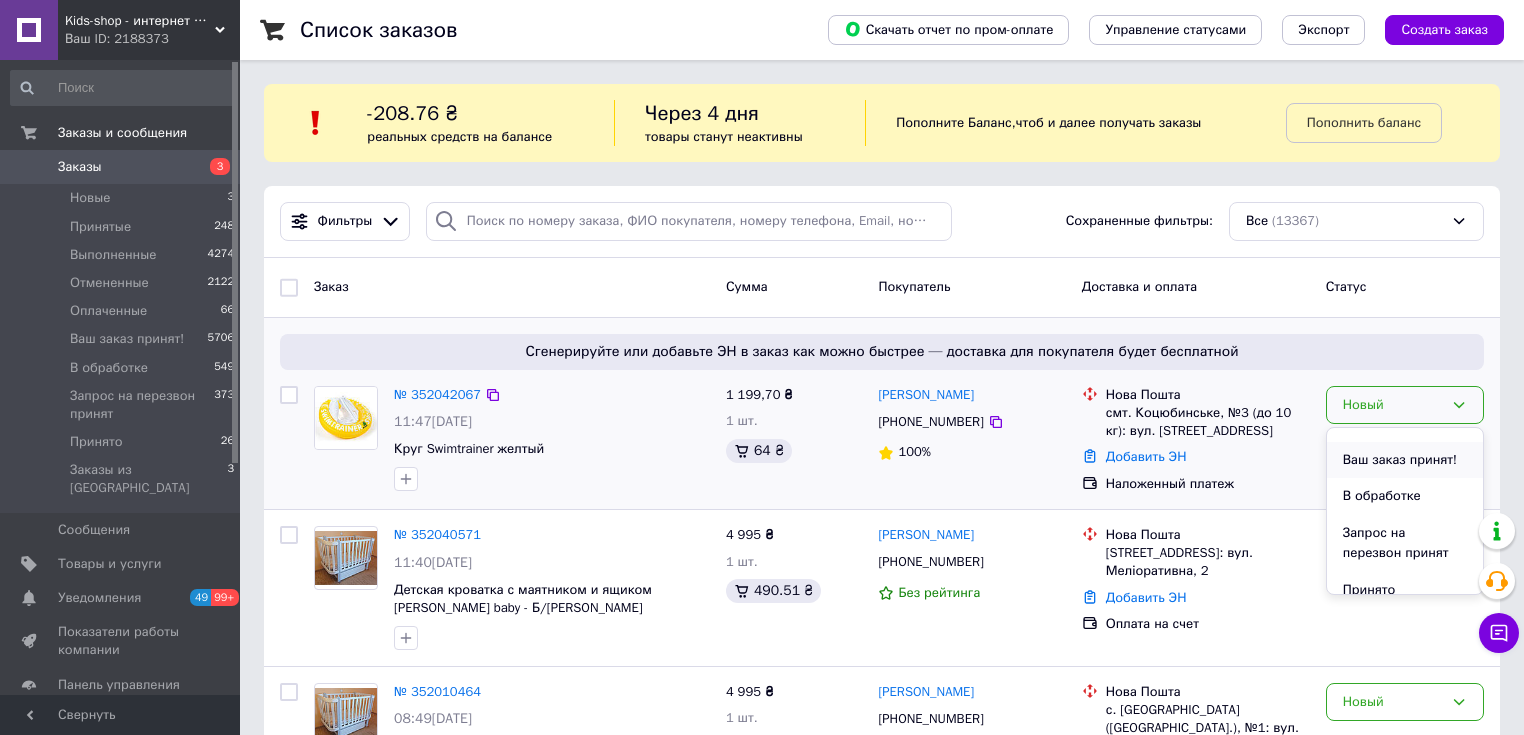 click on "Ваш заказ принят!" at bounding box center [1405, 460] 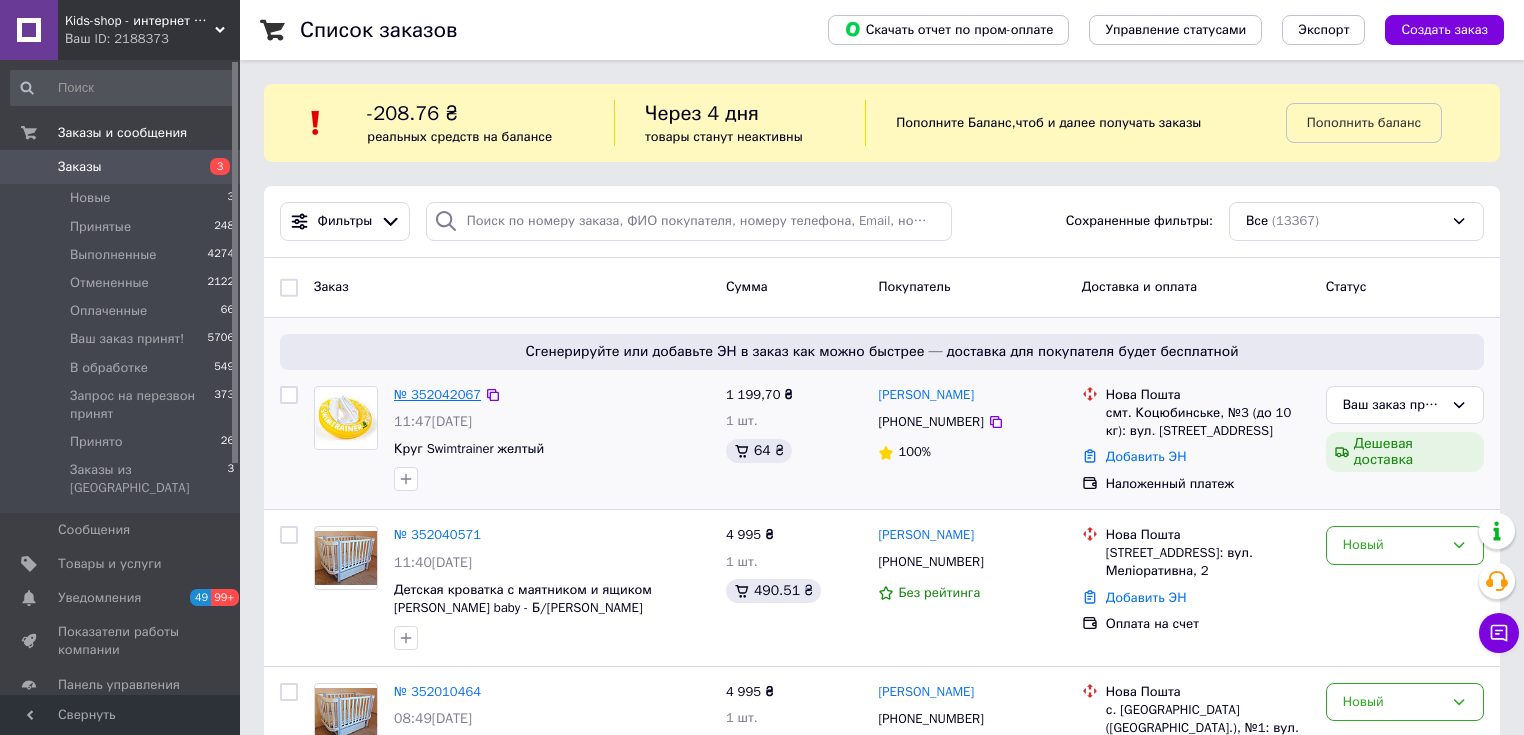 click on "№ 352042067" at bounding box center (437, 394) 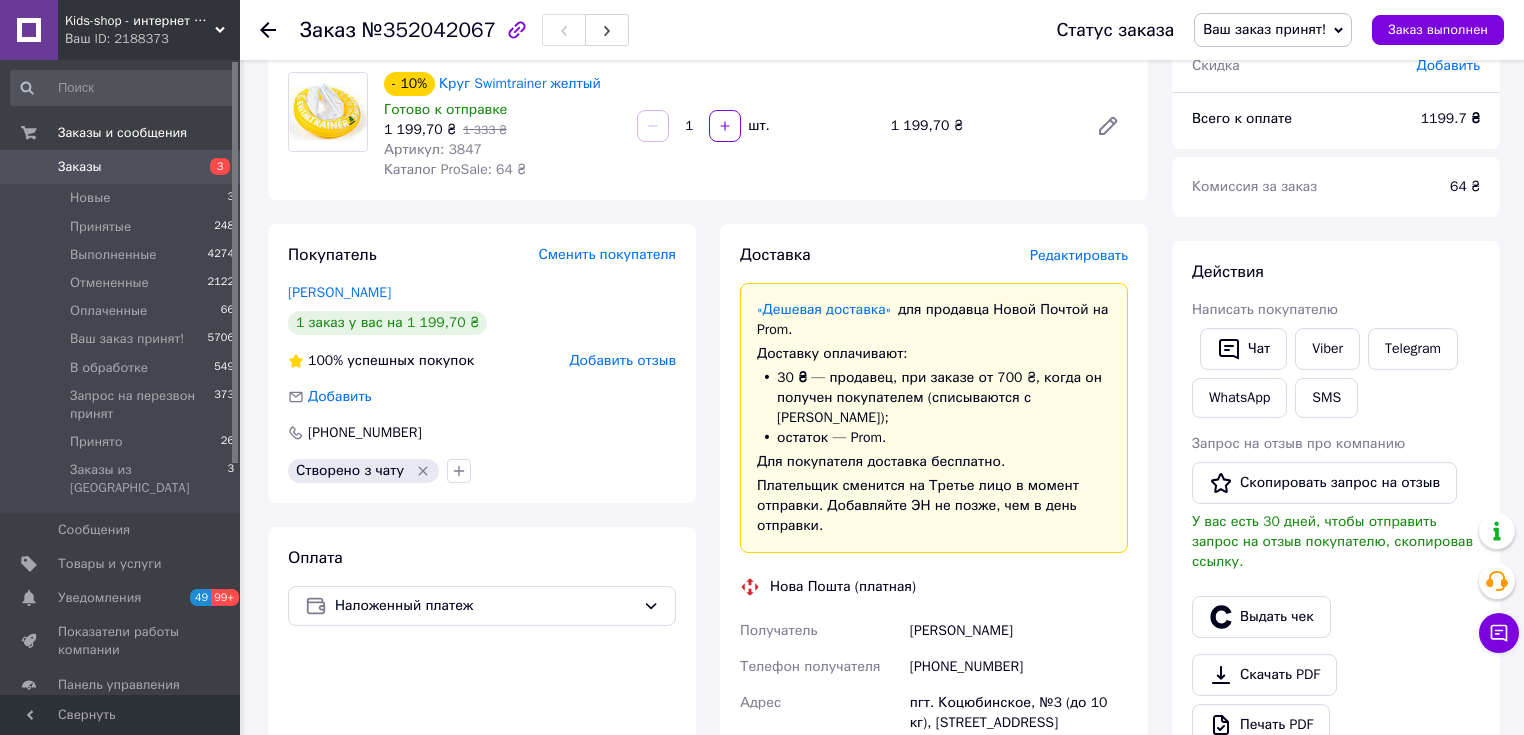 scroll, scrollTop: 0, scrollLeft: 0, axis: both 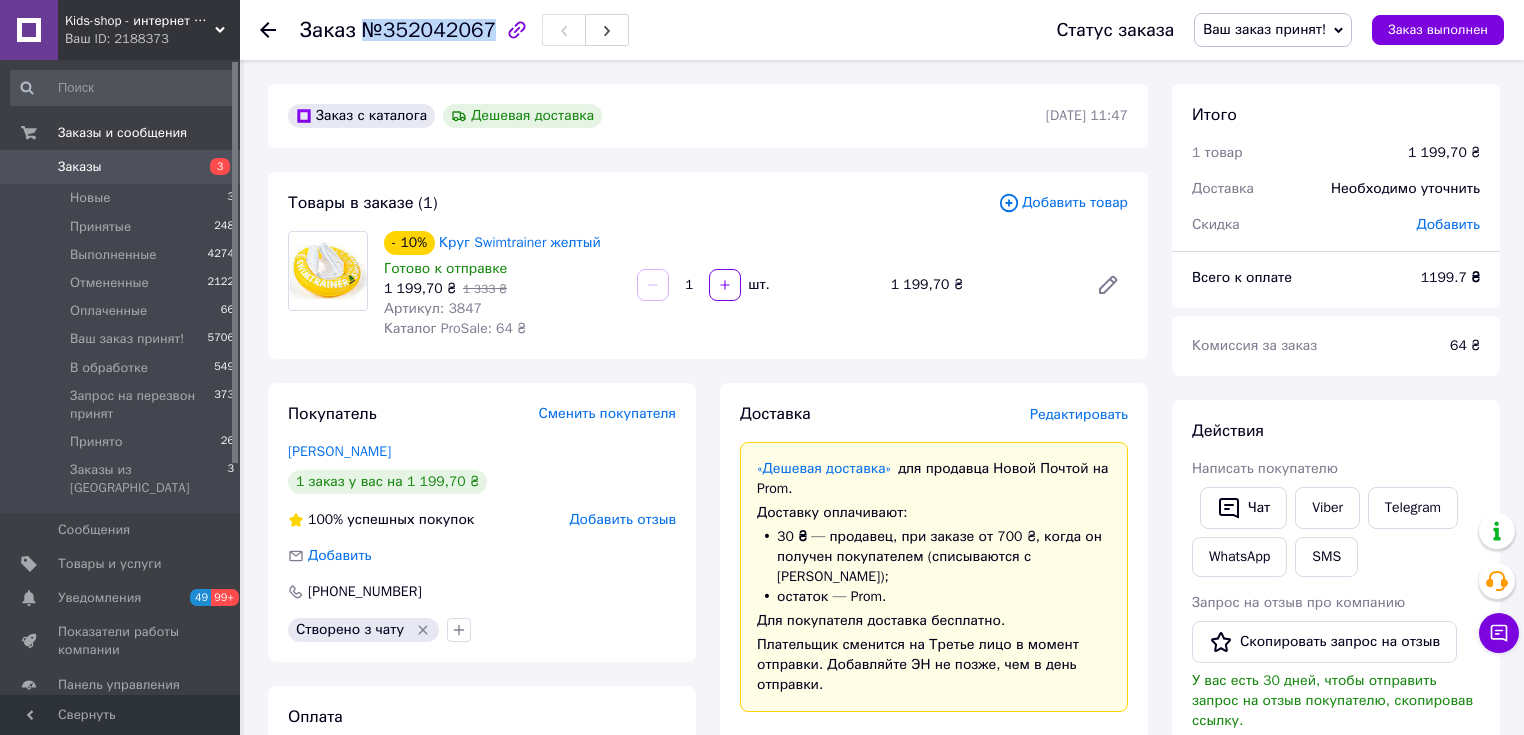 drag, startPoint x: 482, startPoint y: 32, endPoint x: 366, endPoint y: 34, distance: 116.01724 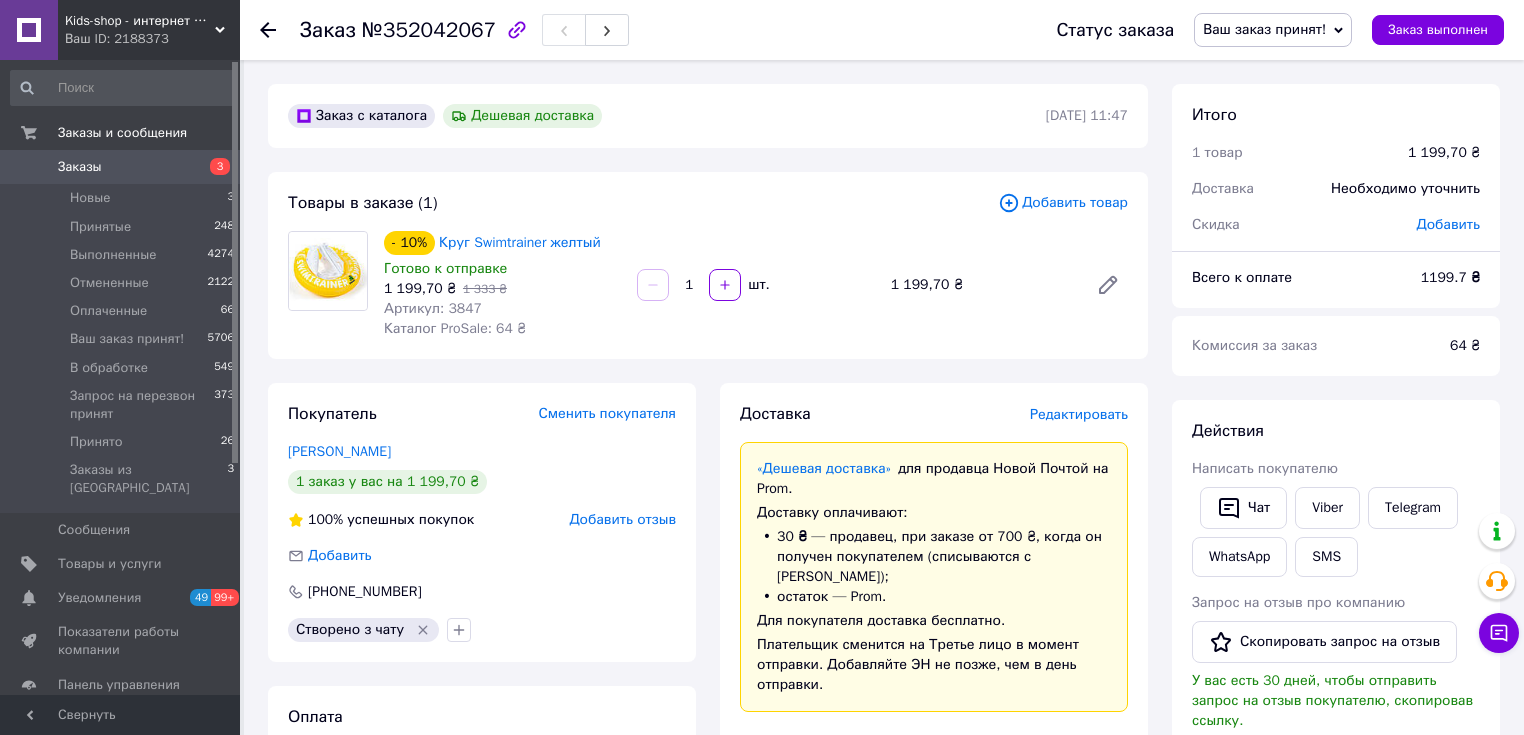 click on "Заказ №352042067" at bounding box center (658, 30) 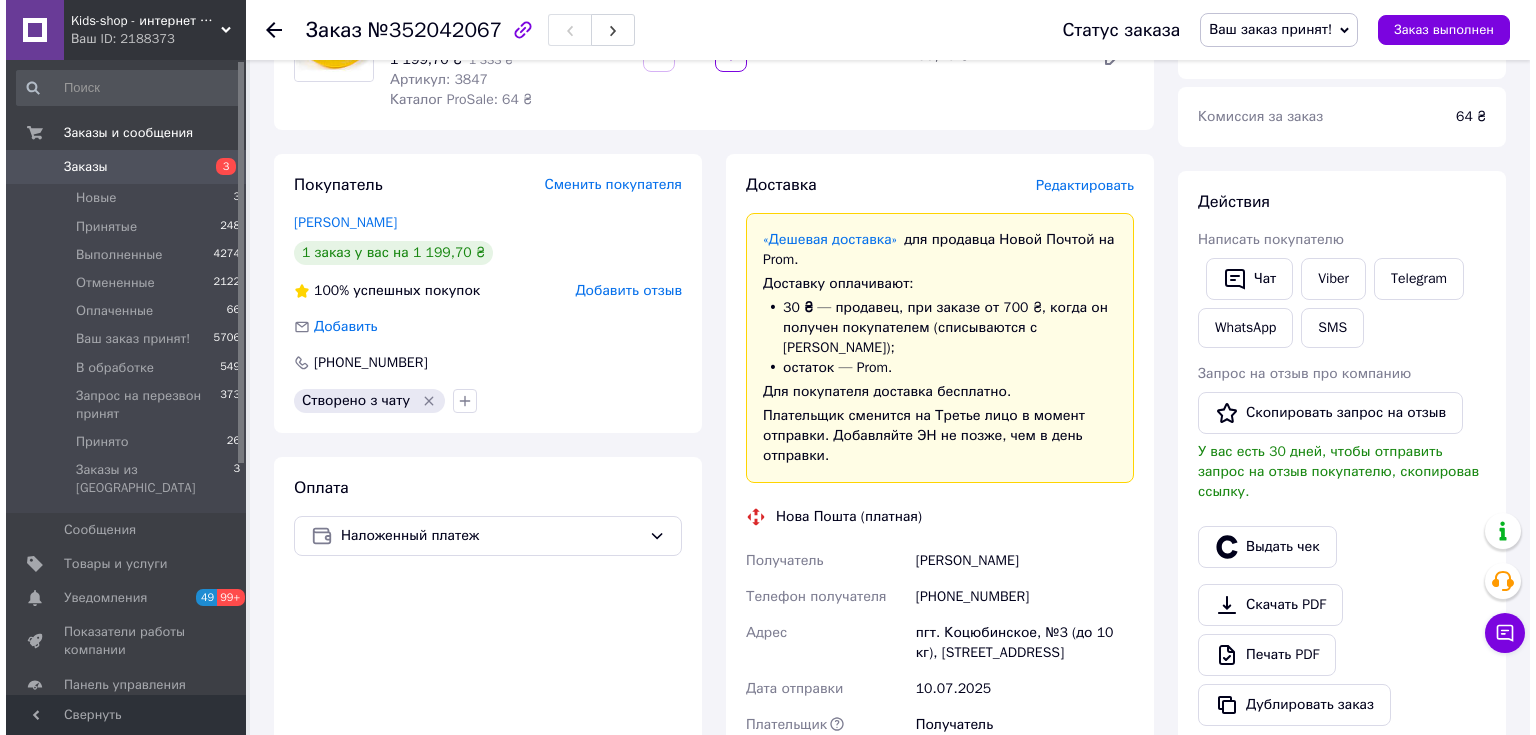 scroll, scrollTop: 133, scrollLeft: 0, axis: vertical 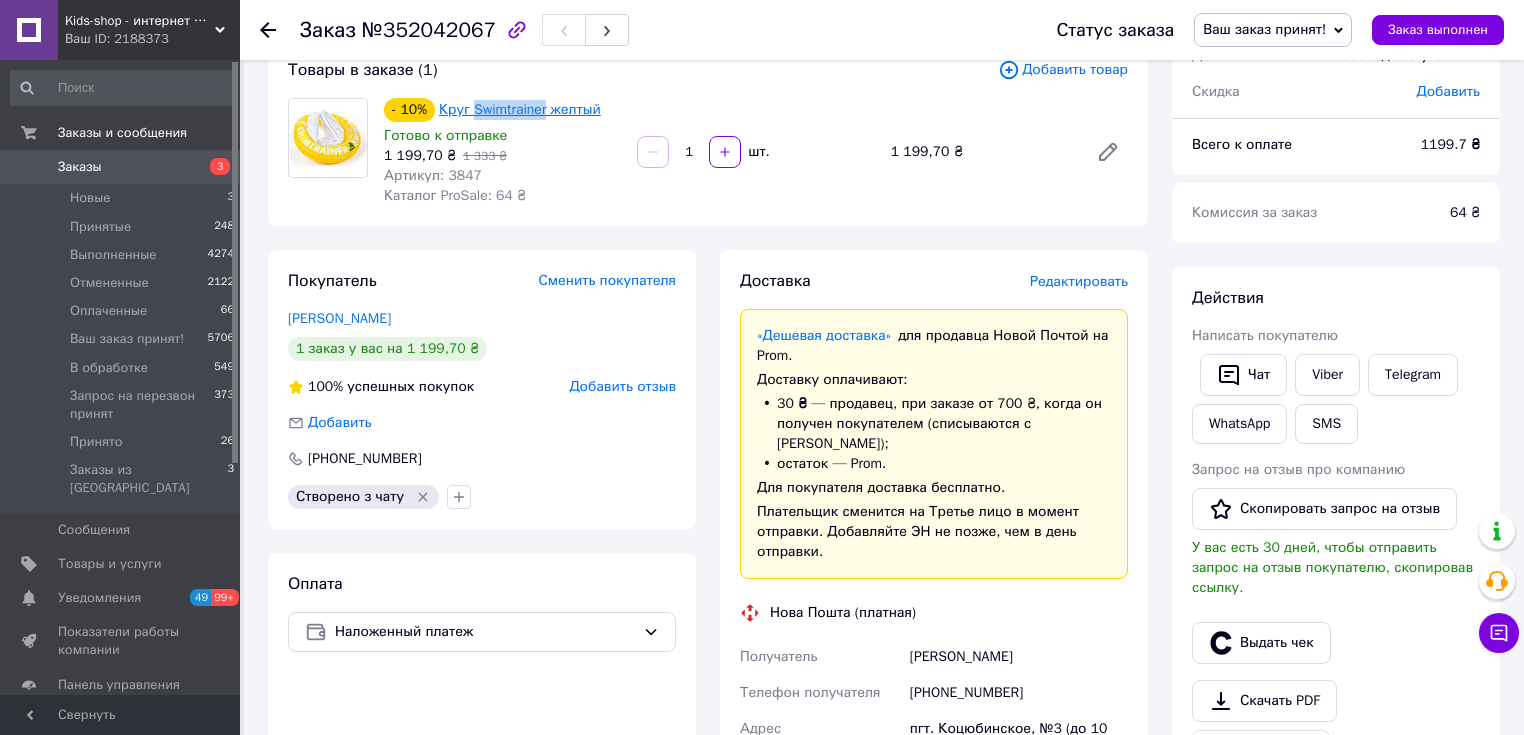 drag, startPoint x: 474, startPoint y: 98, endPoint x: 544, endPoint y: 111, distance: 71.19691 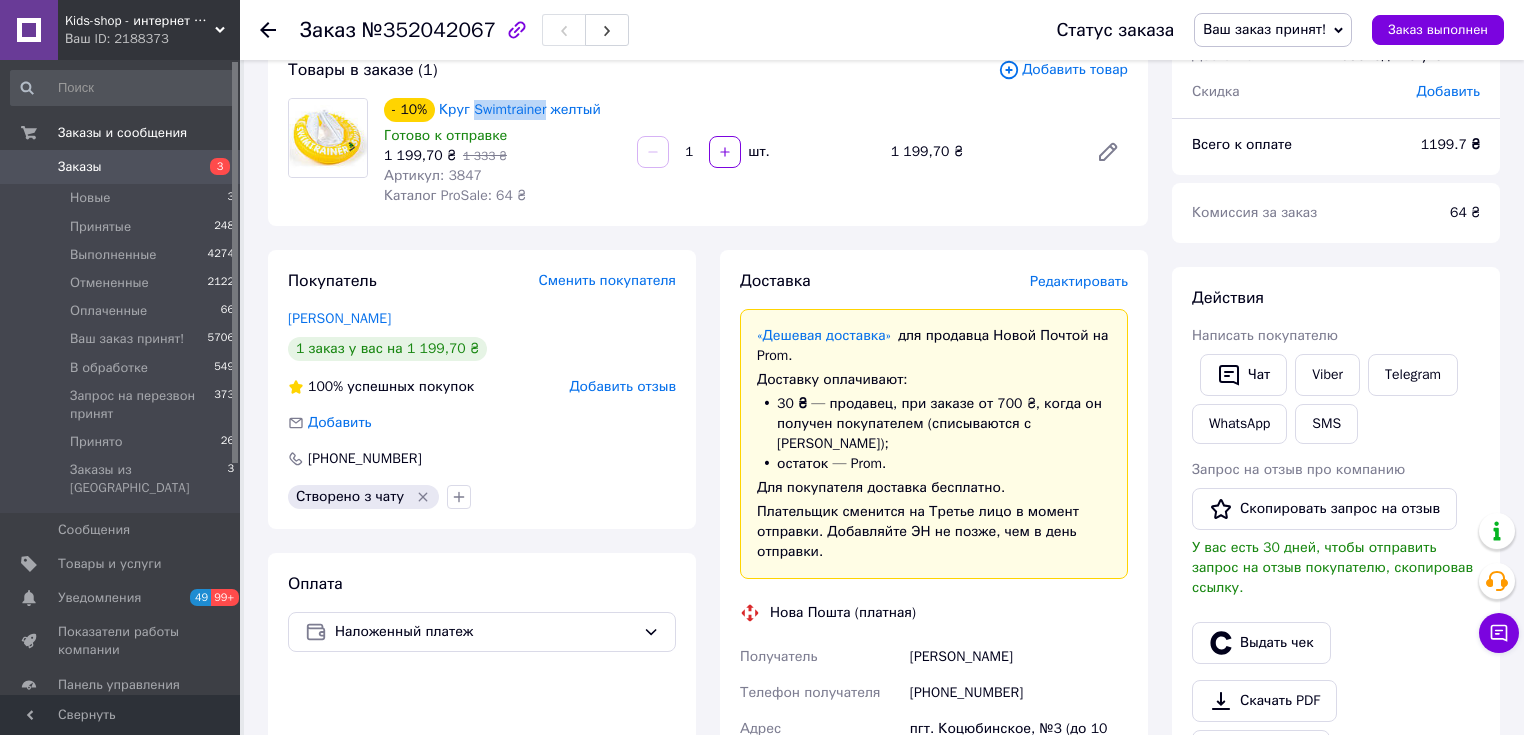 copy on "Swimtrainer" 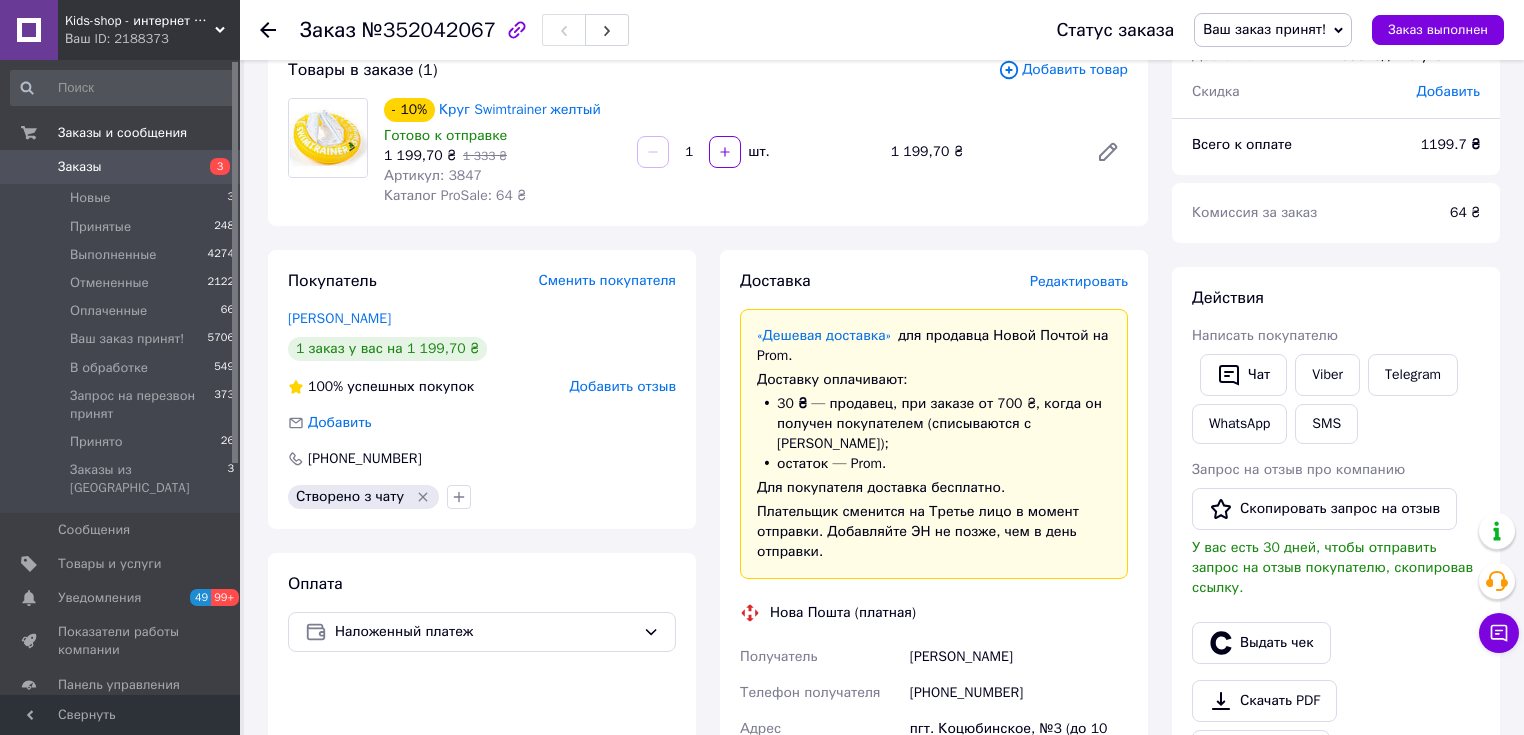 click on "Редактировать" at bounding box center (1079, 281) 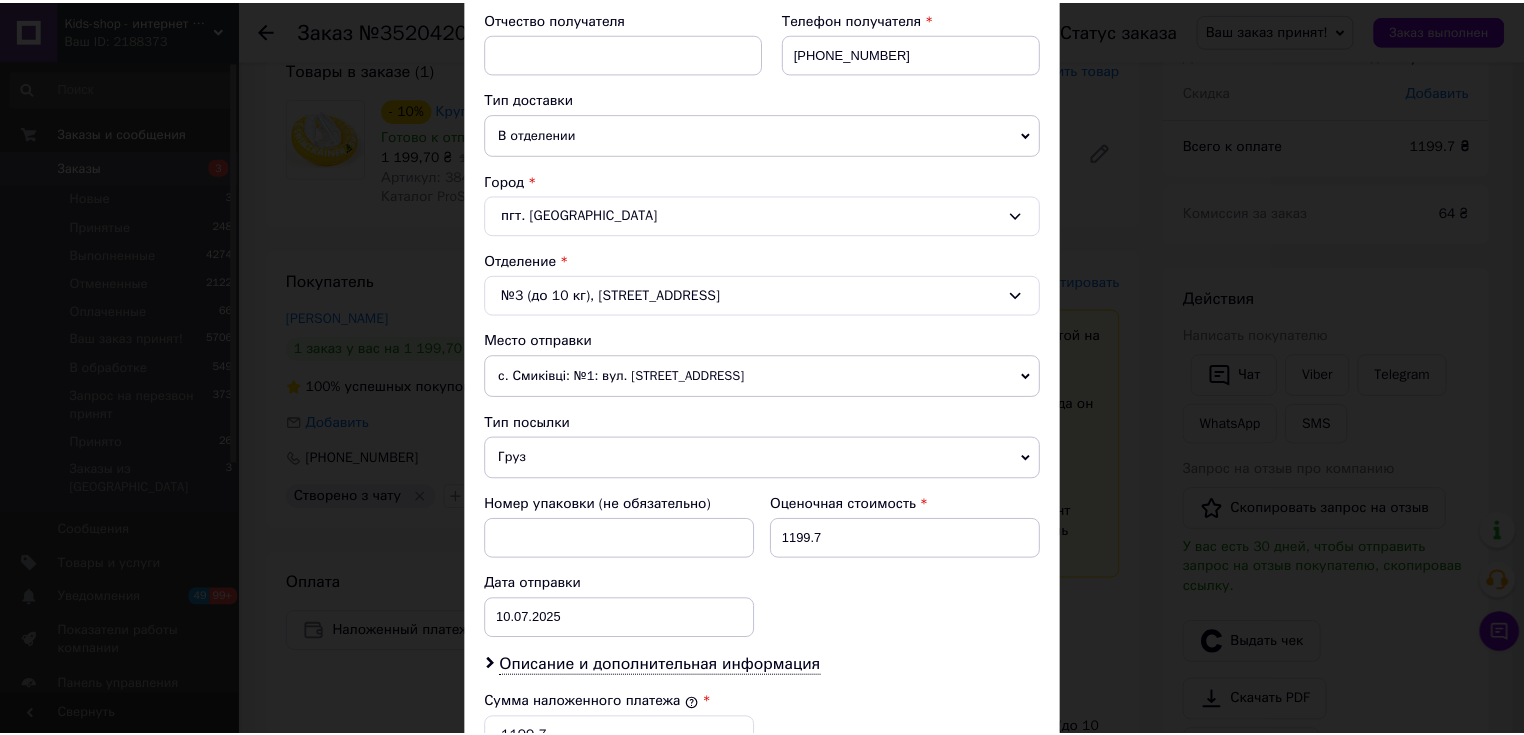 scroll, scrollTop: 0, scrollLeft: 0, axis: both 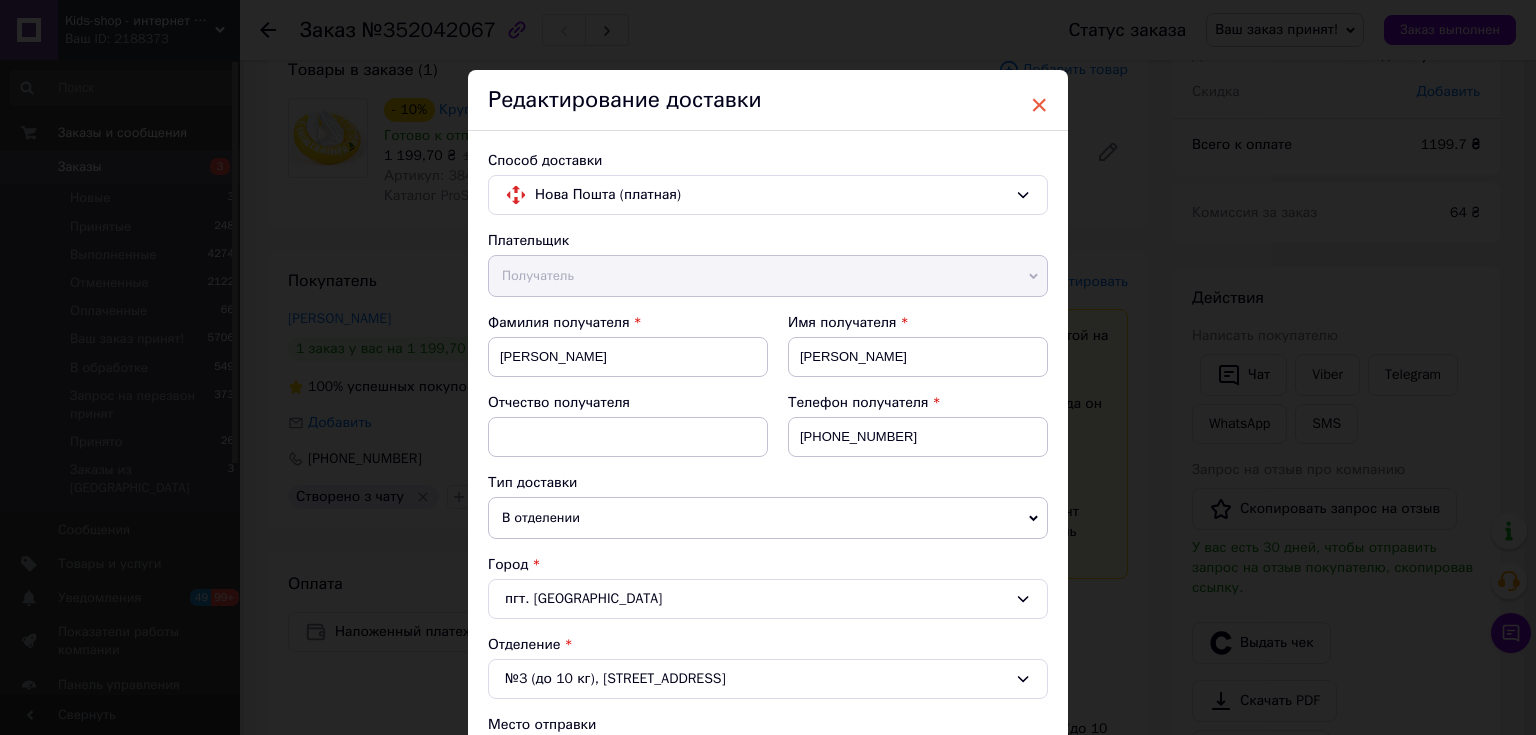 click on "×" at bounding box center (1039, 105) 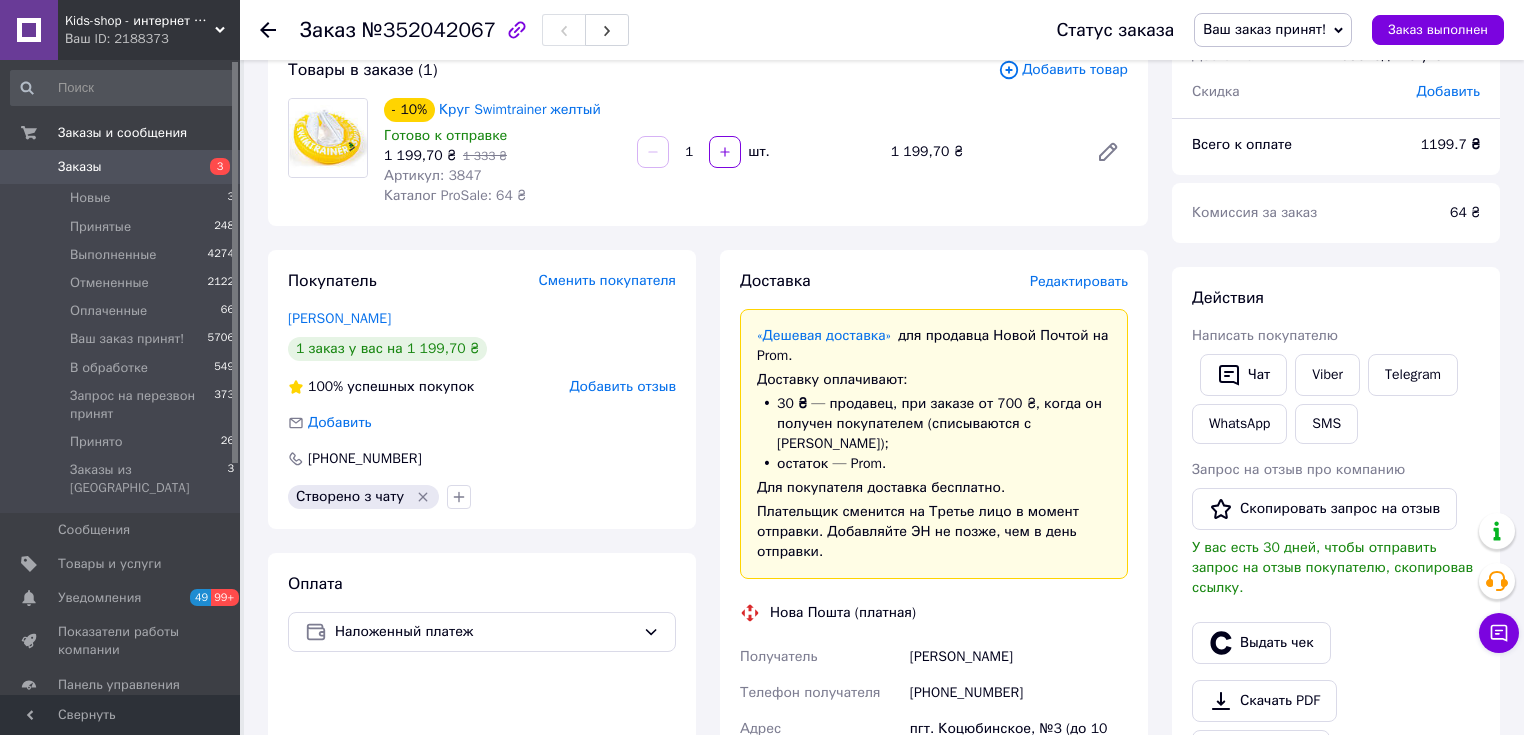 click on "Заказы" at bounding box center (80, 167) 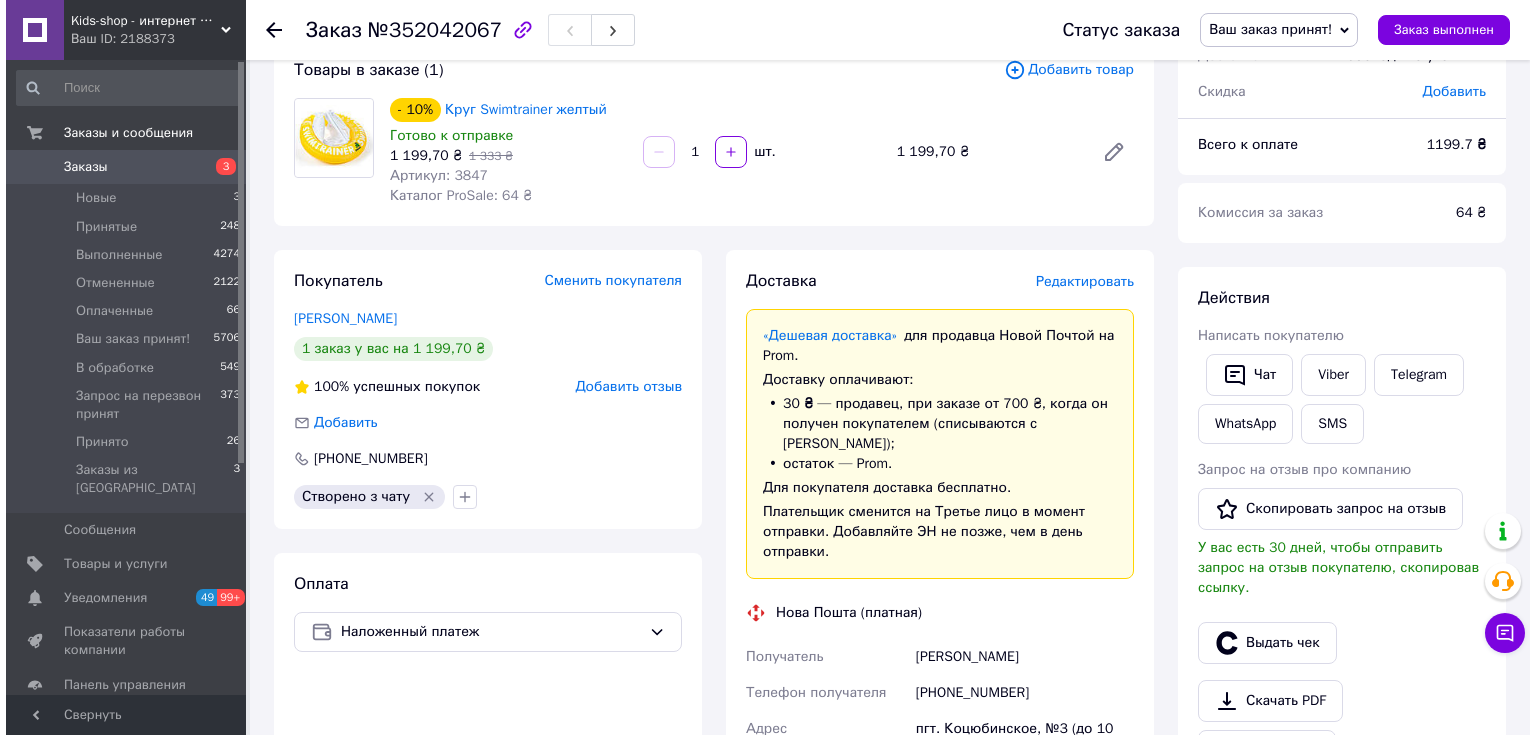 scroll, scrollTop: 0, scrollLeft: 0, axis: both 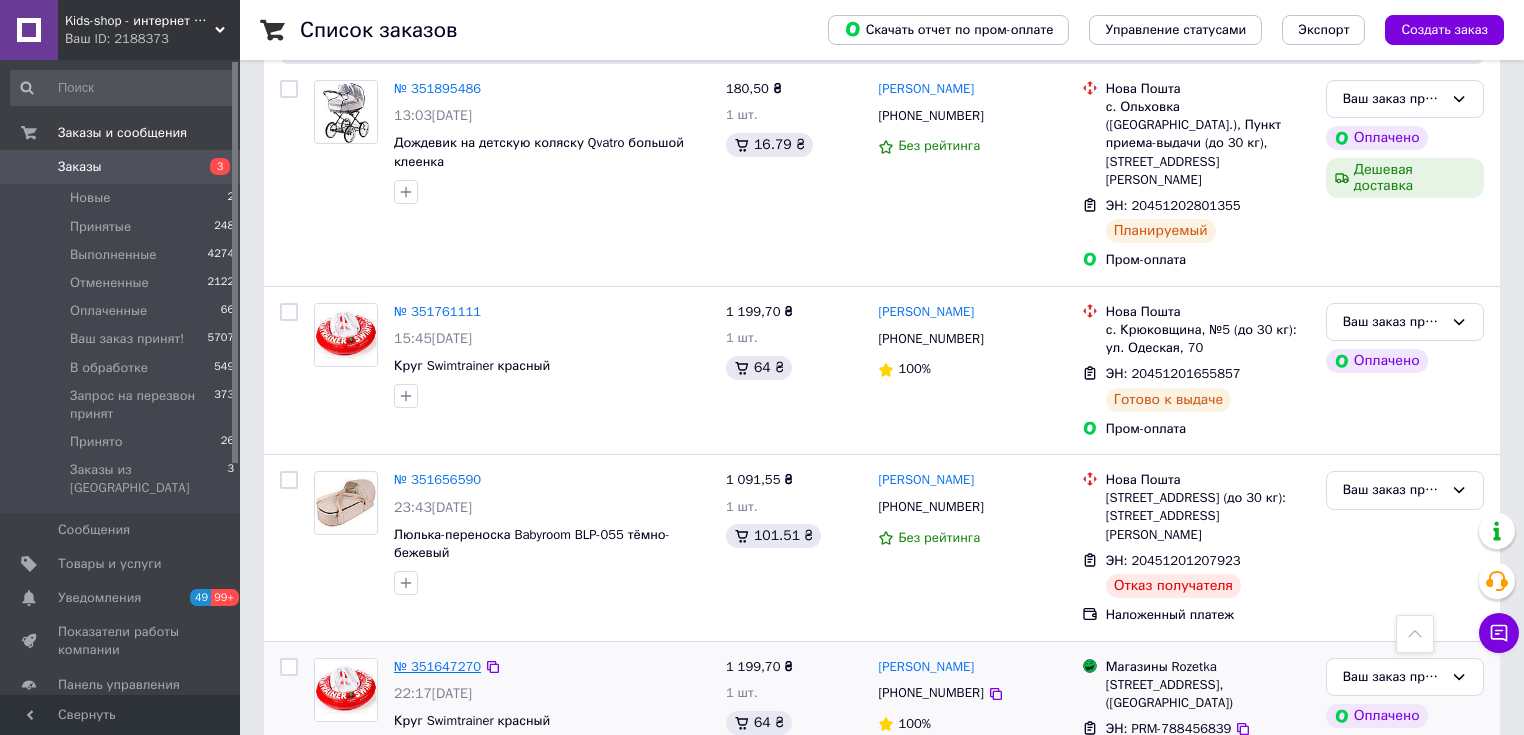 click on "№ 351647270" at bounding box center (437, 666) 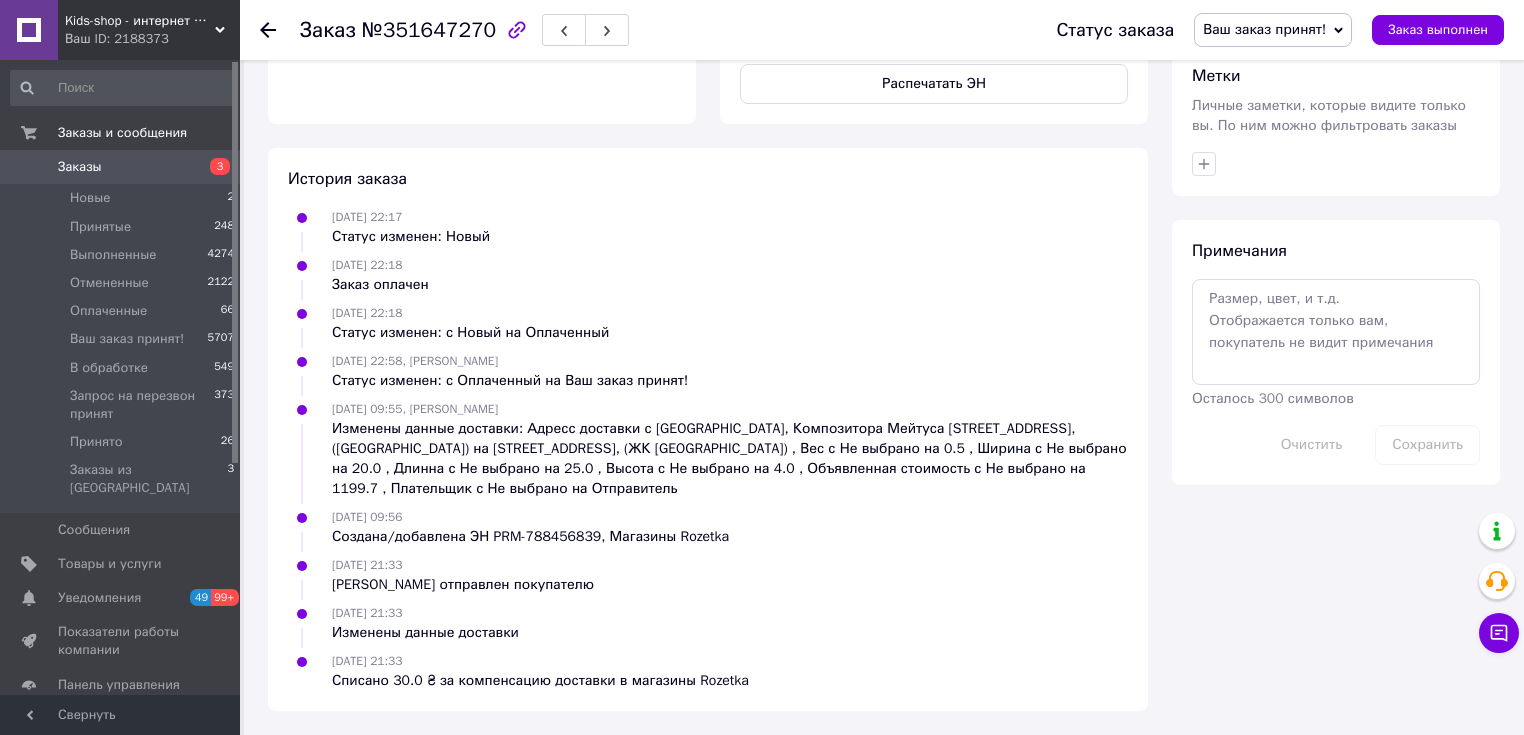 scroll, scrollTop: 1024, scrollLeft: 0, axis: vertical 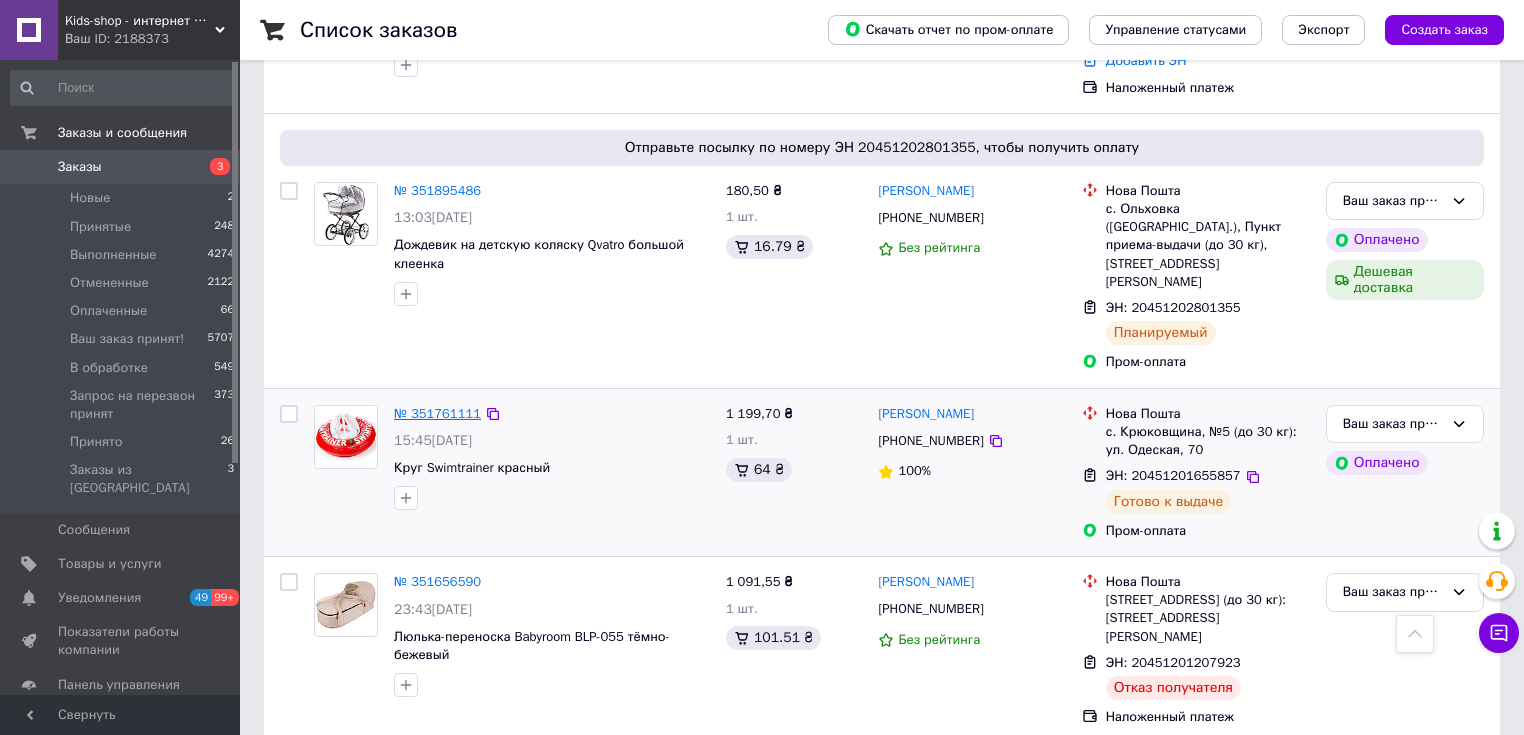 click on "№ 351761111" at bounding box center [437, 413] 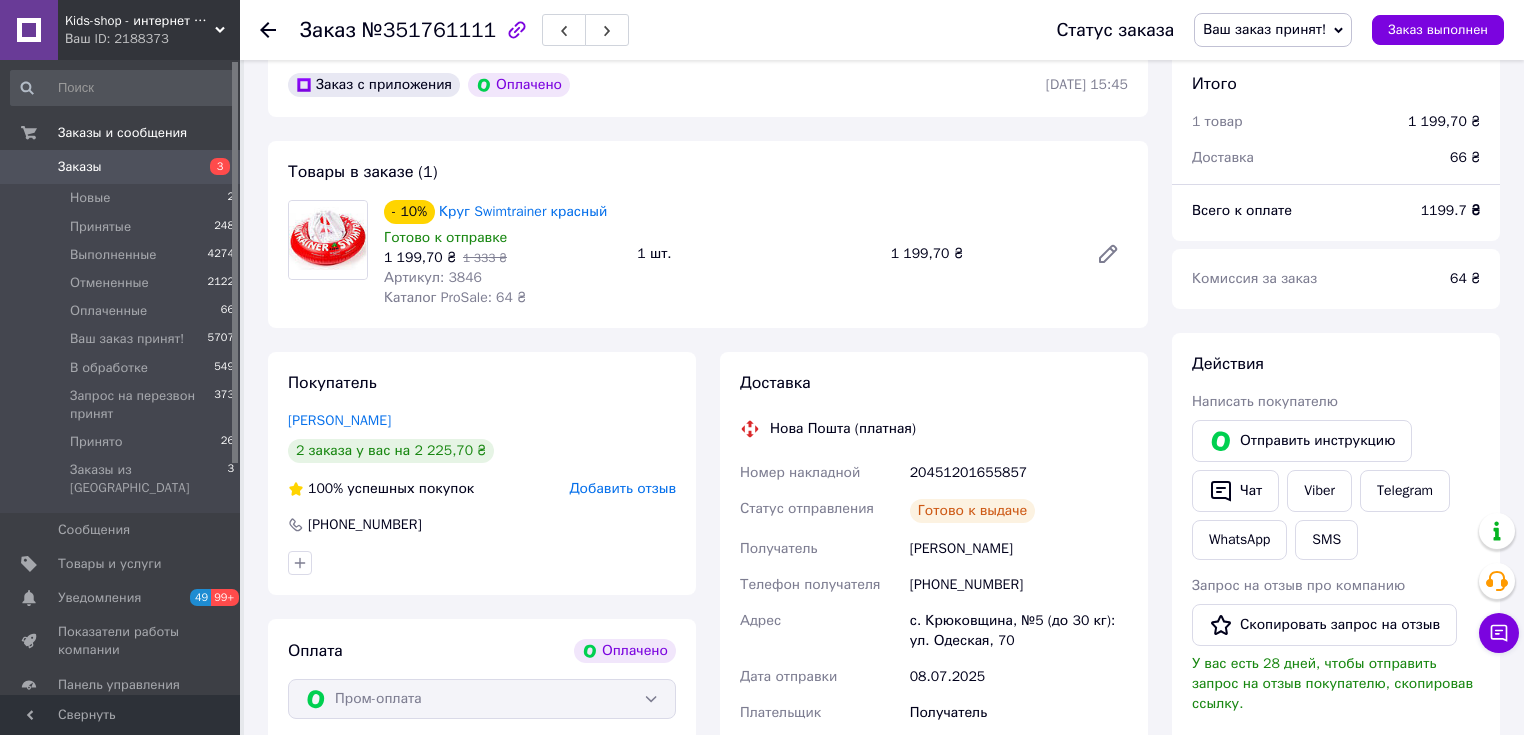 scroll, scrollTop: 455, scrollLeft: 0, axis: vertical 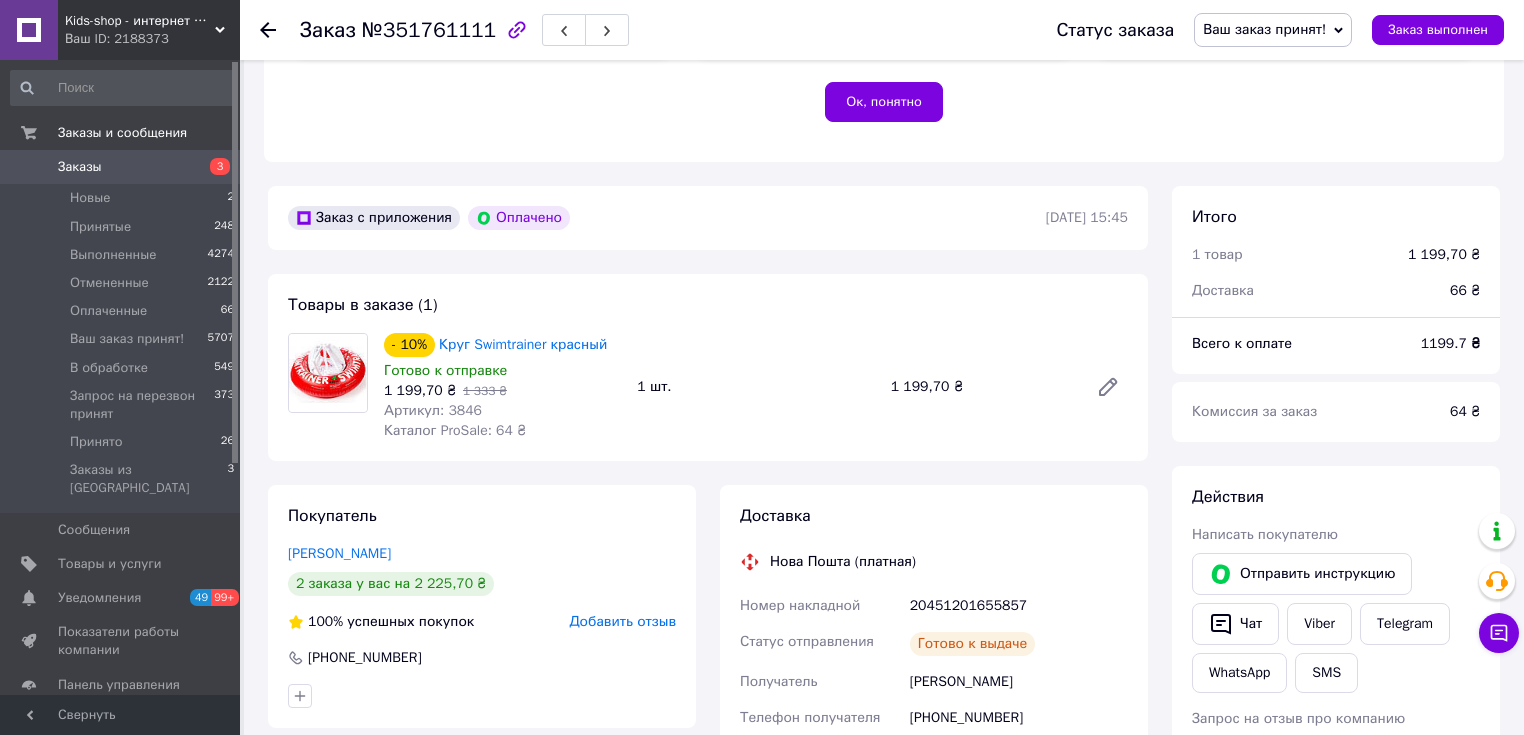 click on "Заказы" at bounding box center (80, 167) 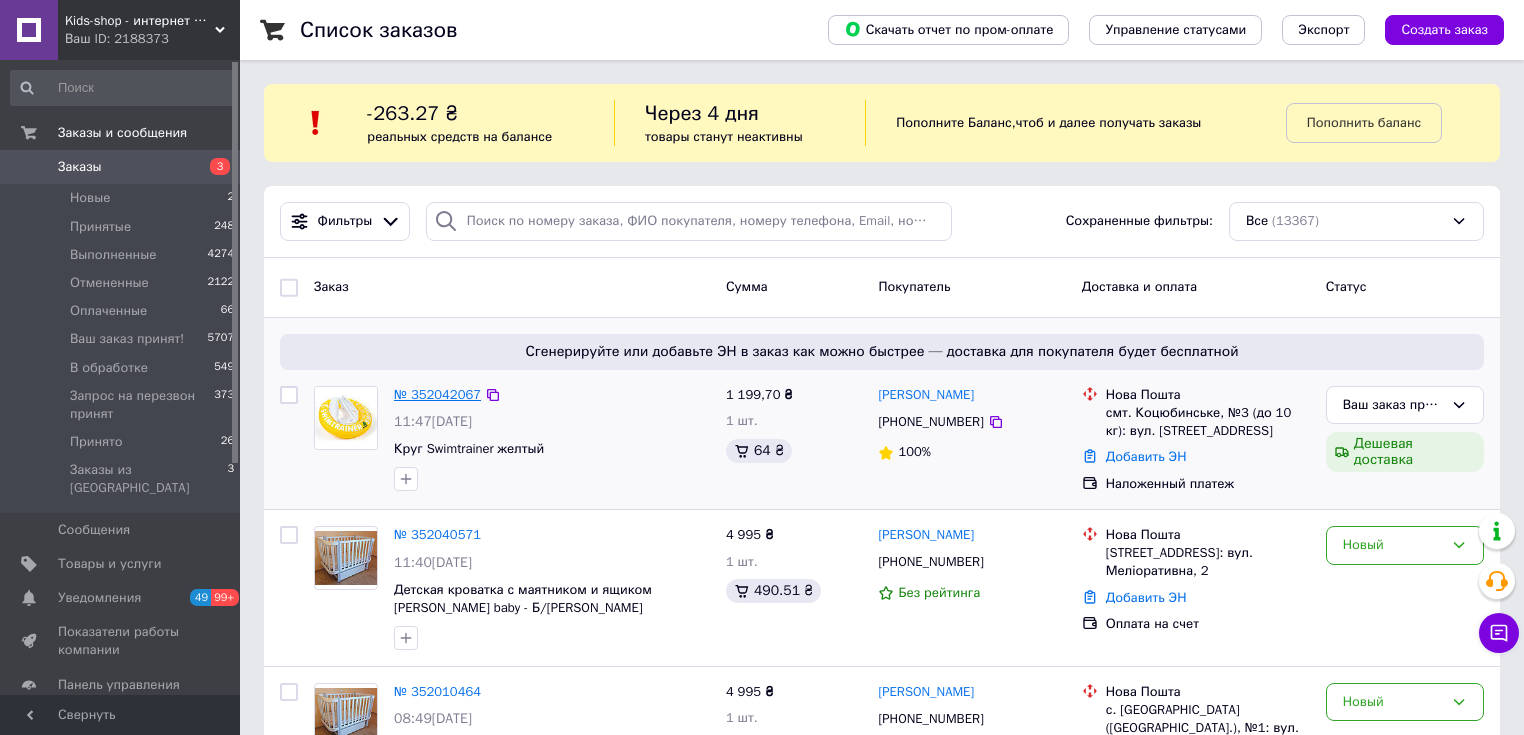 click on "№ 352042067" at bounding box center [437, 394] 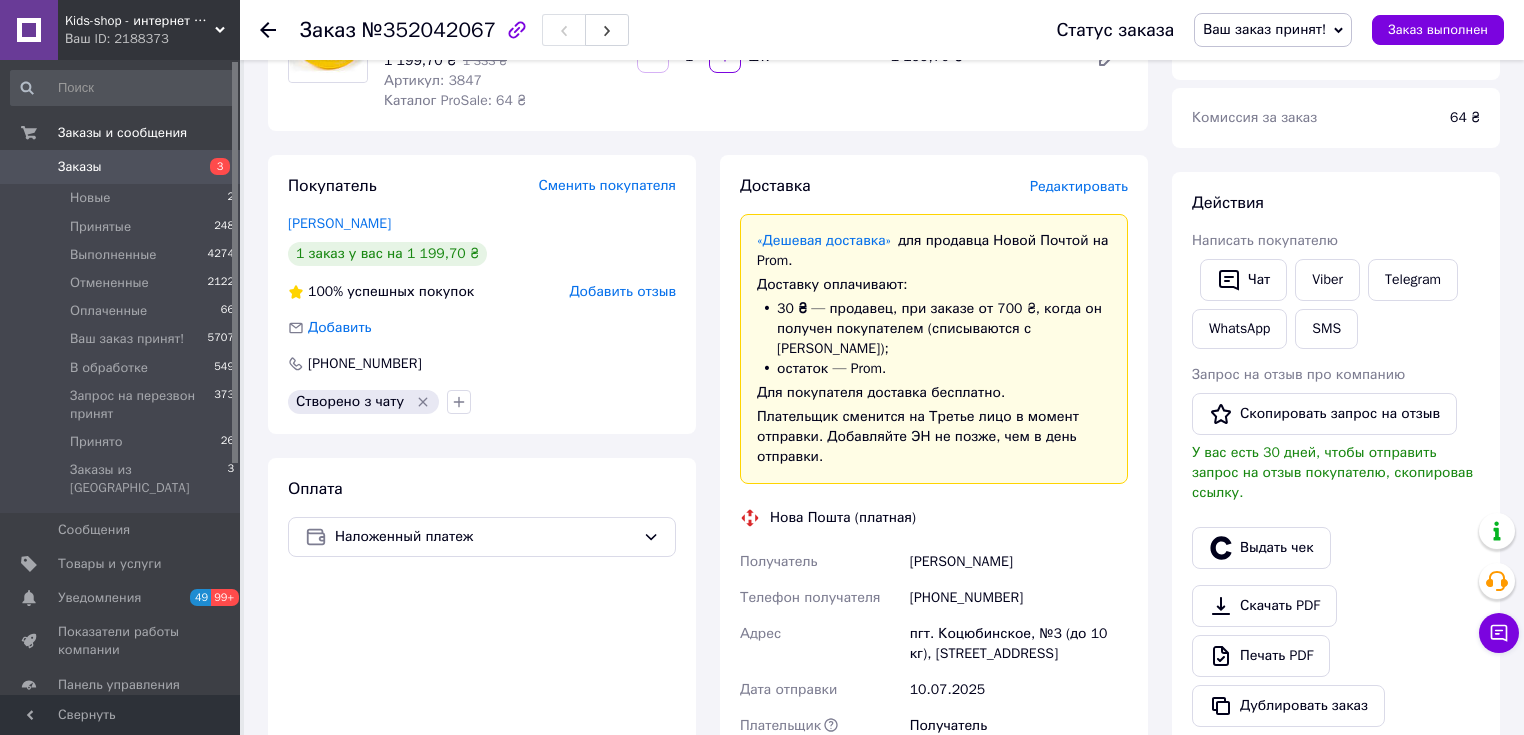 scroll, scrollTop: 266, scrollLeft: 0, axis: vertical 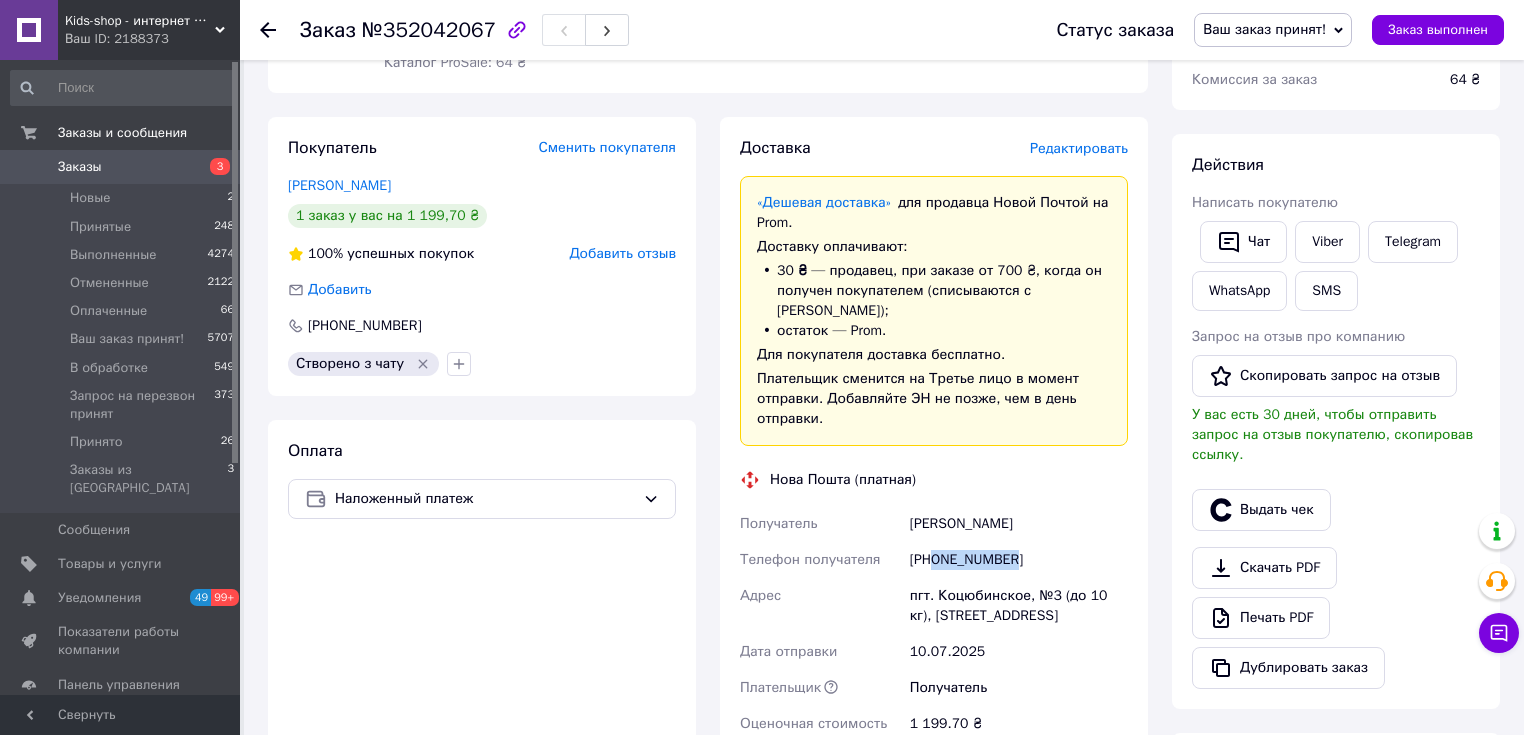 drag, startPoint x: 1012, startPoint y: 543, endPoint x: 933, endPoint y: 548, distance: 79.15807 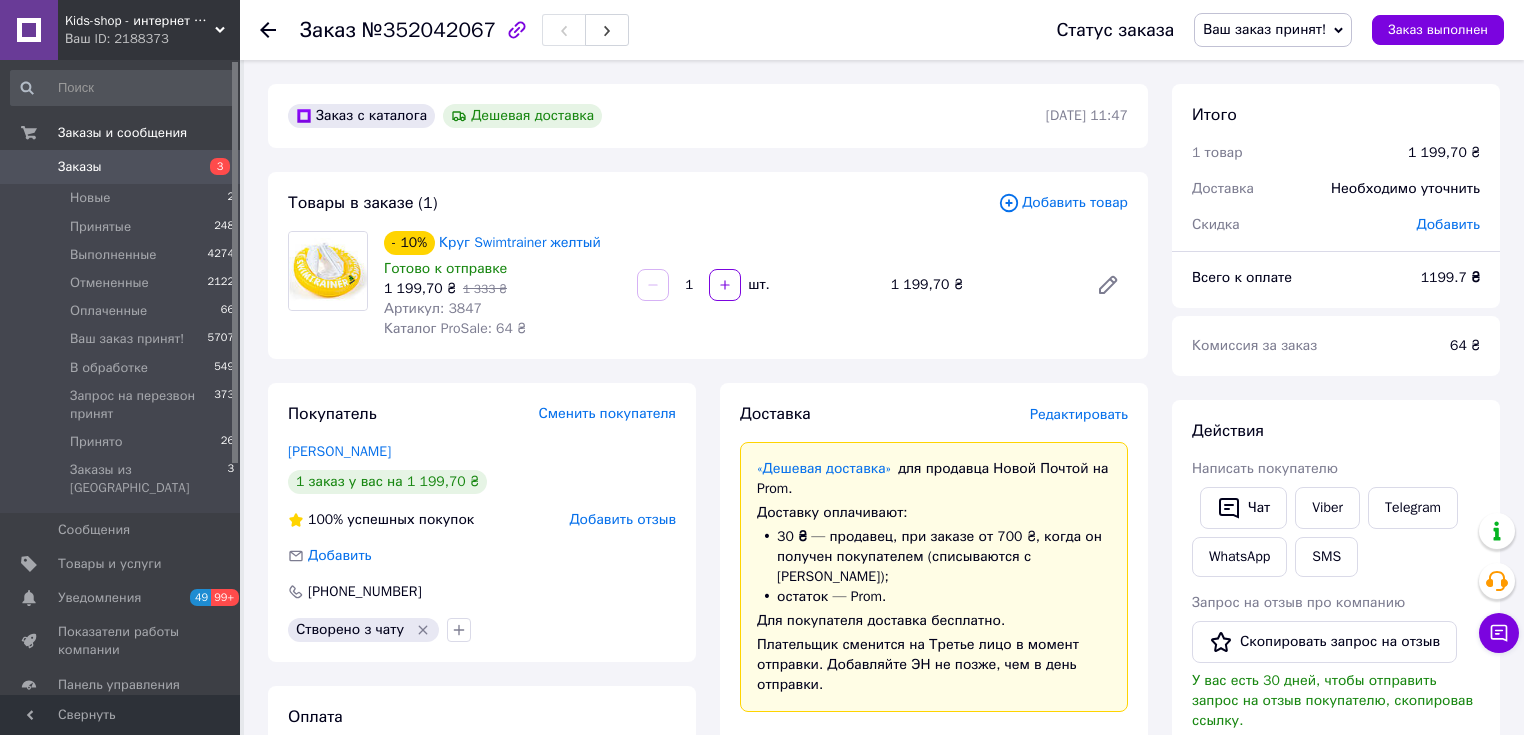 scroll, scrollTop: 266, scrollLeft: 0, axis: vertical 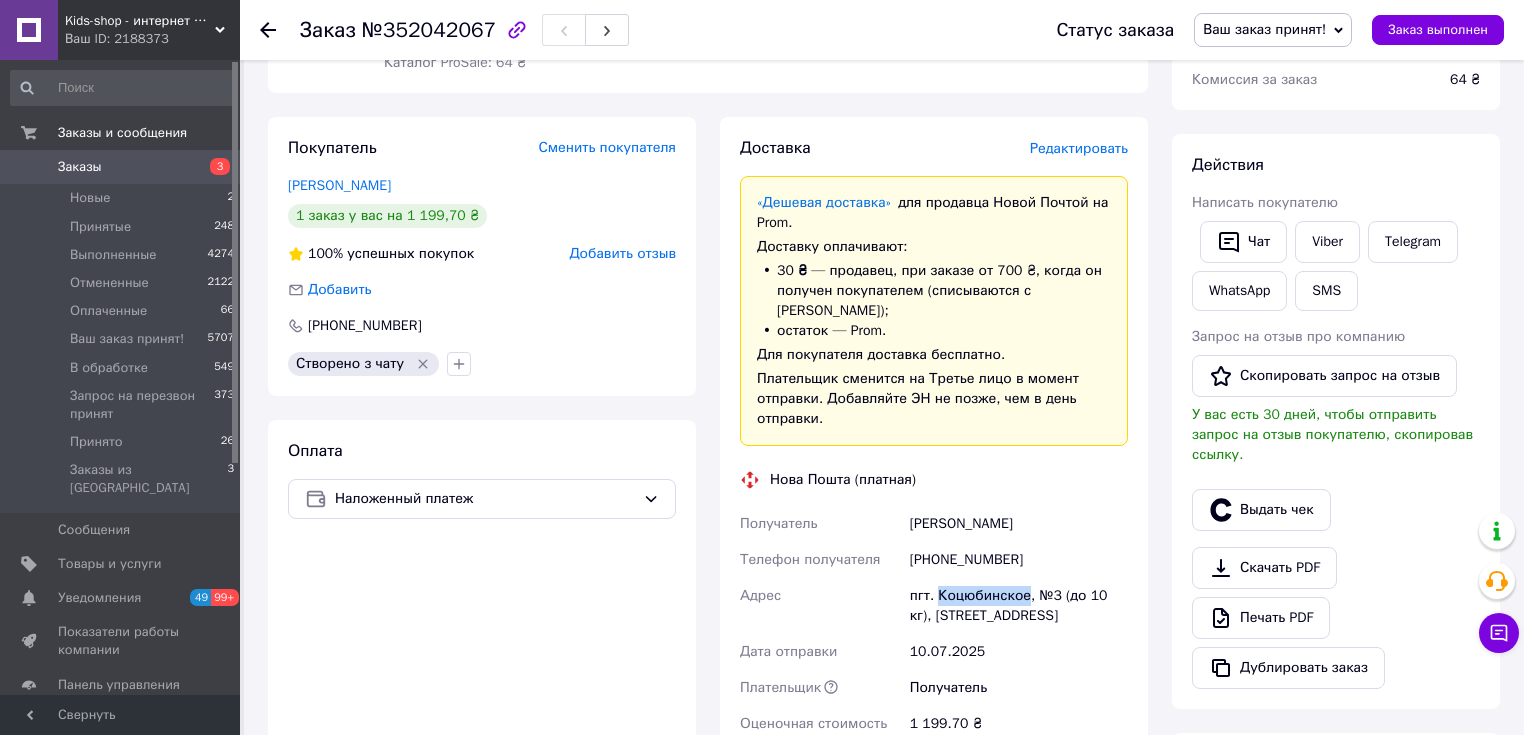 drag, startPoint x: 936, startPoint y: 576, endPoint x: 1021, endPoint y: 570, distance: 85.2115 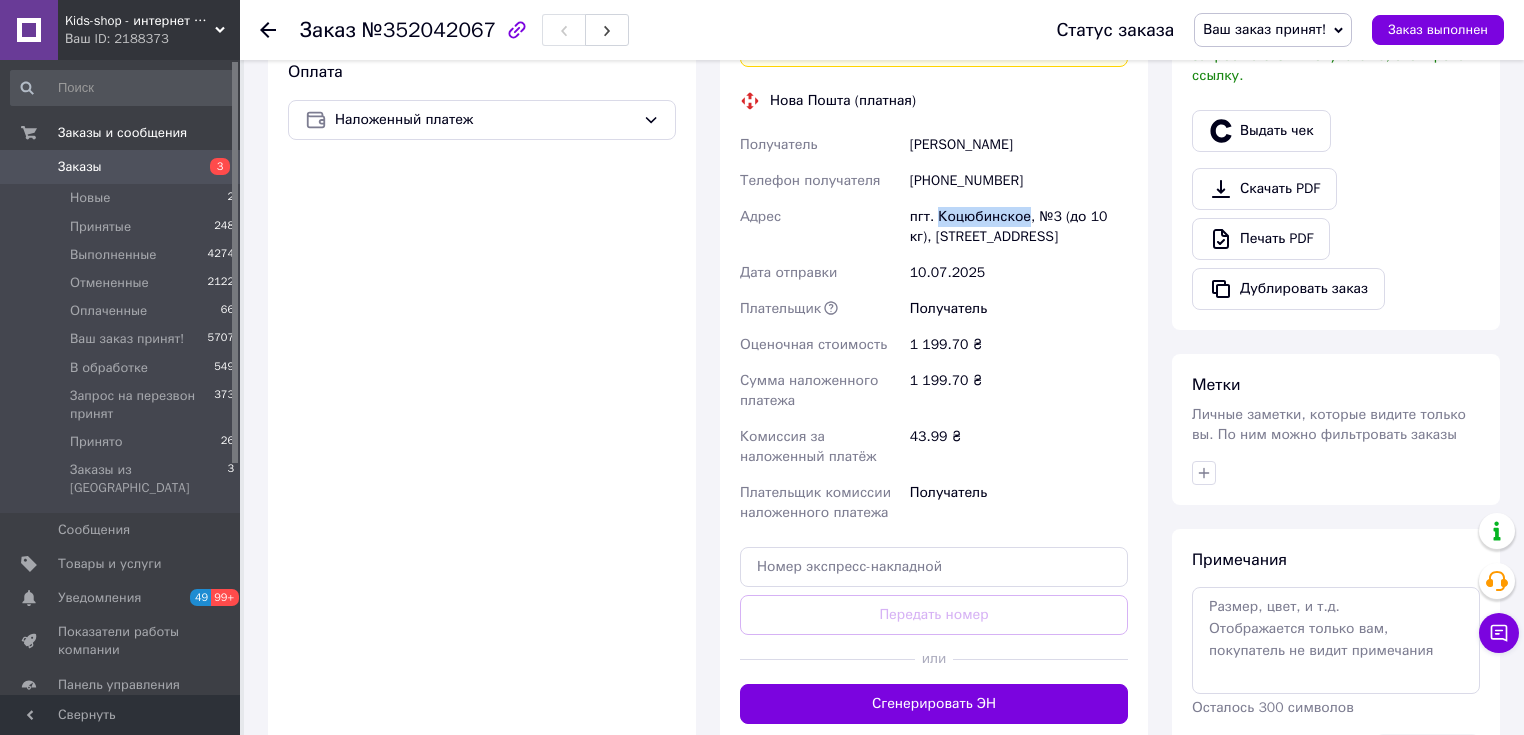 scroll, scrollTop: 800, scrollLeft: 0, axis: vertical 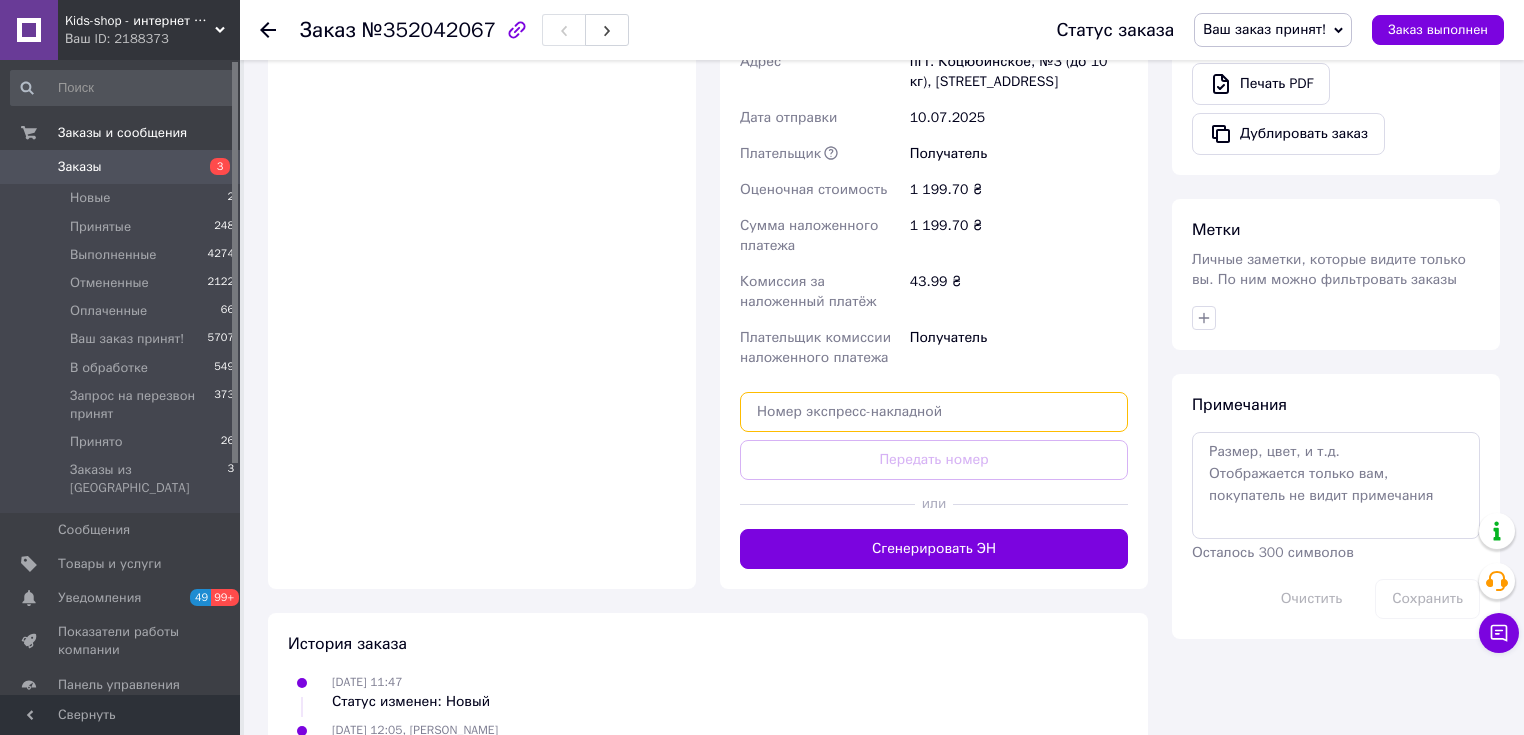 paste on "20451202931346" 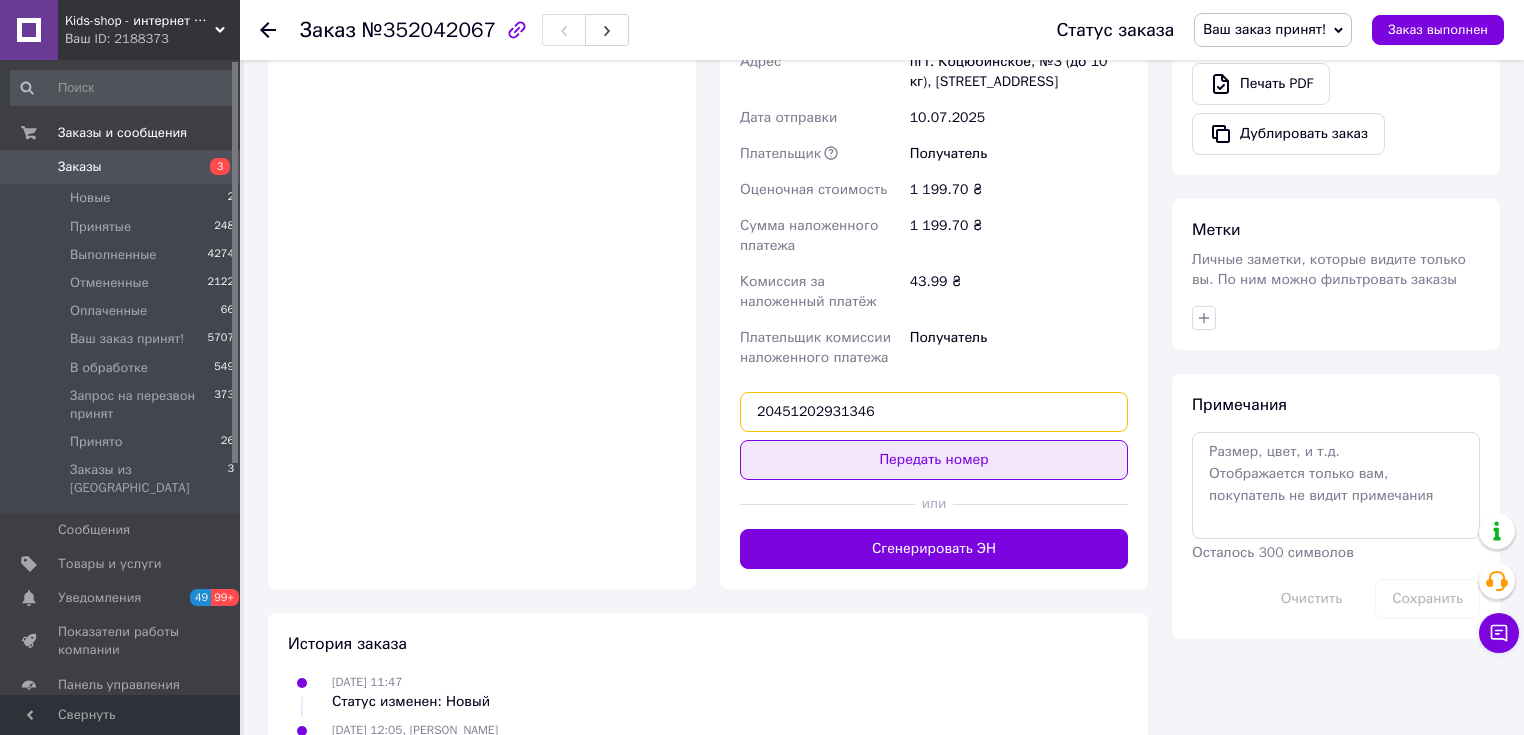 type on "20451202931346" 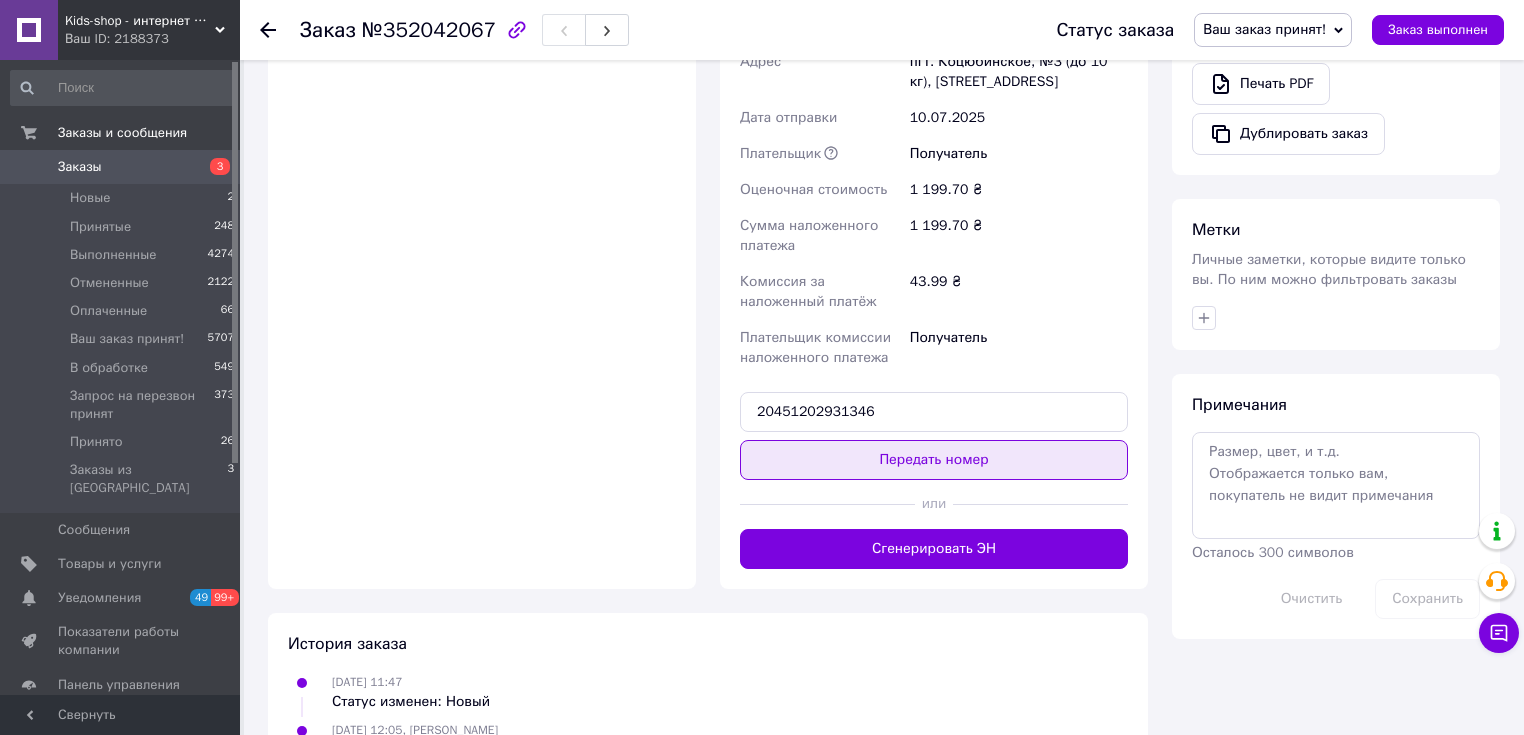 click on "Передать номер" at bounding box center (934, 460) 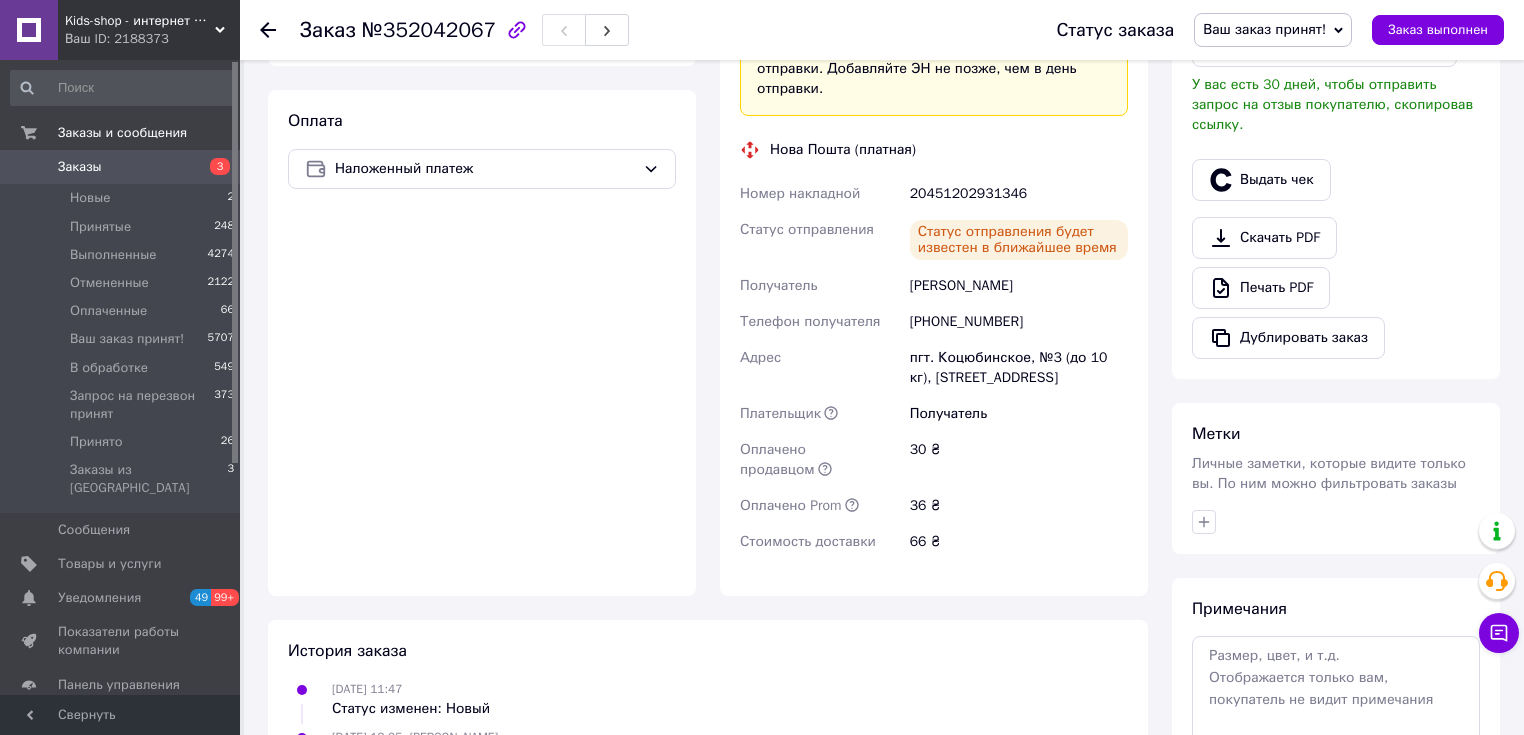 scroll, scrollTop: 463, scrollLeft: 0, axis: vertical 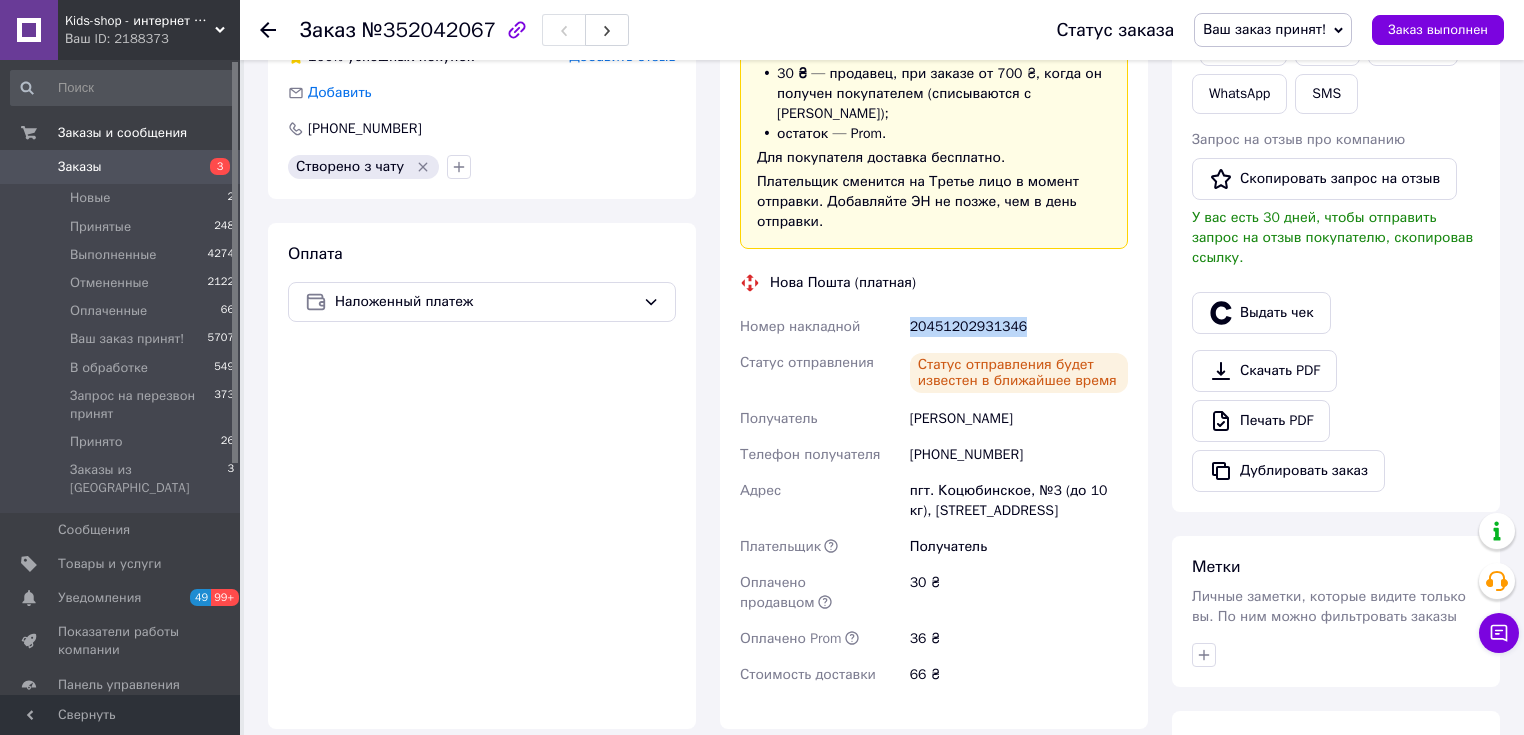 drag, startPoint x: 1023, startPoint y: 312, endPoint x: 908, endPoint y: 315, distance: 115.03912 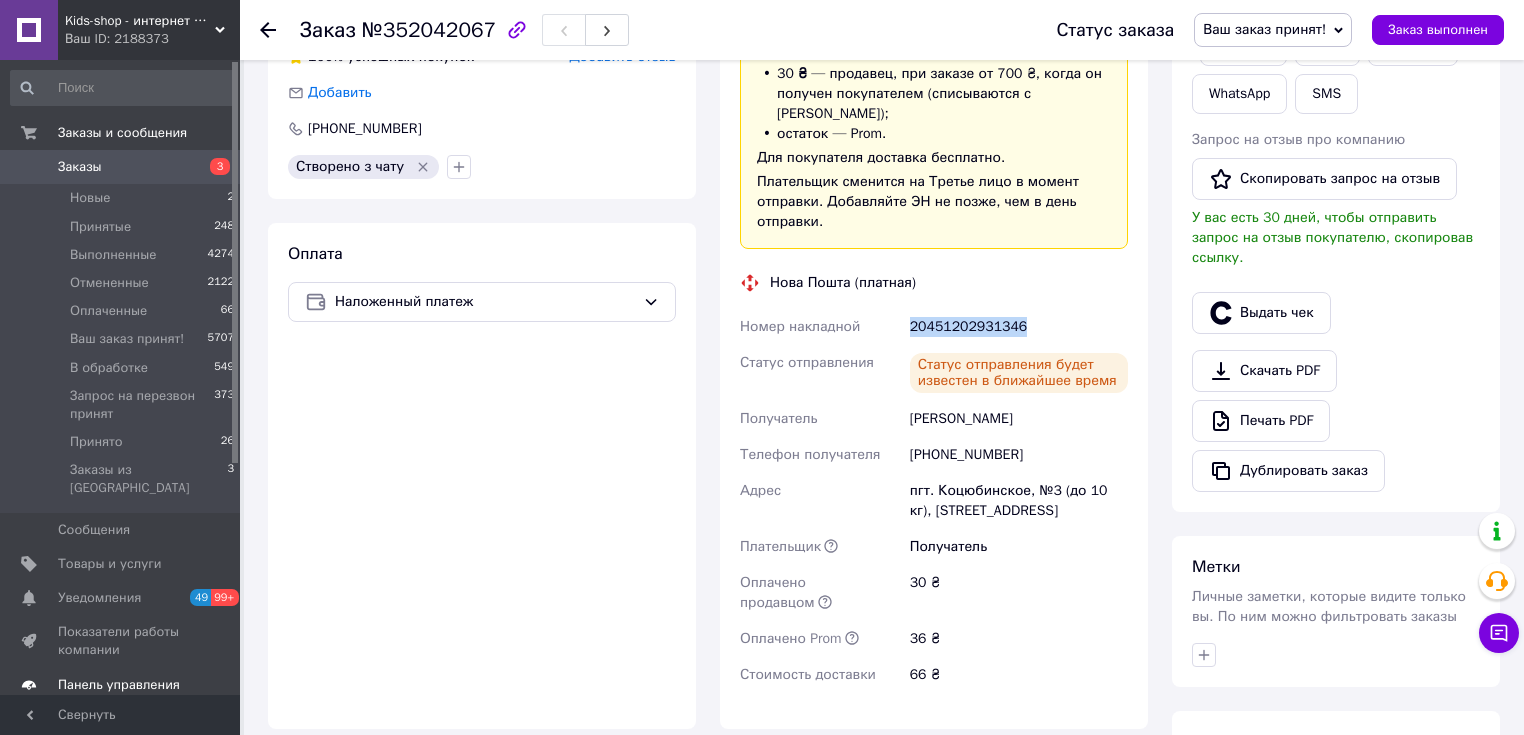 click on "Панель управления" at bounding box center [119, 685] 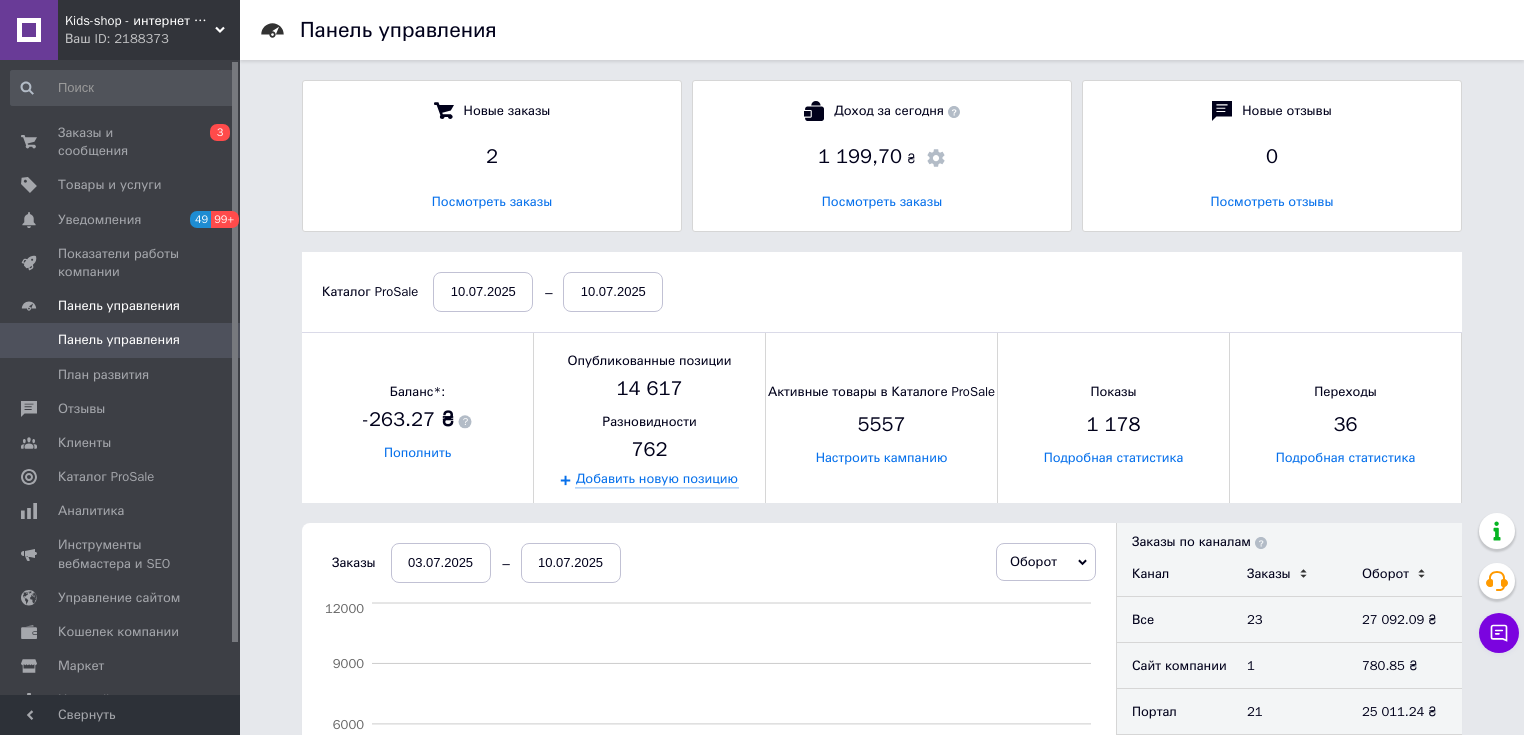 scroll, scrollTop: 10, scrollLeft: 9, axis: both 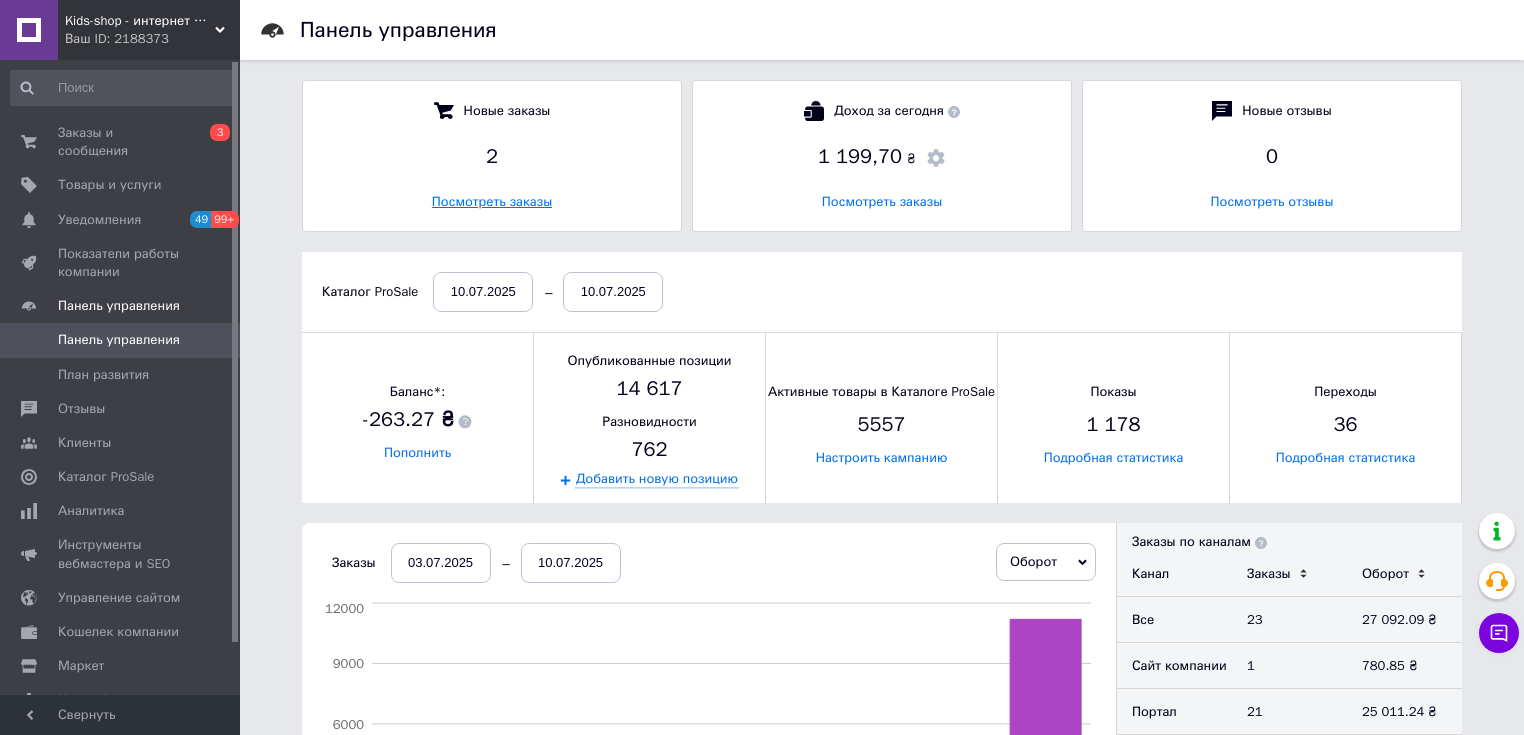 click on "Посмотреть заказы" at bounding box center [492, 201] 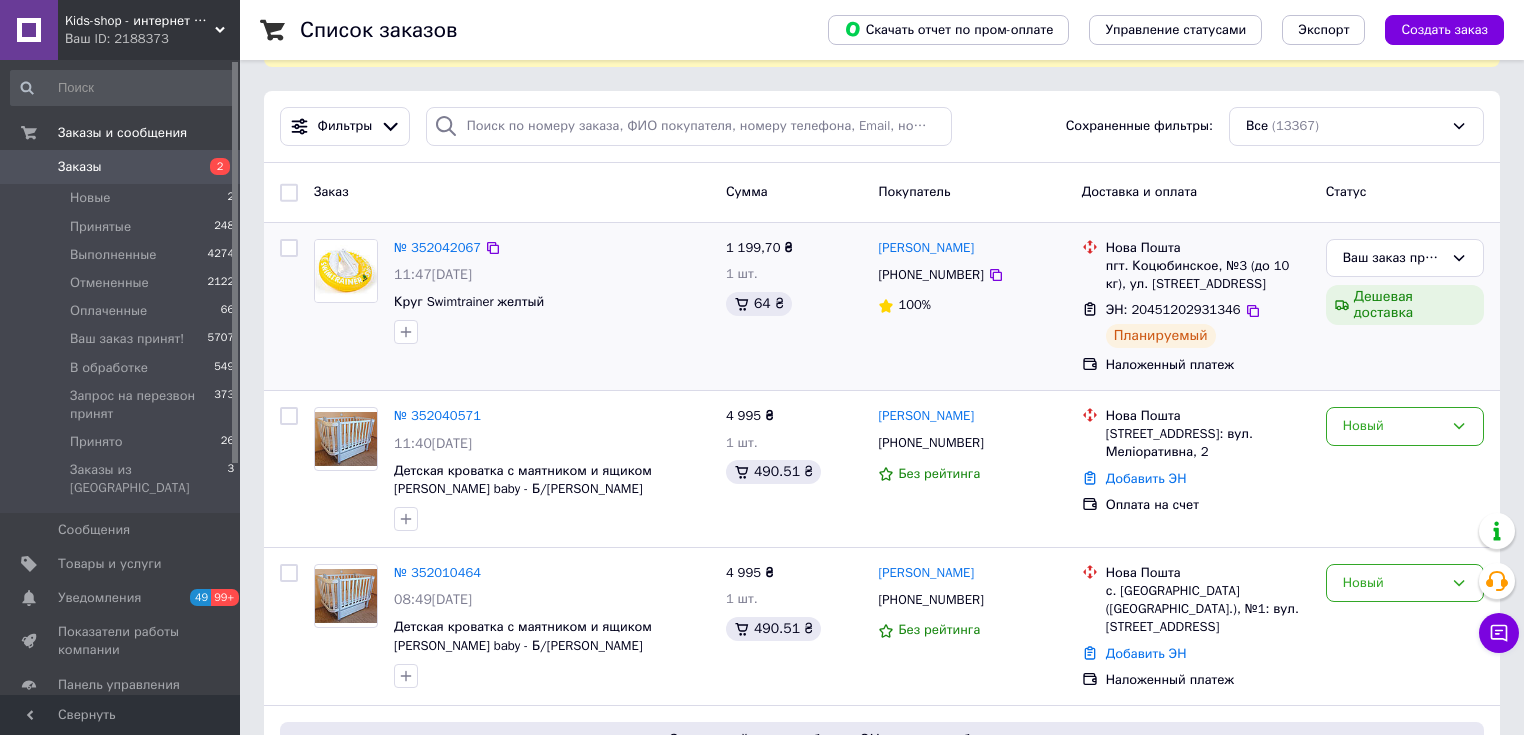 scroll, scrollTop: 133, scrollLeft: 0, axis: vertical 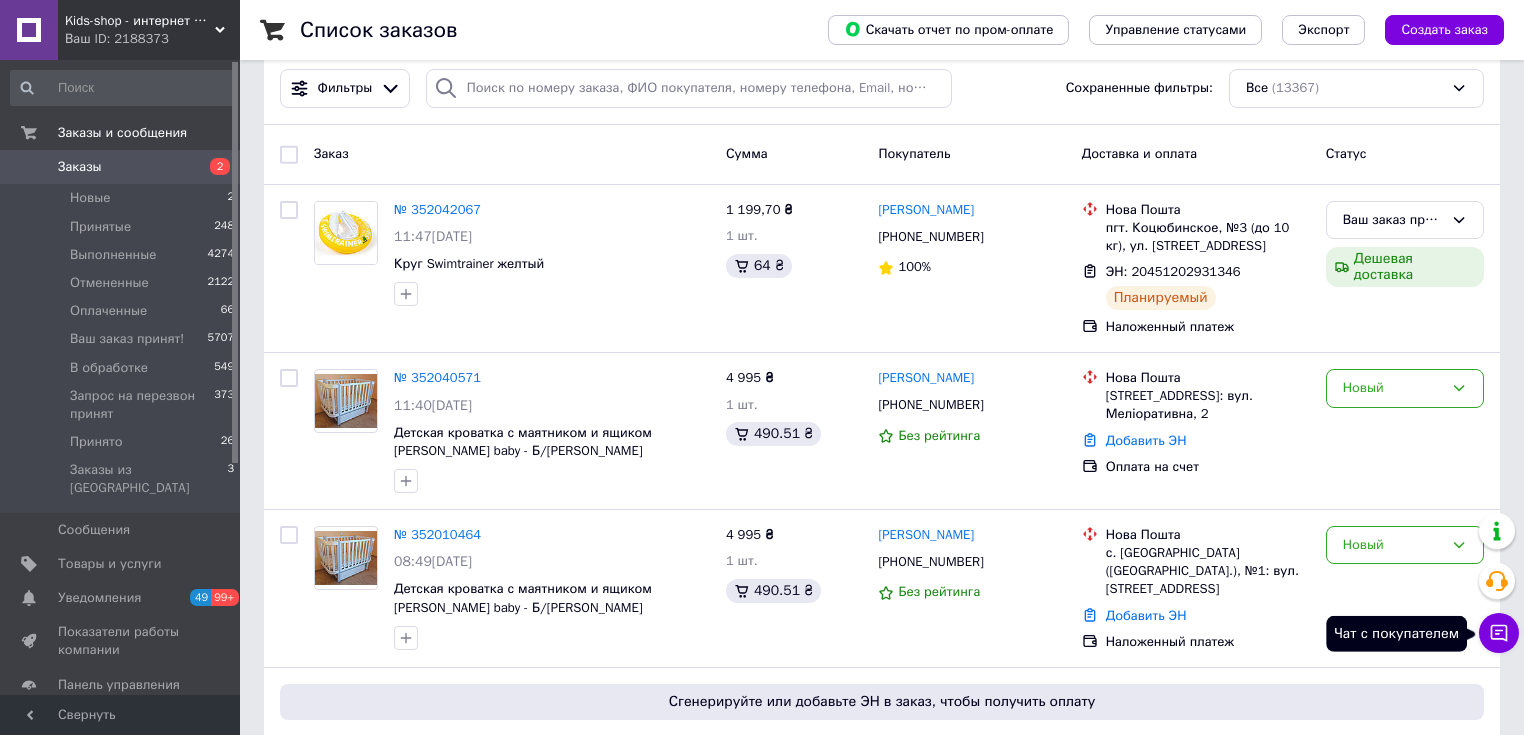 click 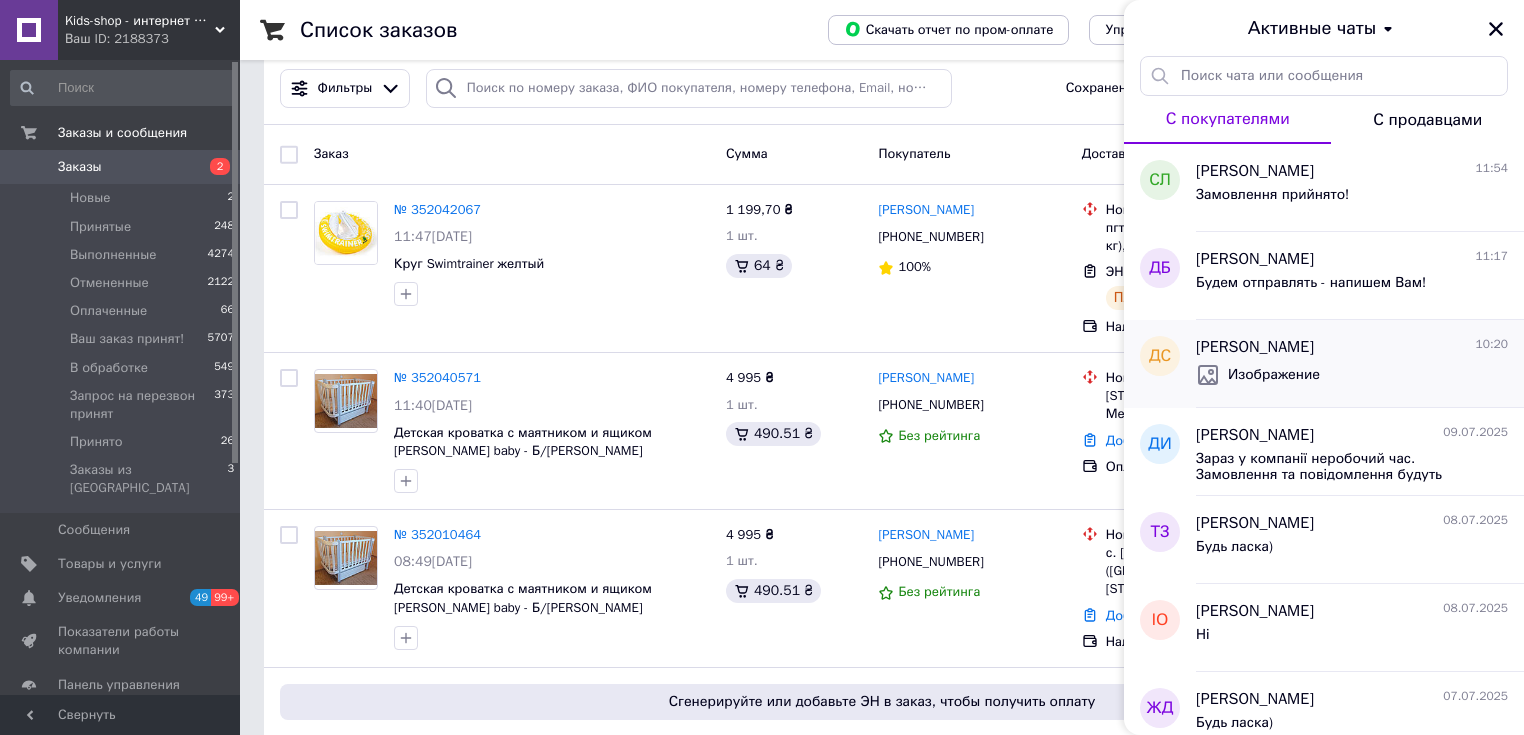 click on "Изображение" at bounding box center [1352, 375] 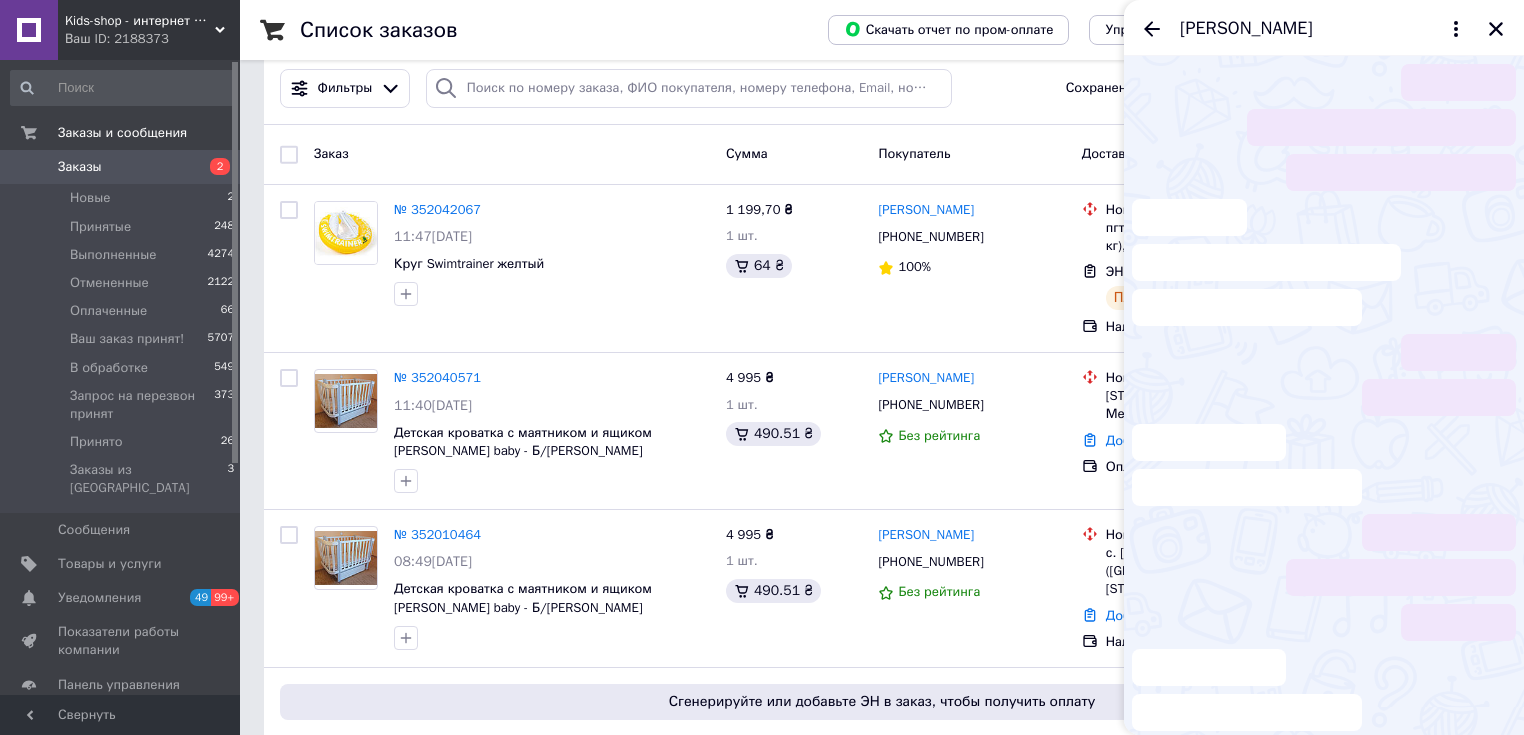 scroll, scrollTop: 186, scrollLeft: 0, axis: vertical 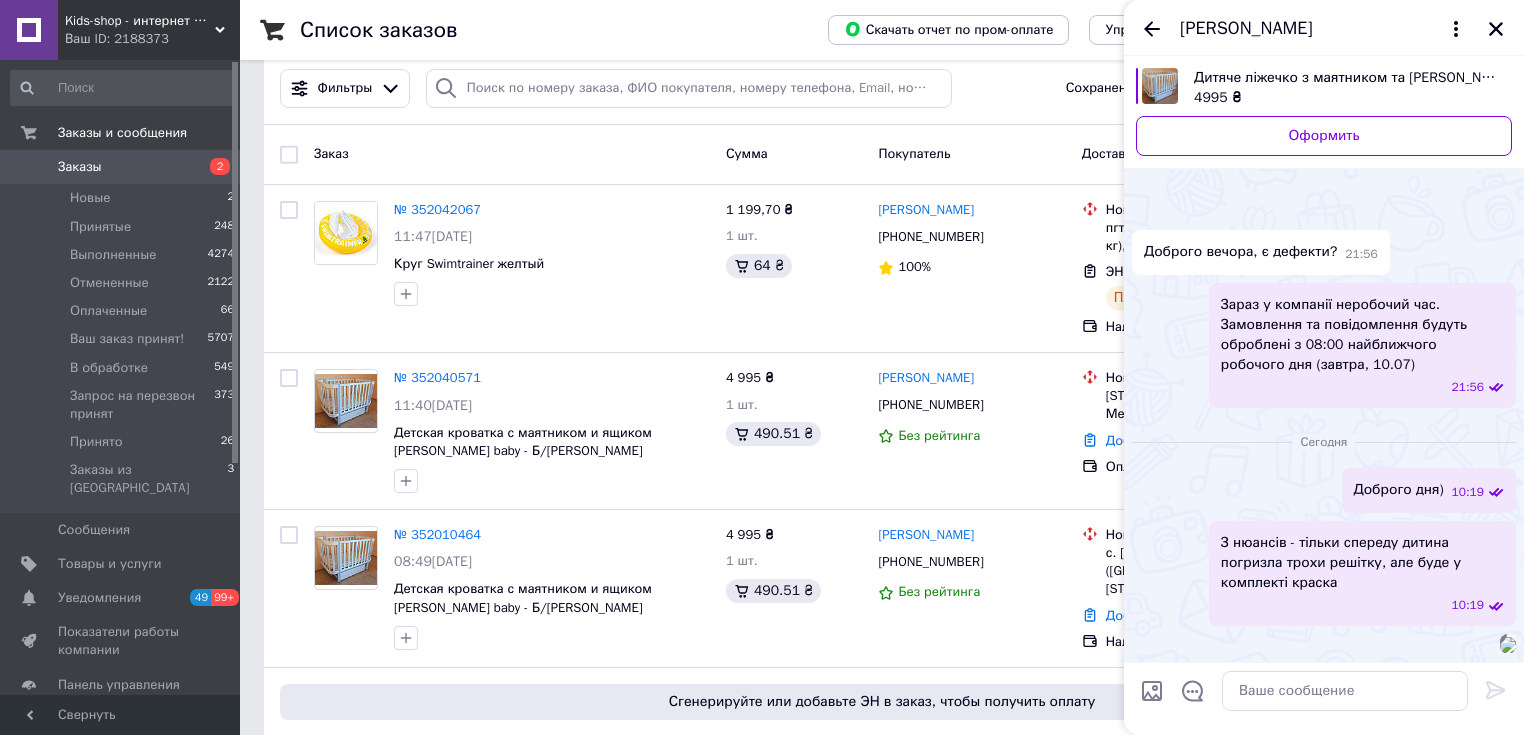 click on "10:20" at bounding box center (1324, 644) 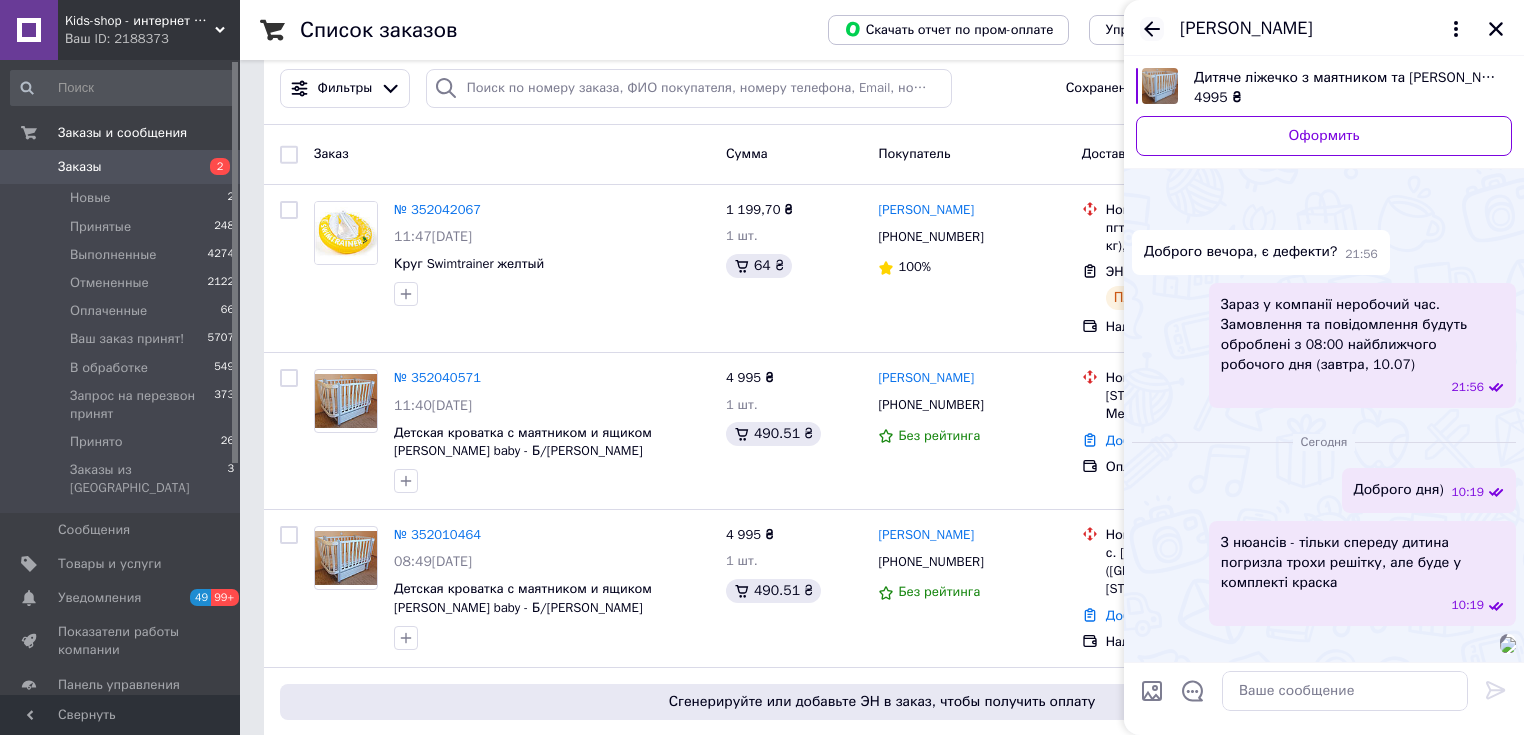 click 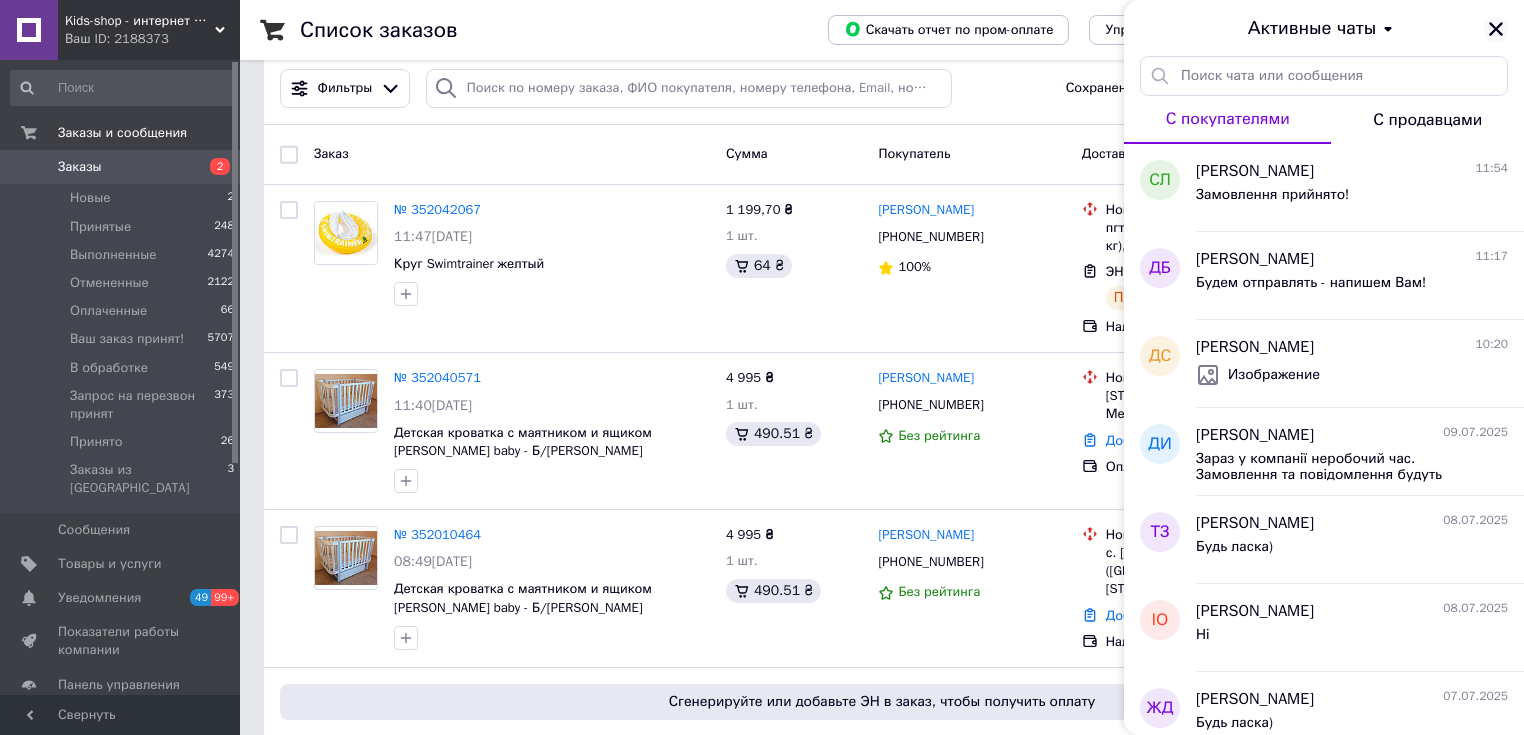 click 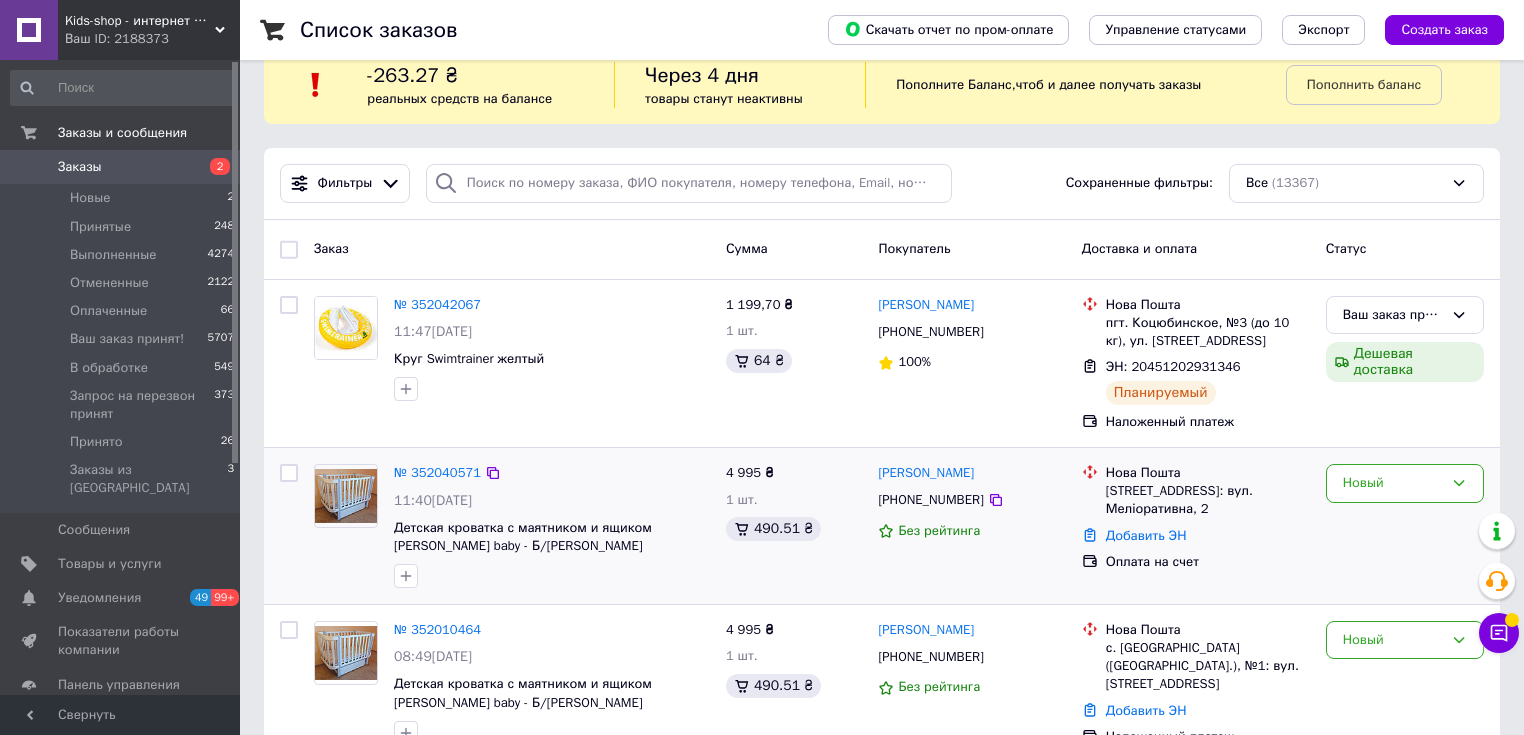 scroll, scrollTop: 0, scrollLeft: 0, axis: both 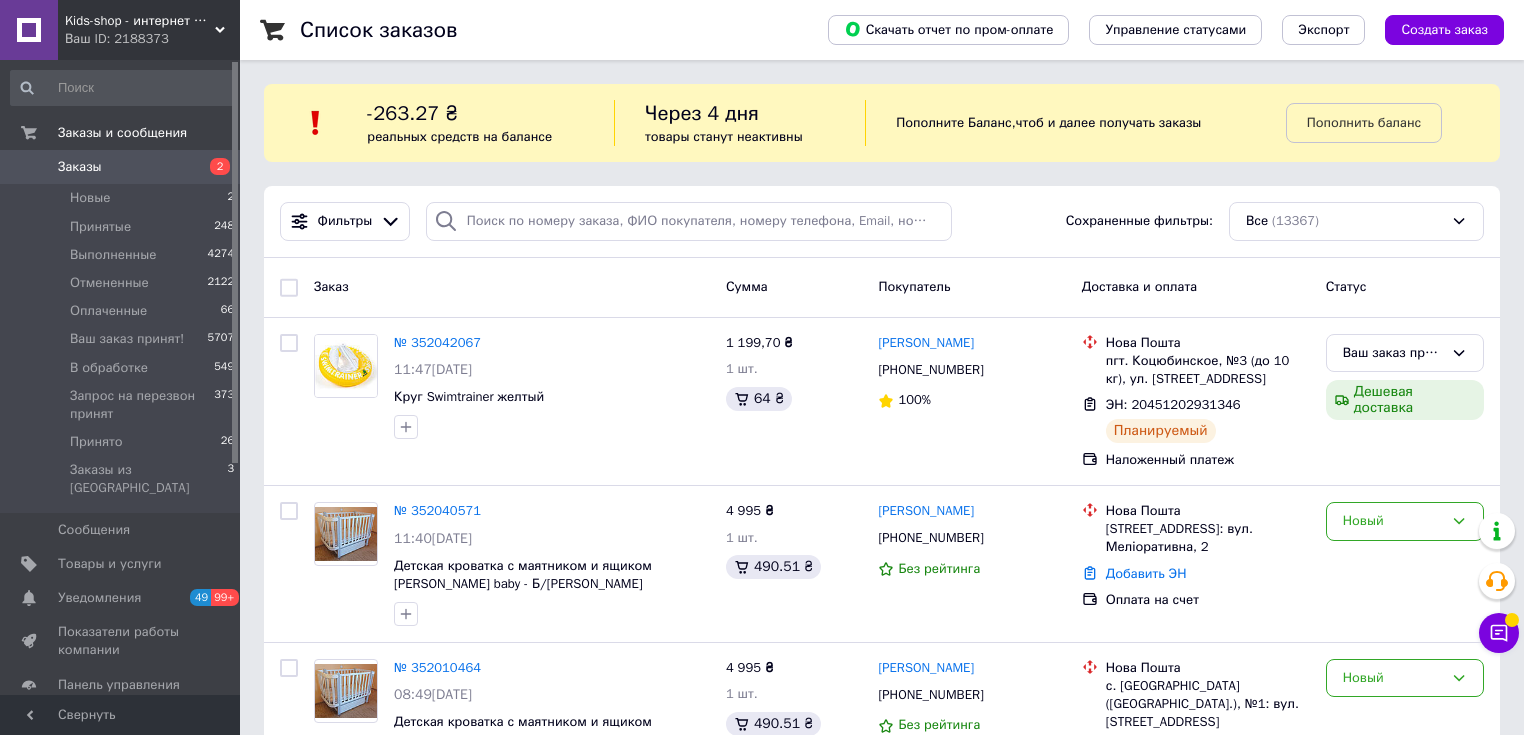 click on "Чат с покупателем Тех поддержка
Чат с покупателем" at bounding box center [1499, 583] 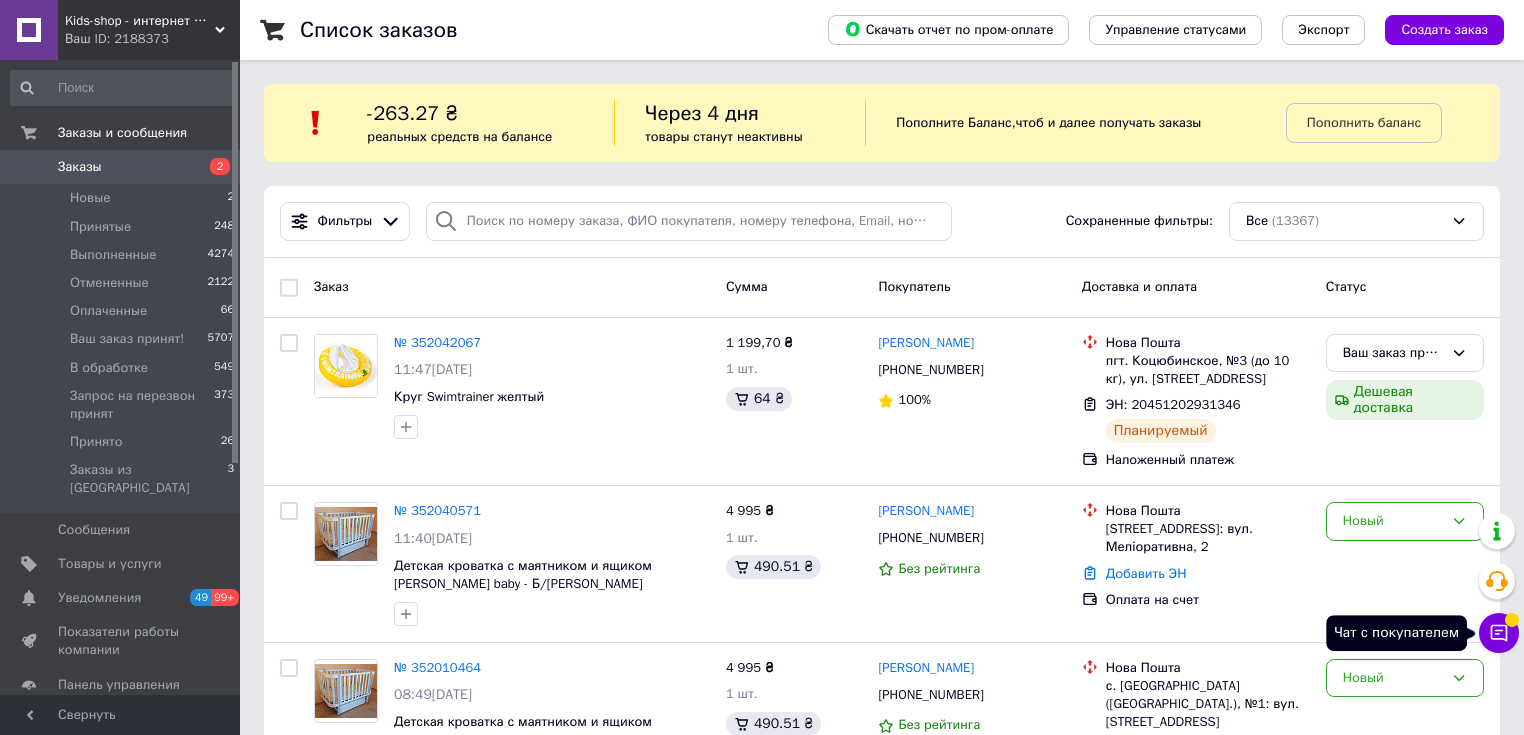 click 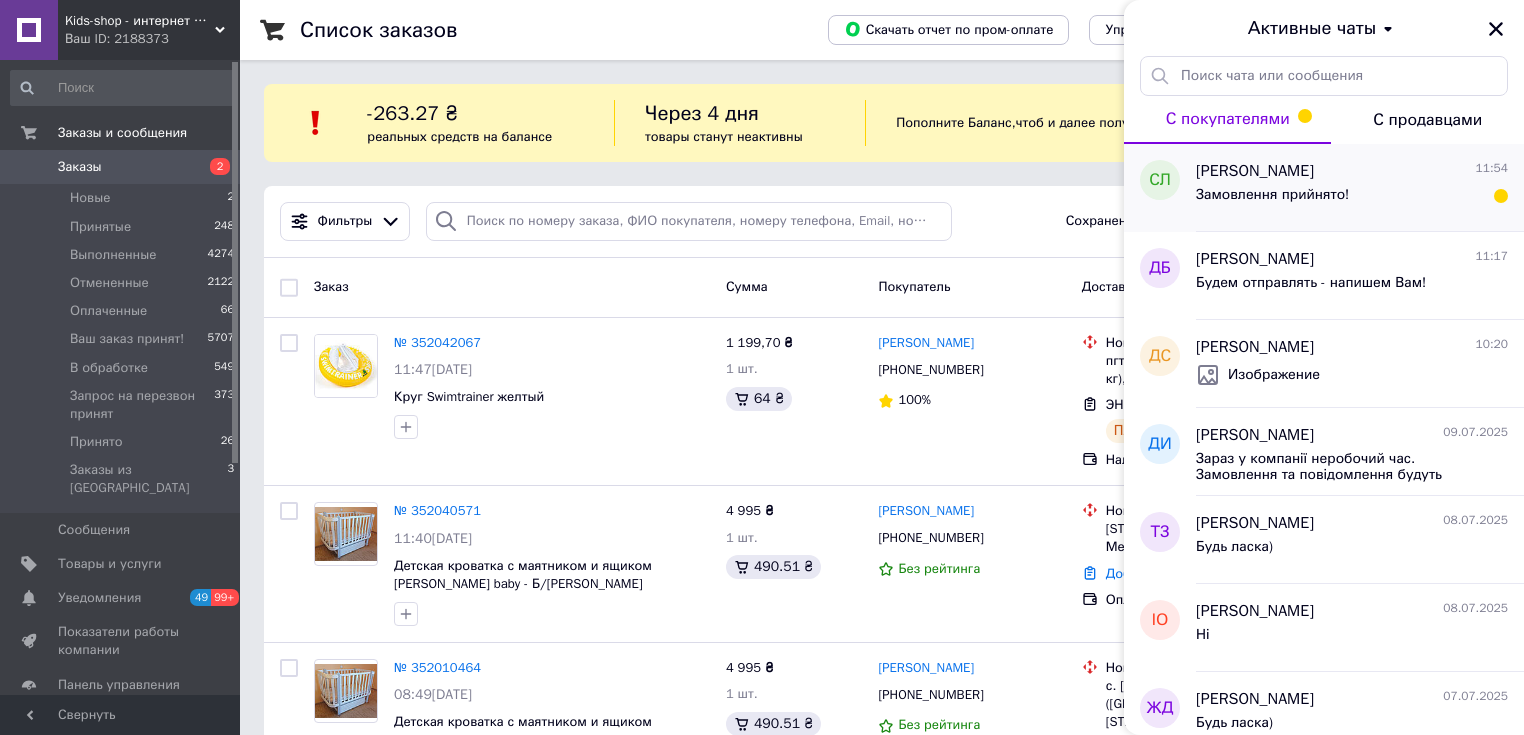 click on "Замовлення прийнято!" at bounding box center (1352, 199) 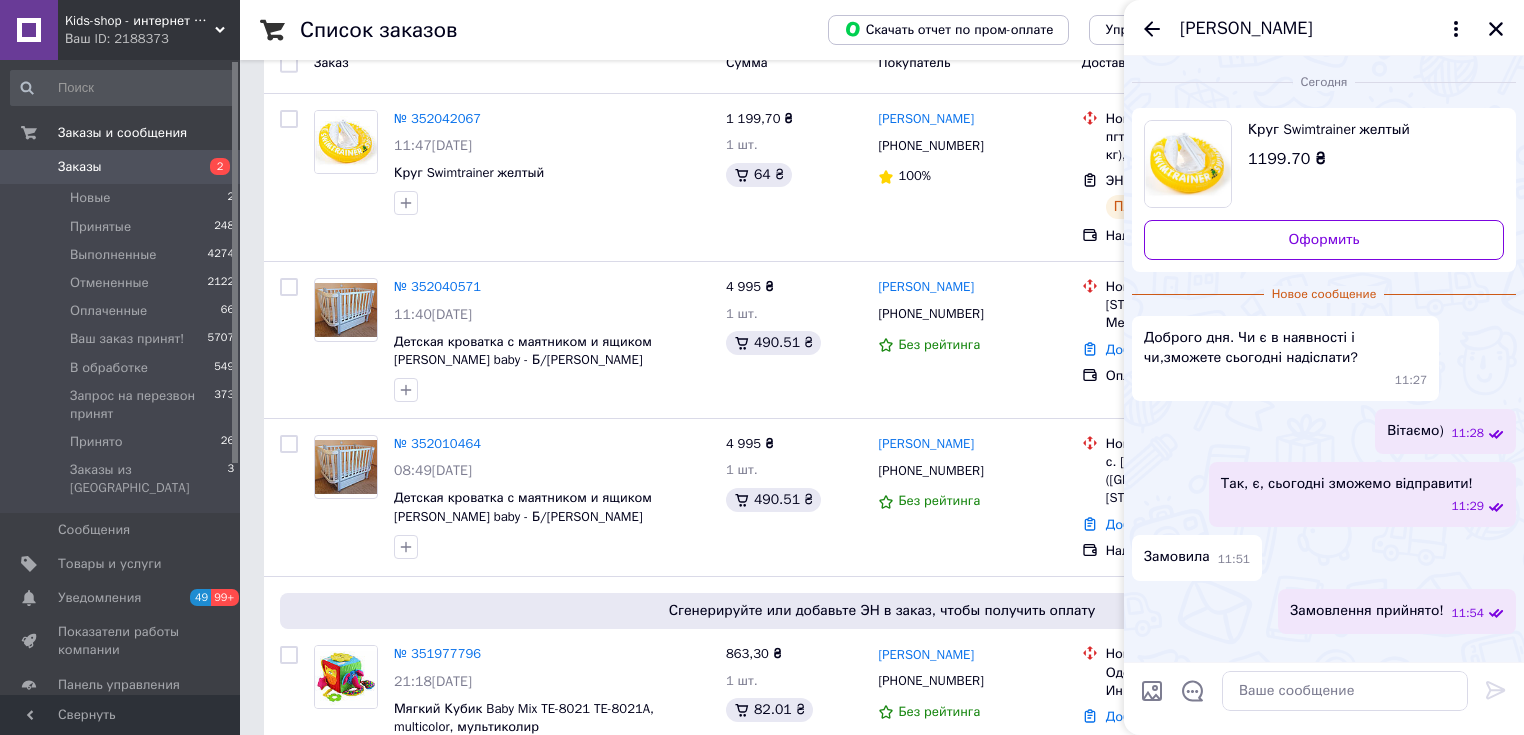 scroll, scrollTop: 533, scrollLeft: 0, axis: vertical 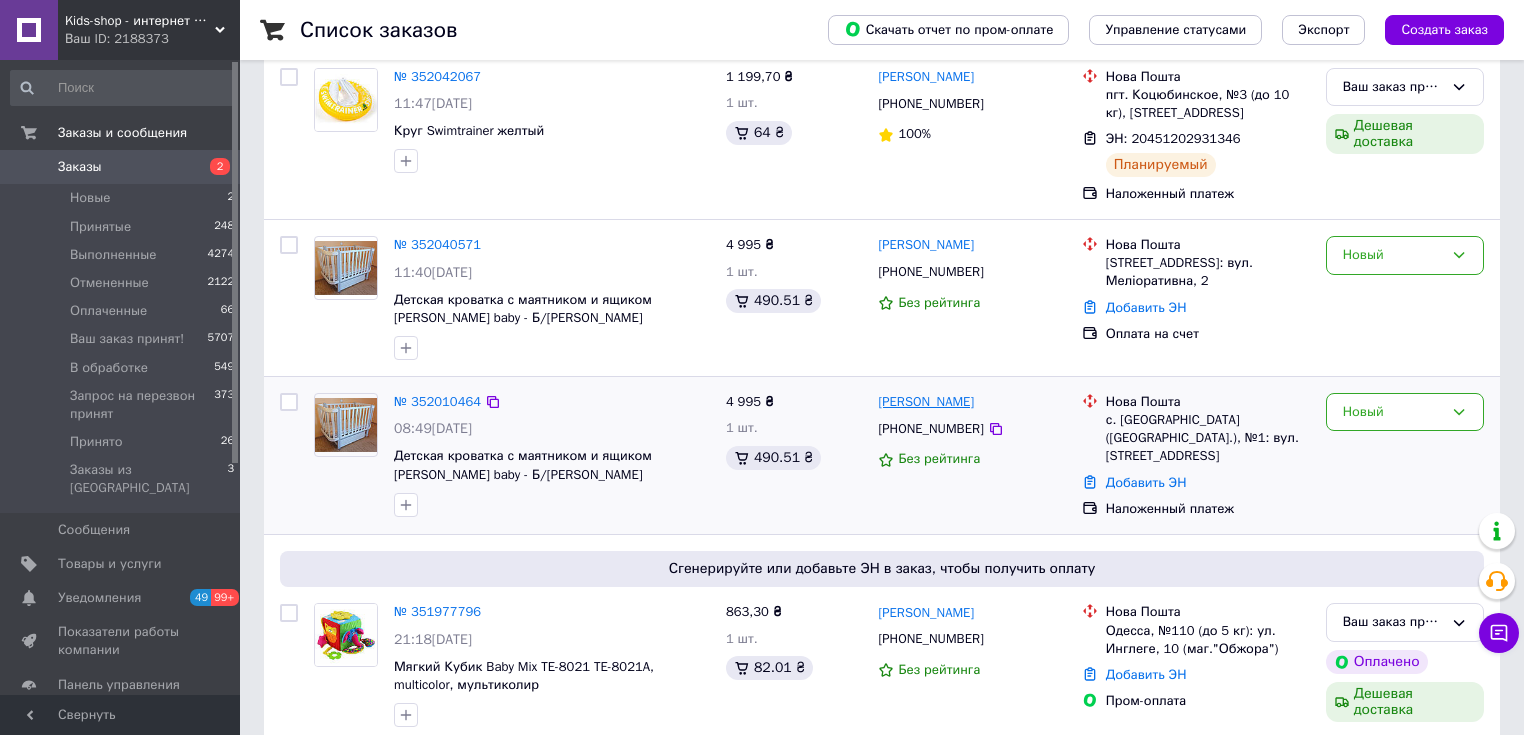 click on "[PERSON_NAME]" at bounding box center (926, 402) 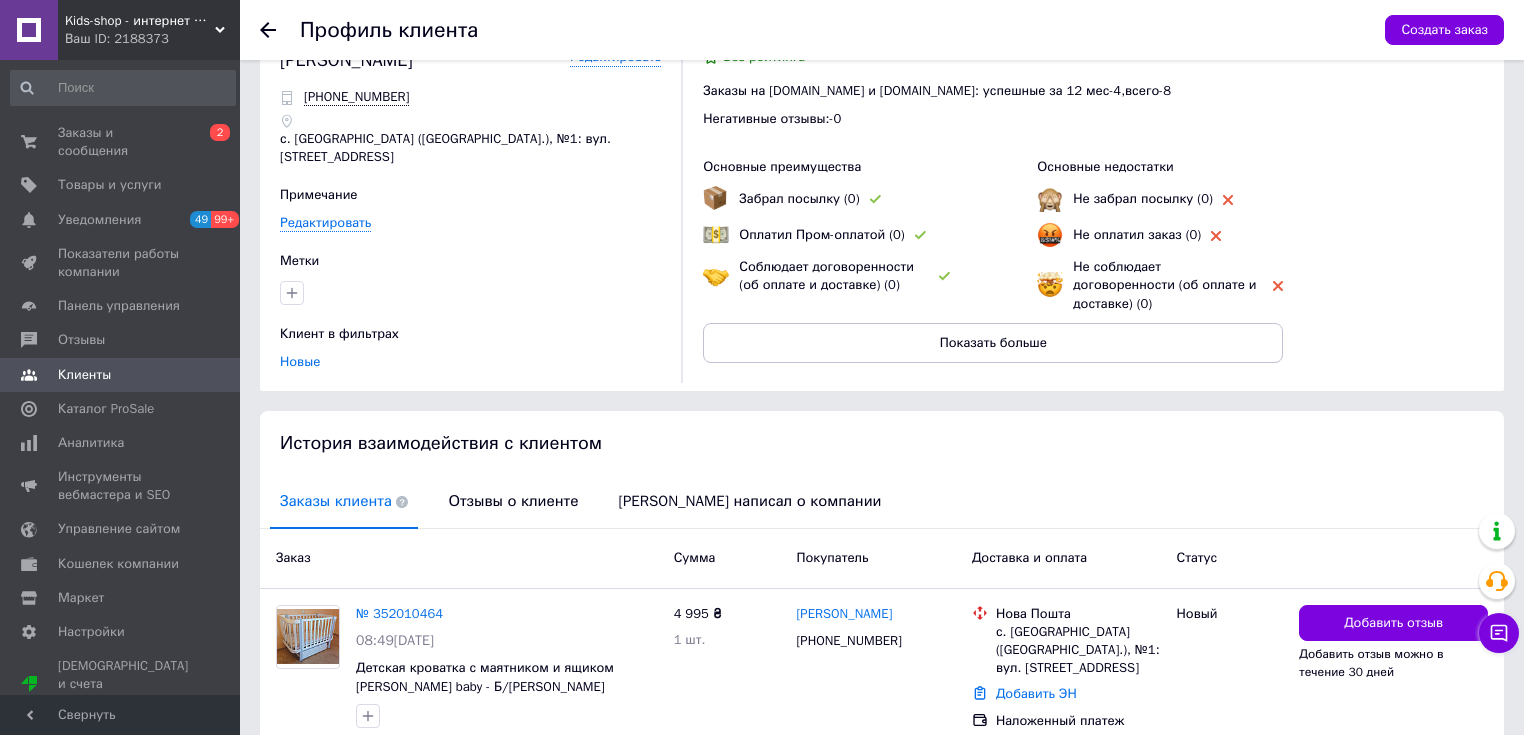 scroll, scrollTop: 0, scrollLeft: 0, axis: both 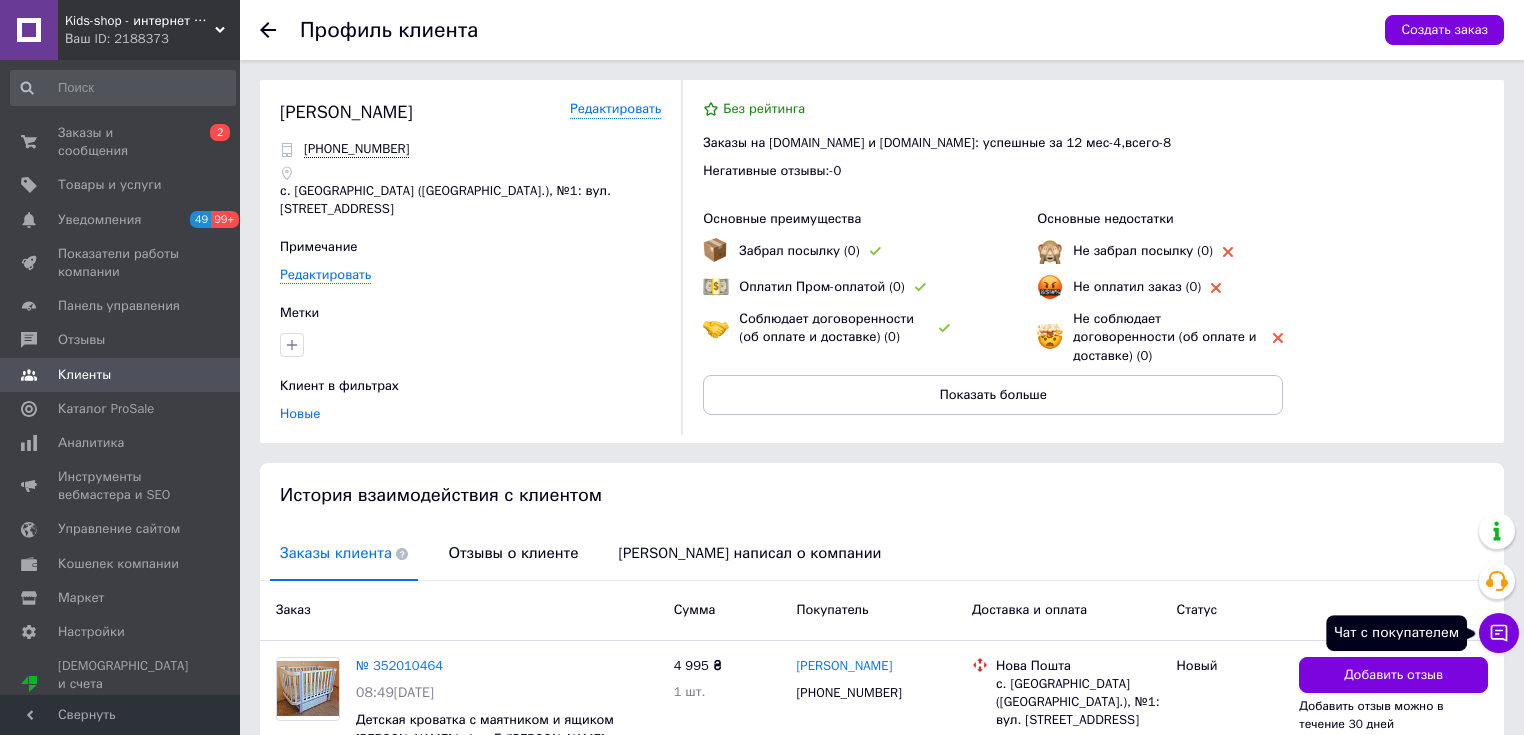 click 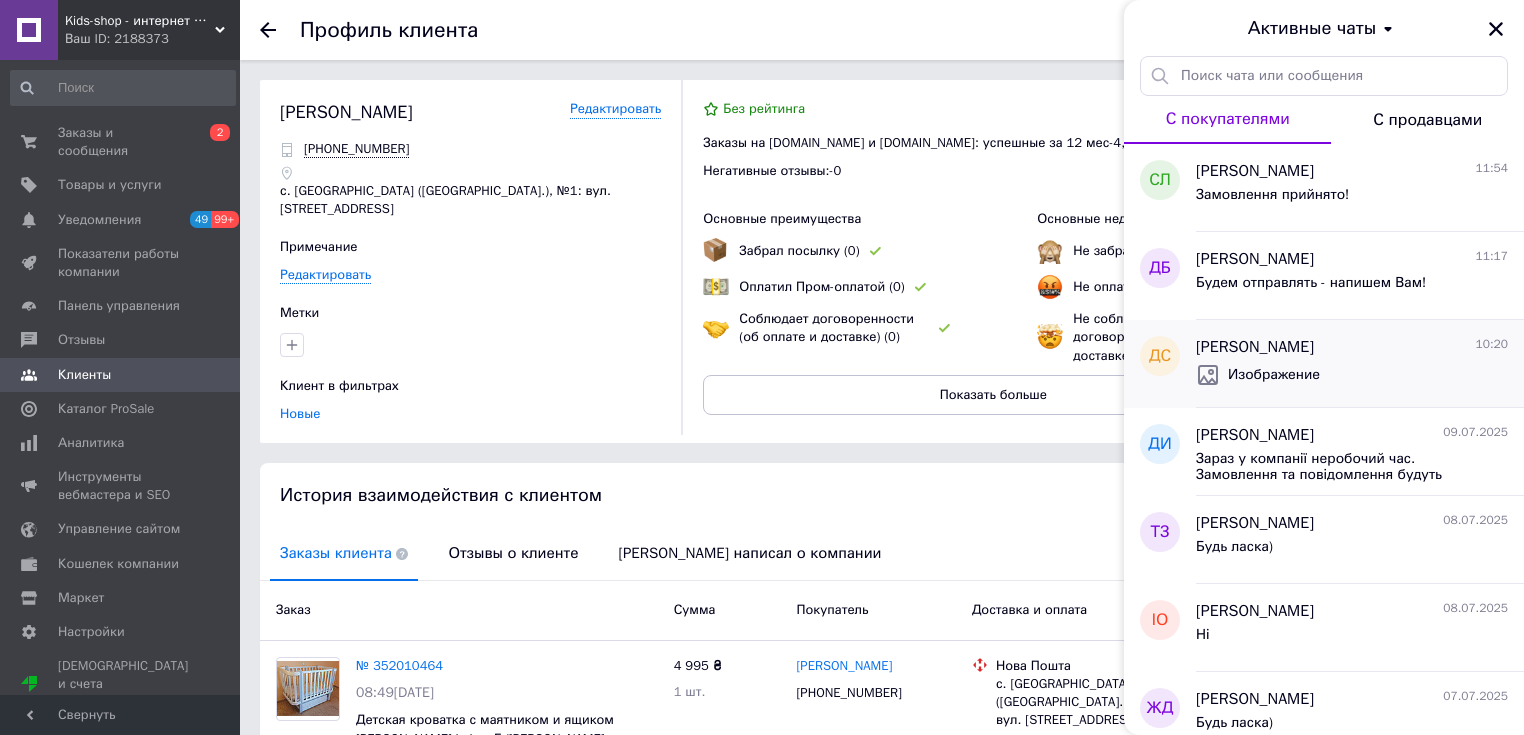 click on "Изображение" at bounding box center [1352, 375] 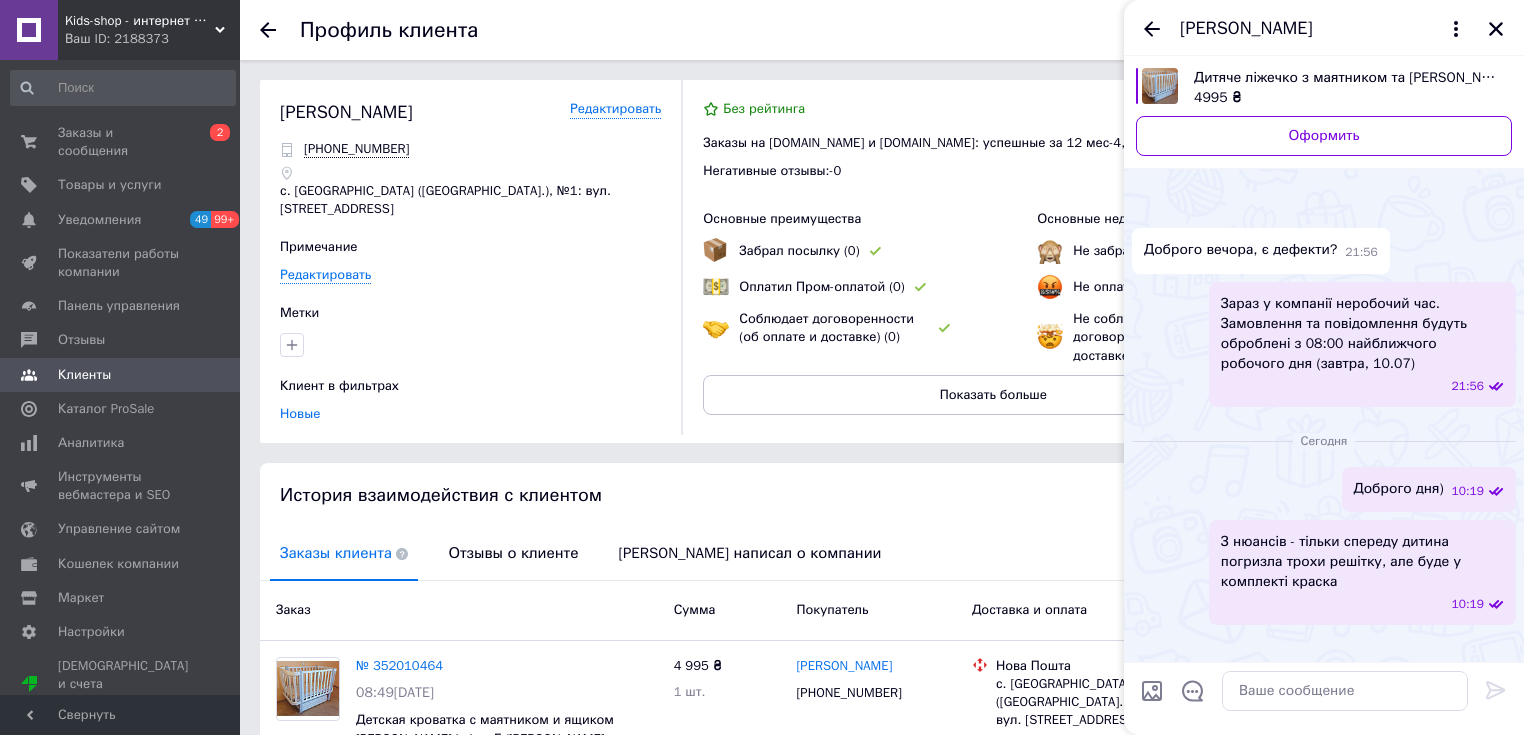 scroll, scrollTop: 259, scrollLeft: 0, axis: vertical 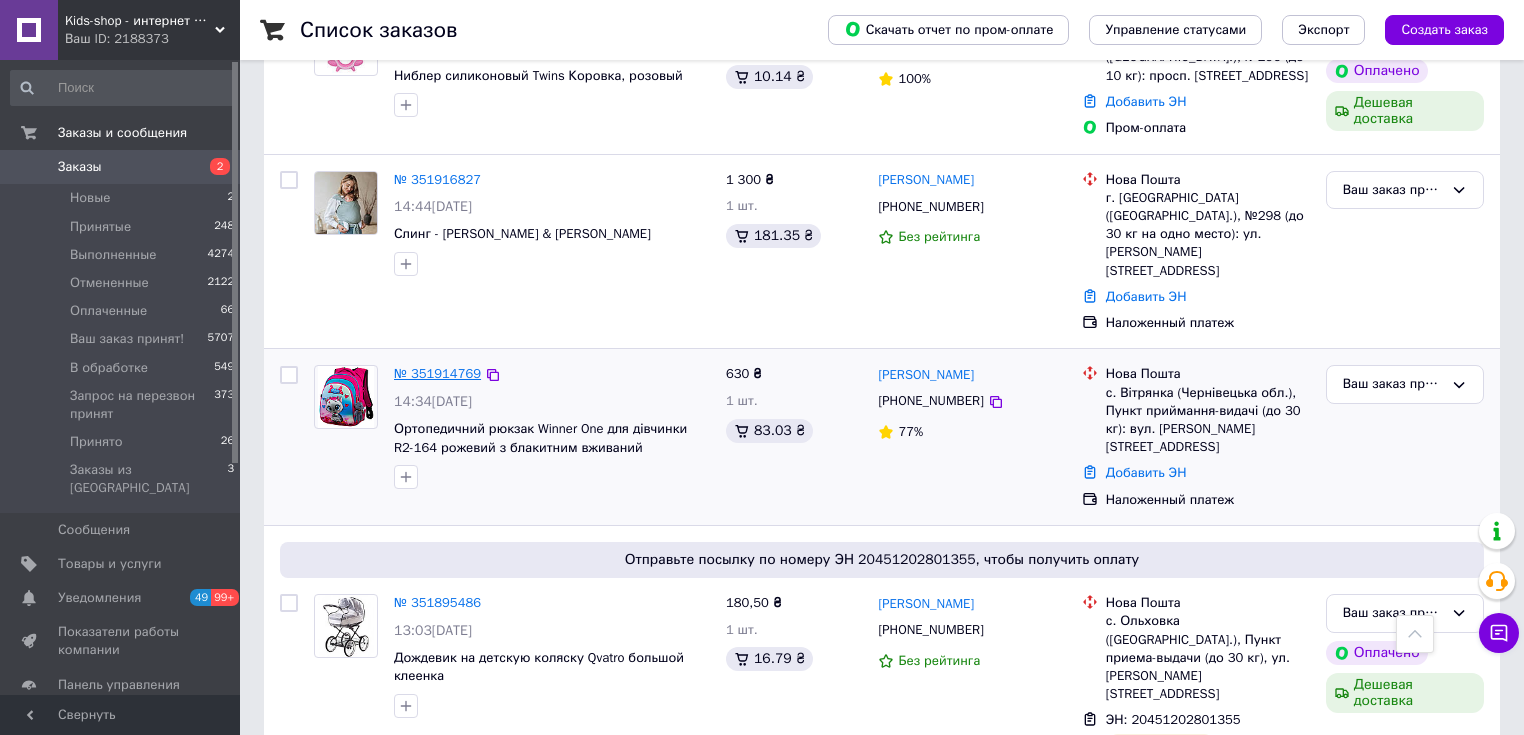 click on "№ 351914769" at bounding box center (437, 373) 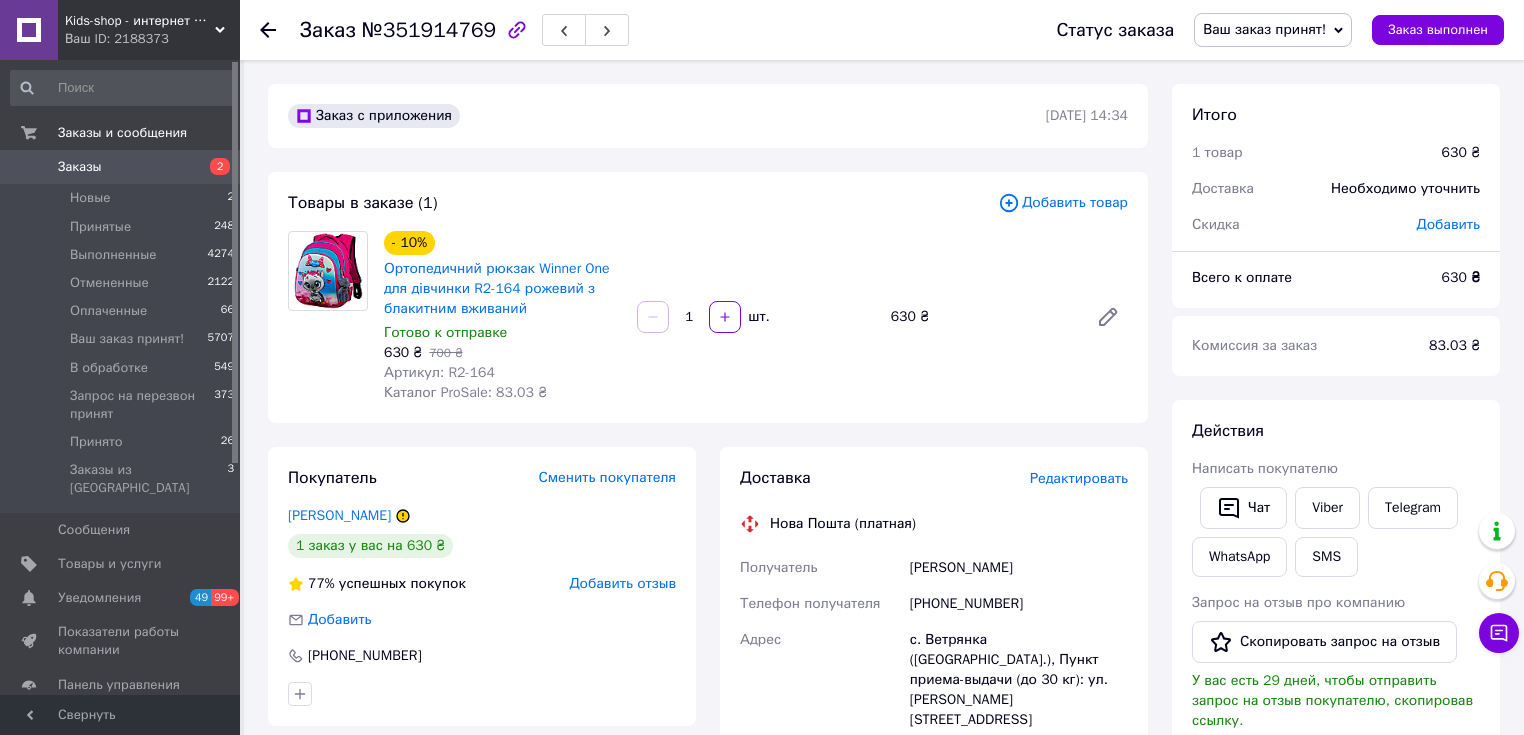 click 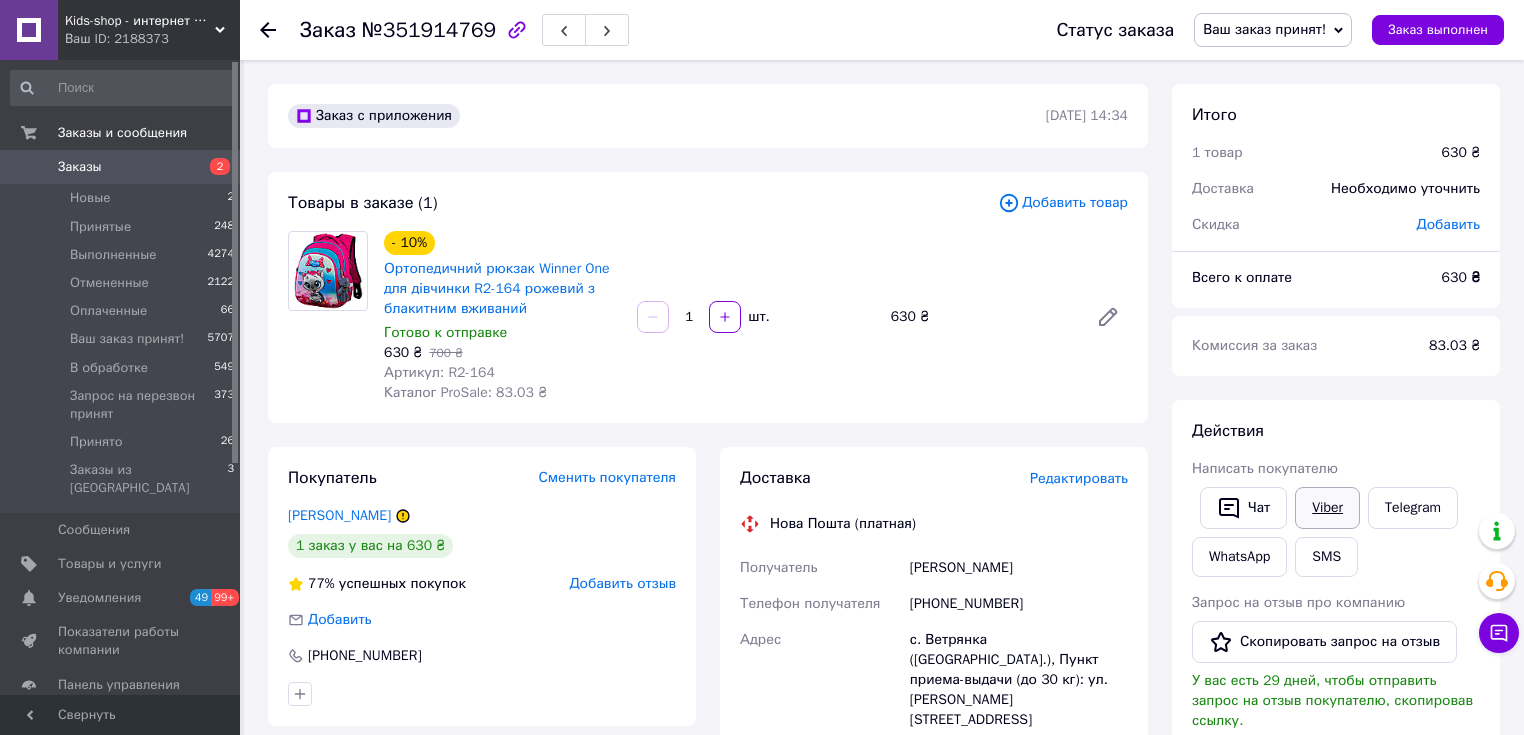 click on "Viber" at bounding box center [1327, 508] 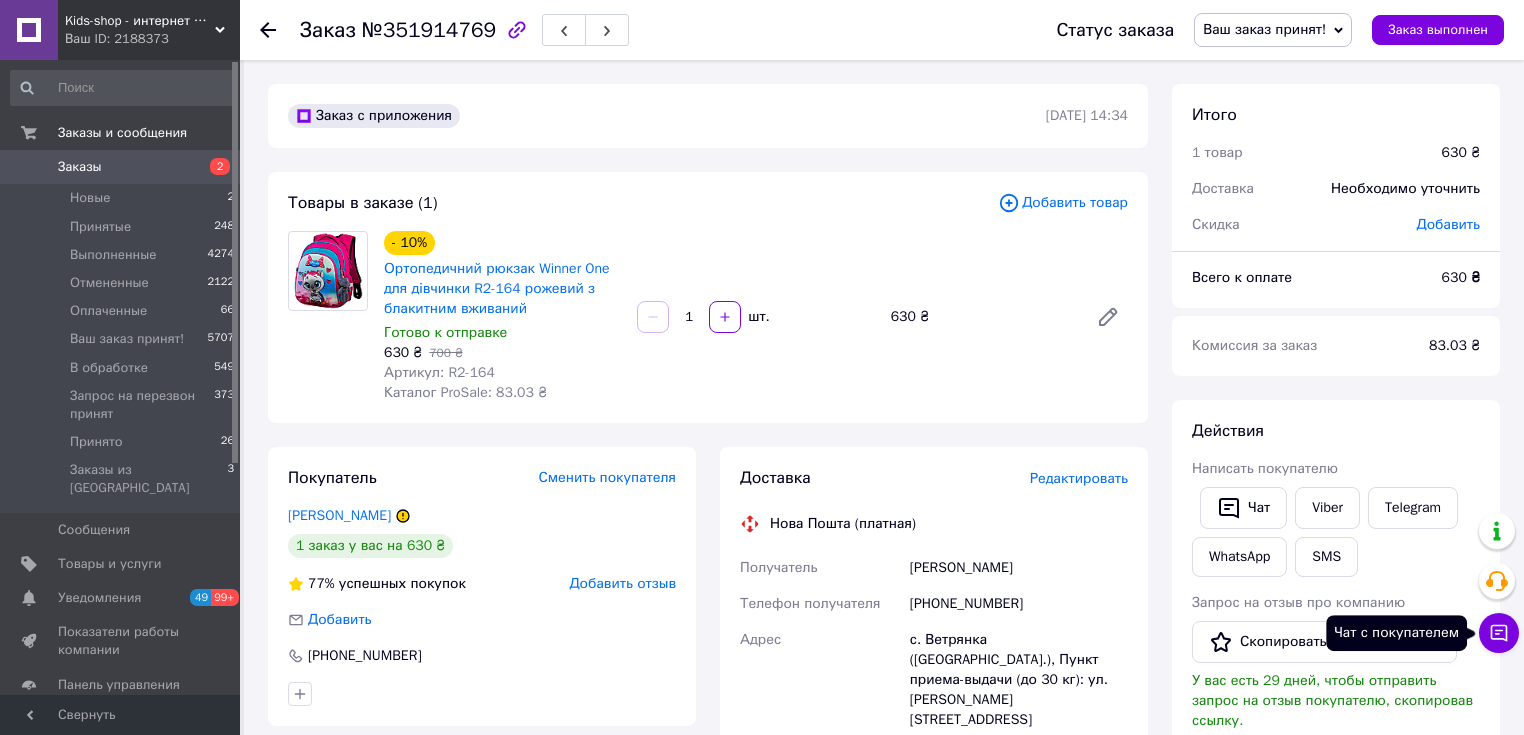 click 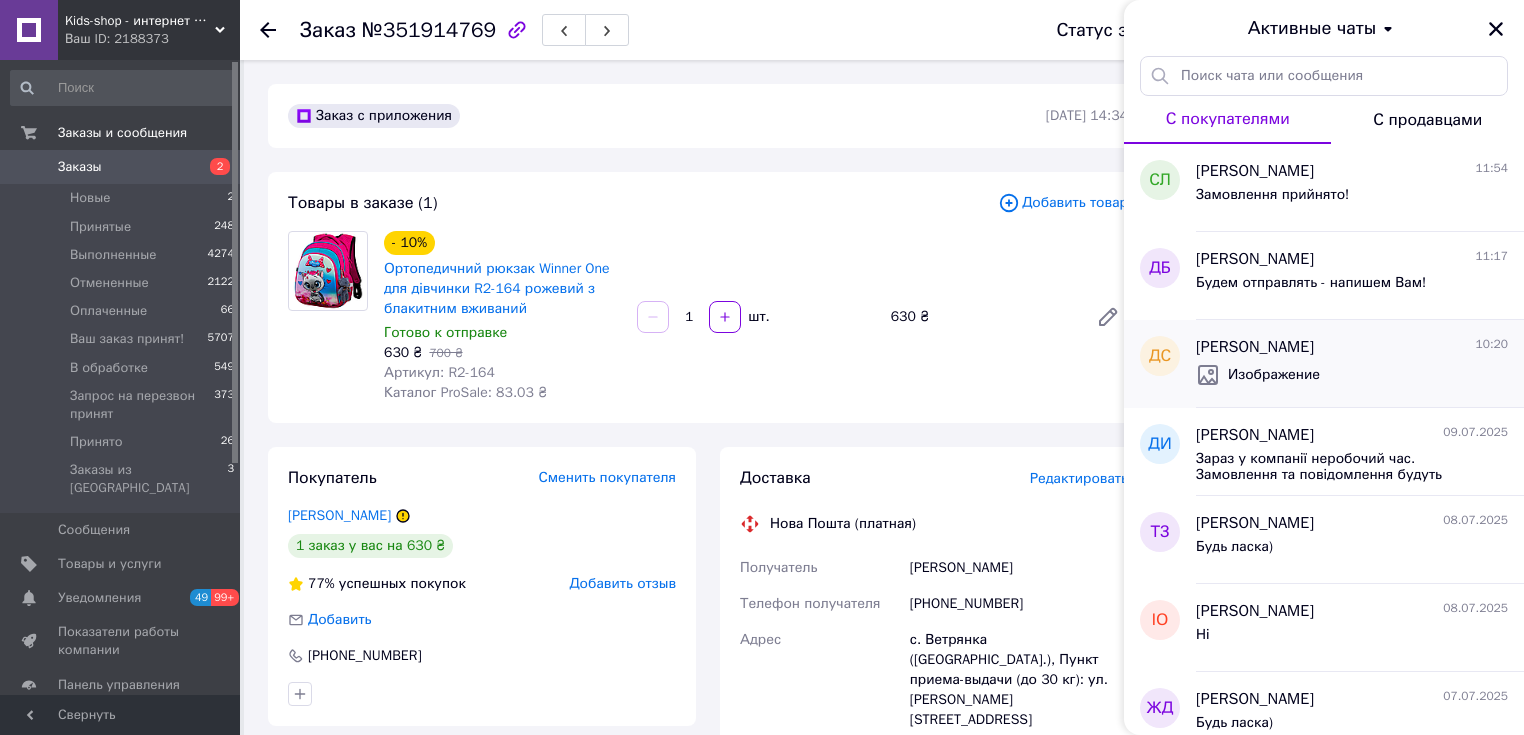 click on "Изображение" at bounding box center [1352, 375] 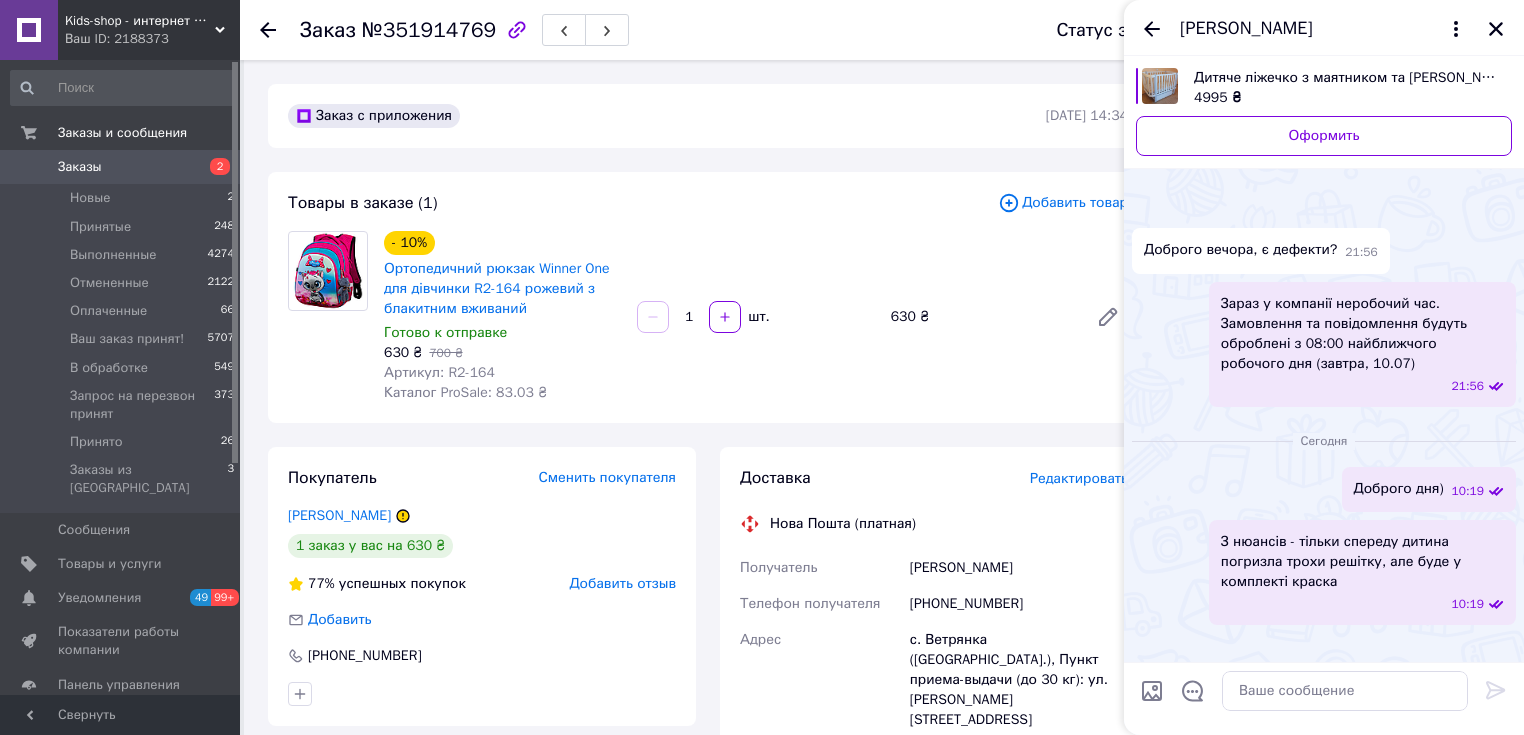 scroll, scrollTop: 259, scrollLeft: 0, axis: vertical 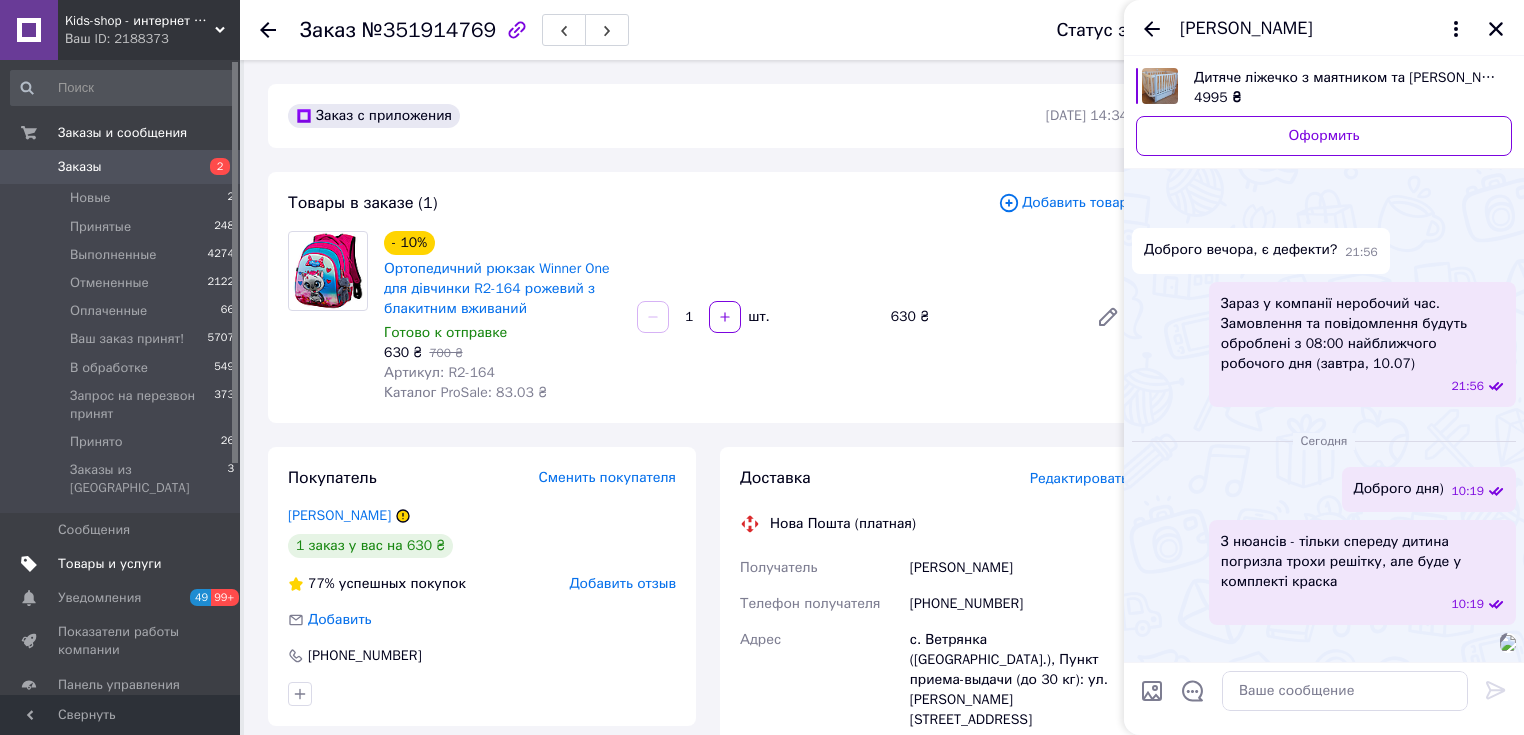 click on "Товары и услуги" at bounding box center (123, 564) 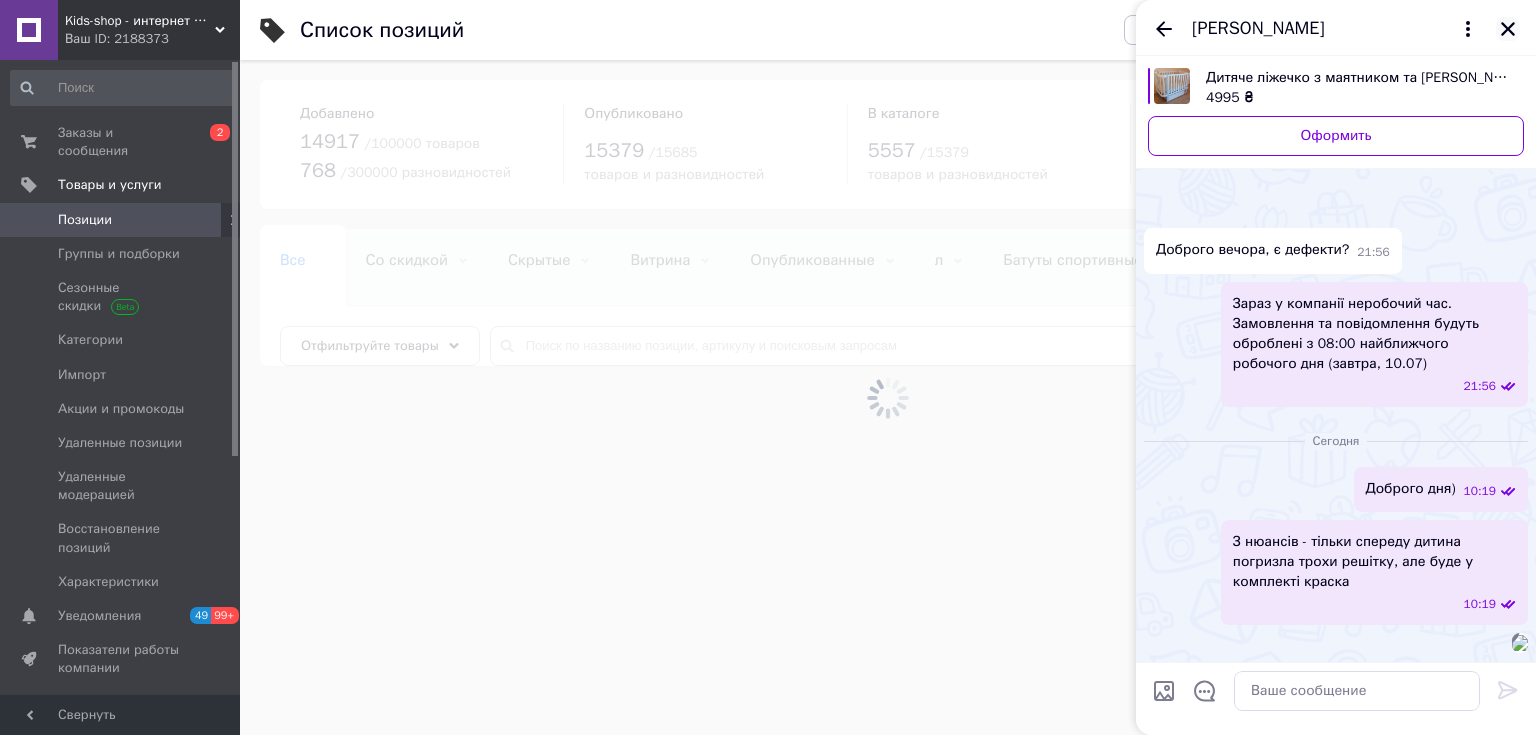 click 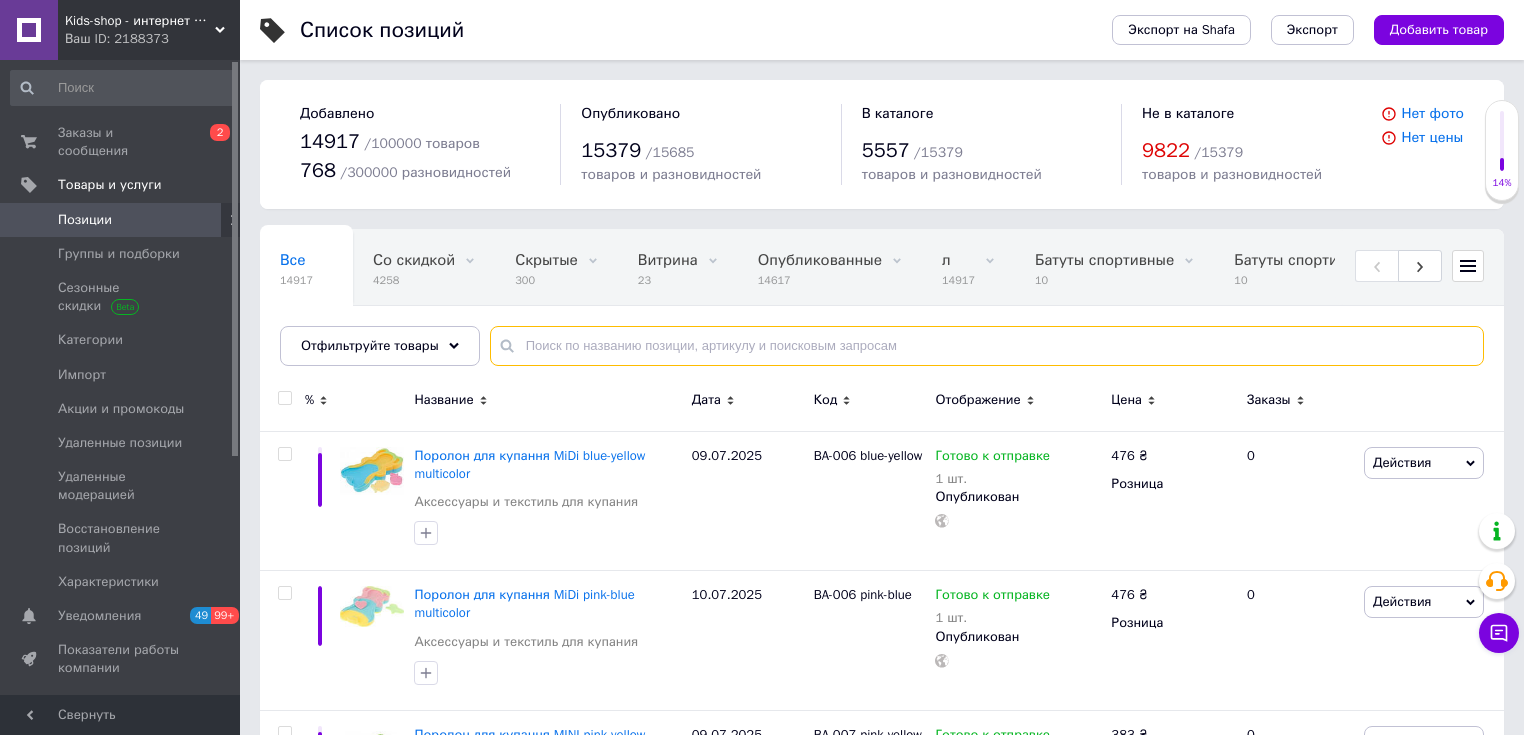 paste on "3951" 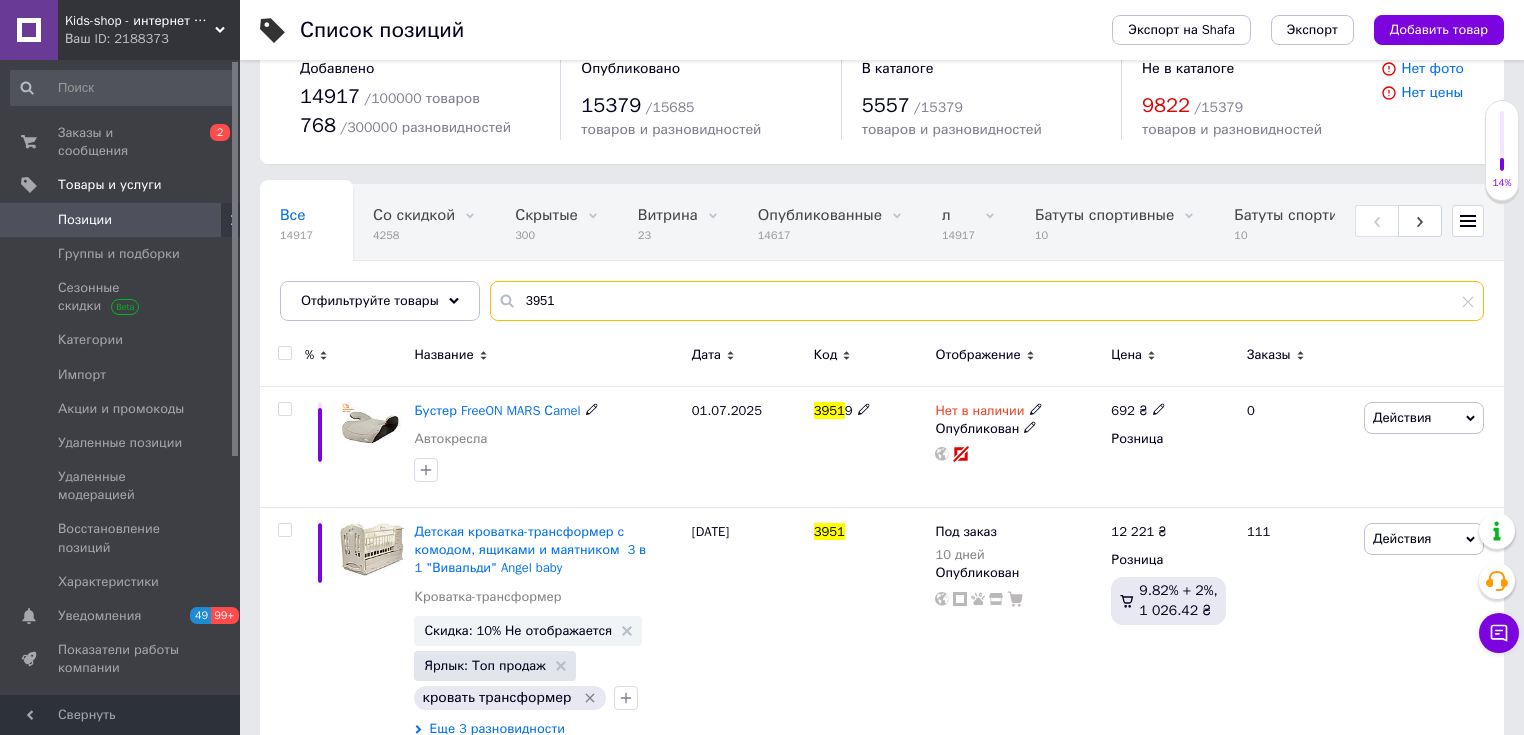 scroll, scrollTop: 83, scrollLeft: 0, axis: vertical 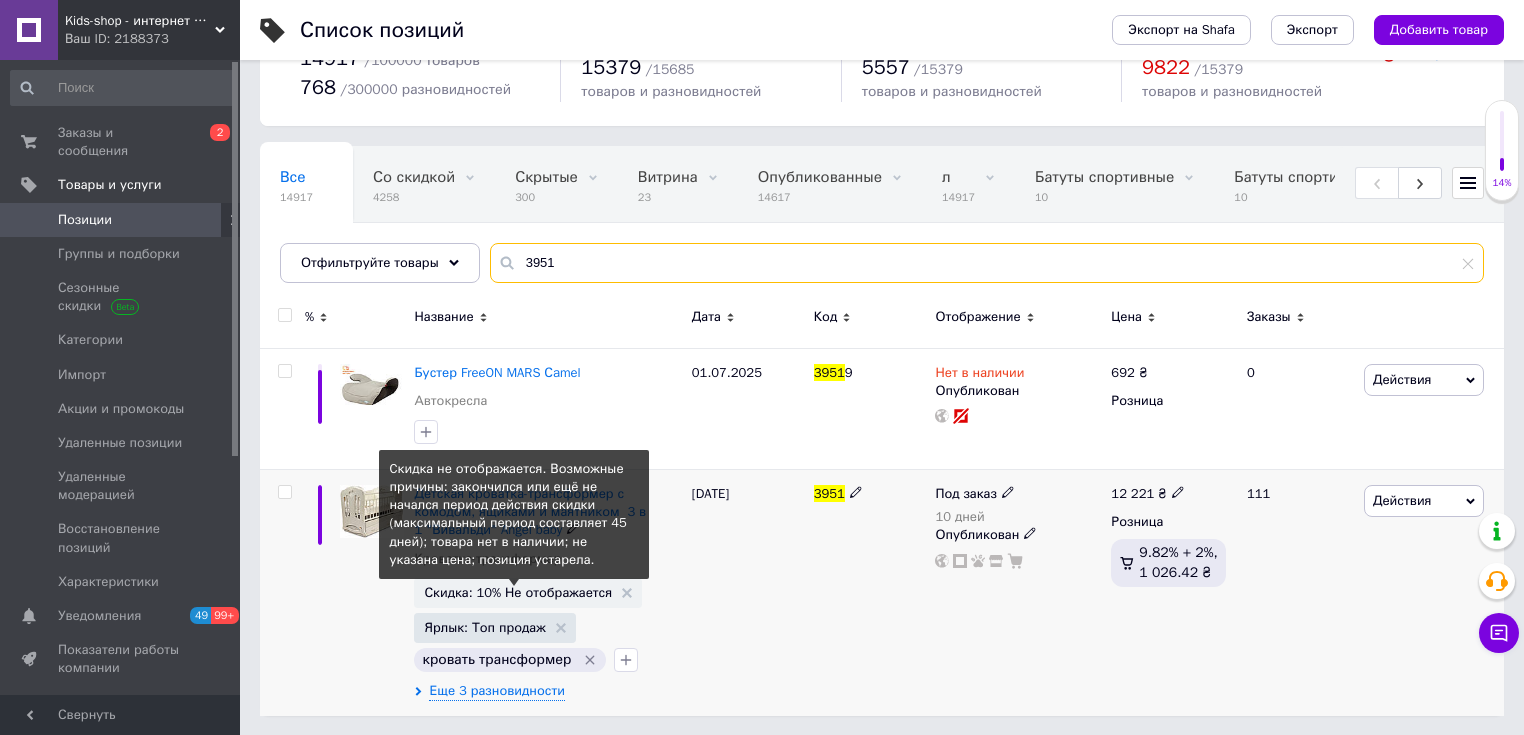 type on "3951" 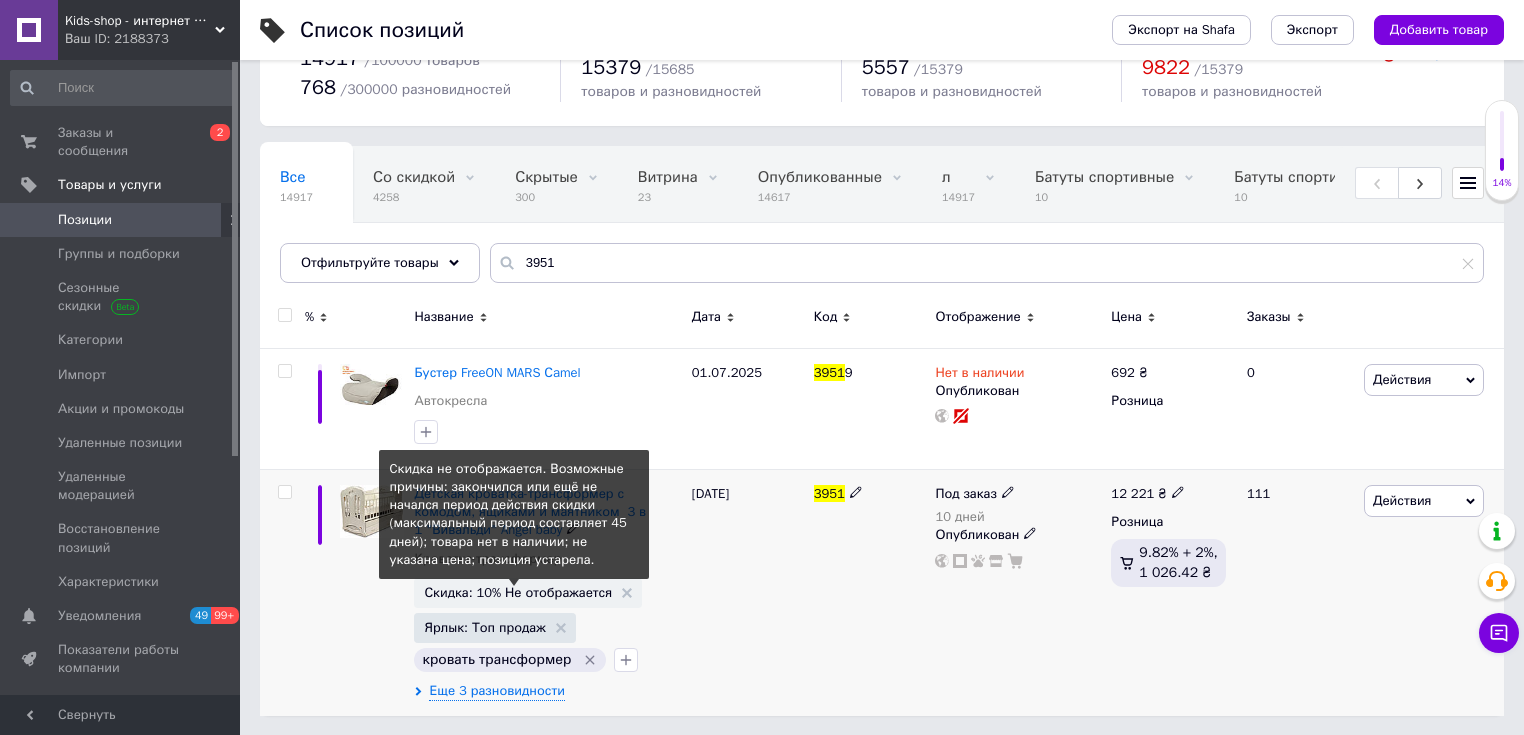 click on "Скидка: 10% Не отображается" at bounding box center [518, 592] 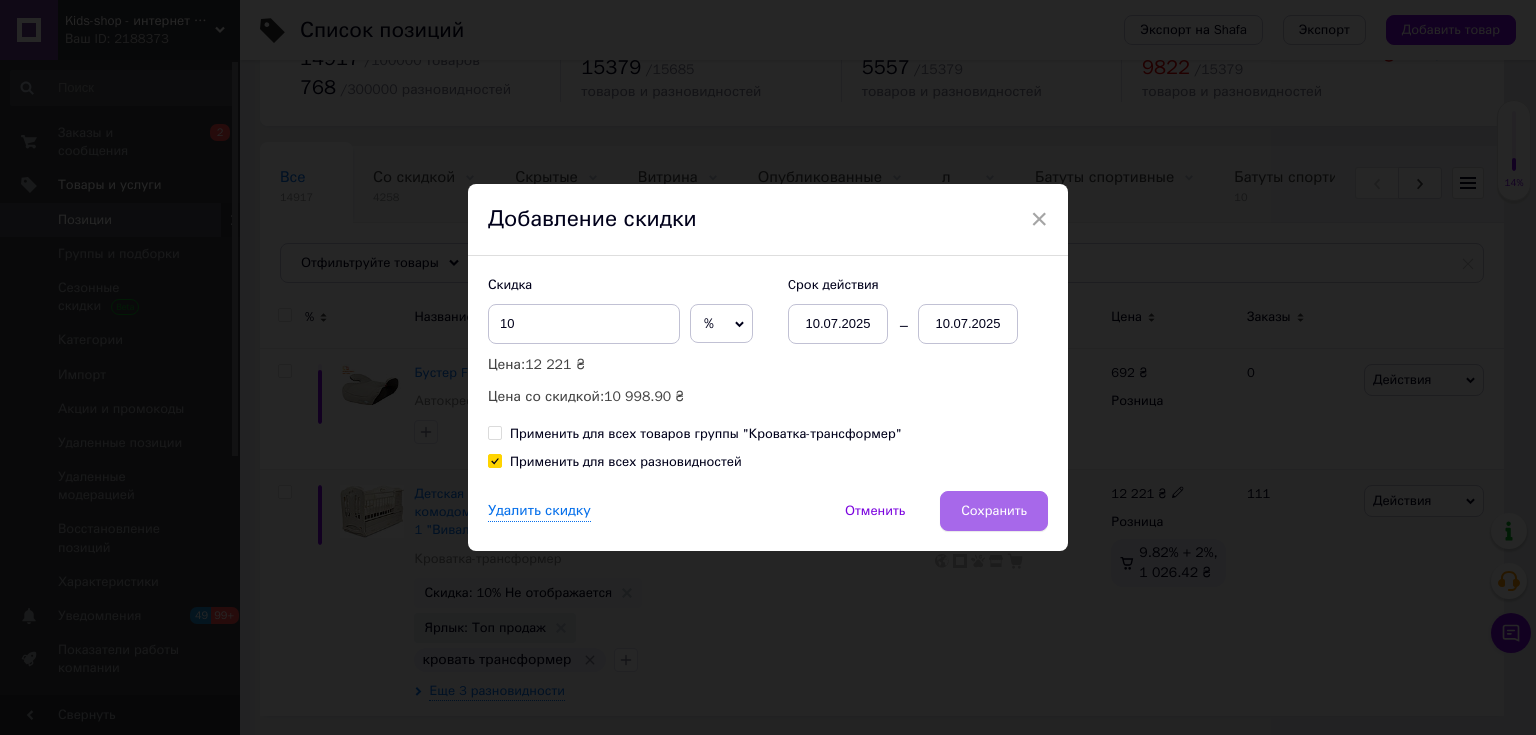 click on "Сохранить" at bounding box center [994, 511] 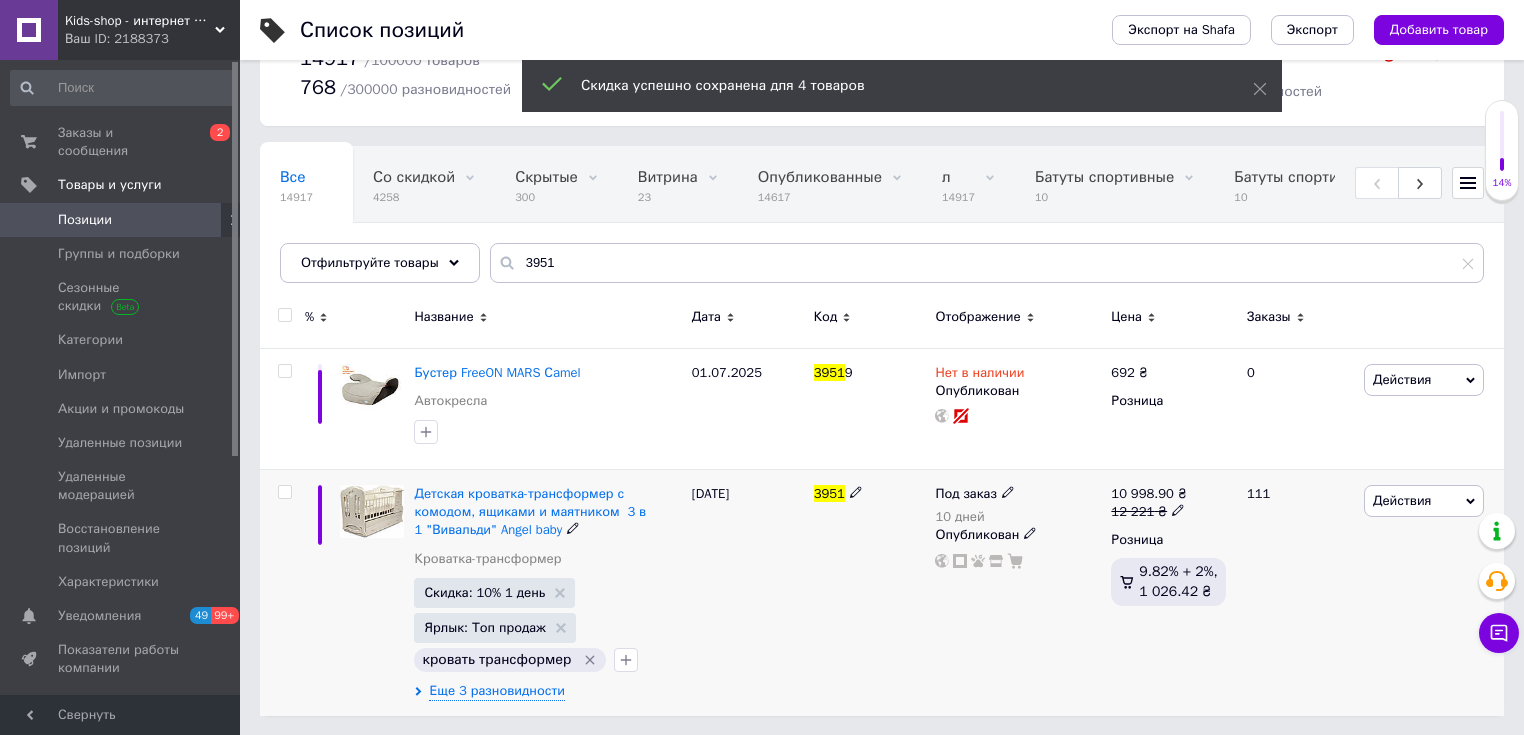 click on "Действия" at bounding box center (1402, 500) 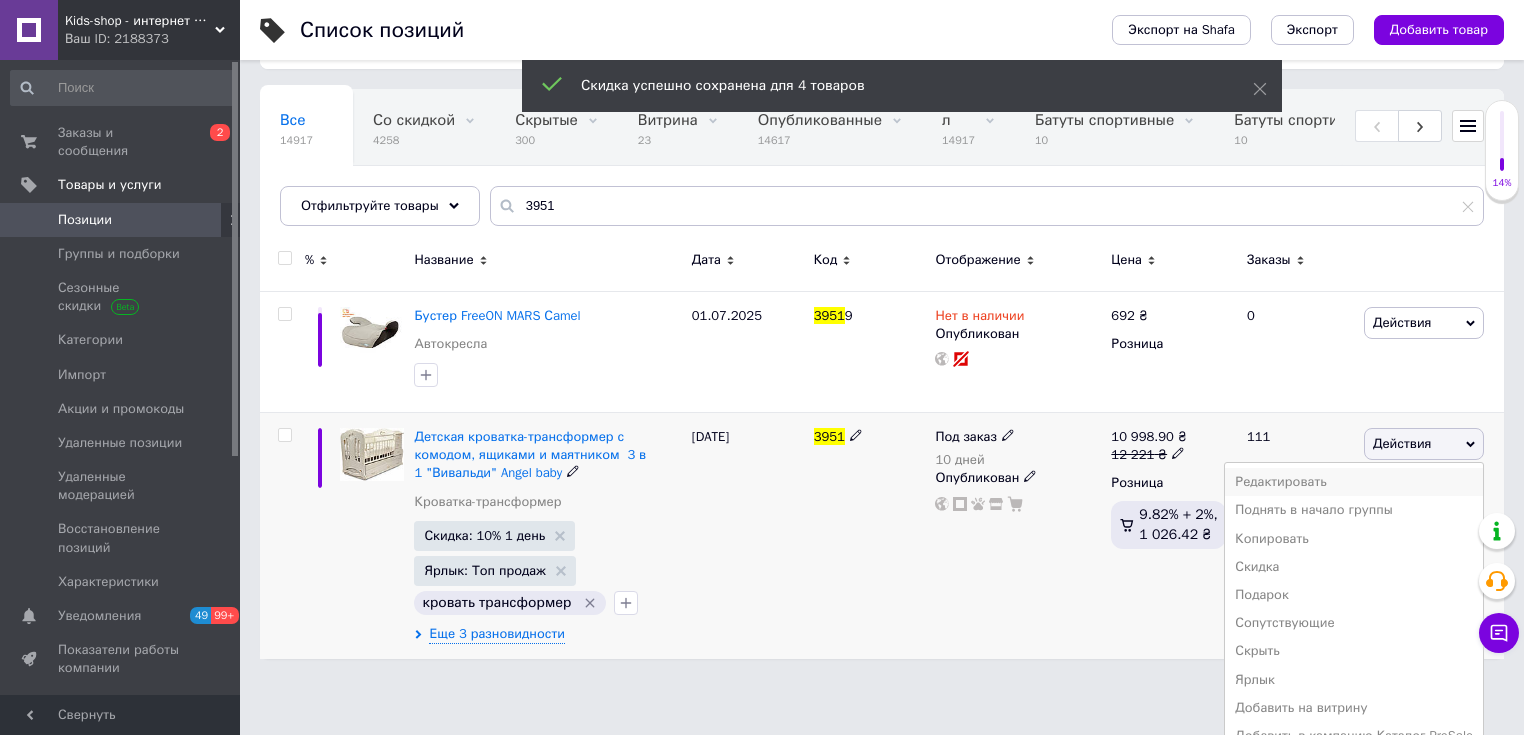 scroll, scrollTop: 187, scrollLeft: 0, axis: vertical 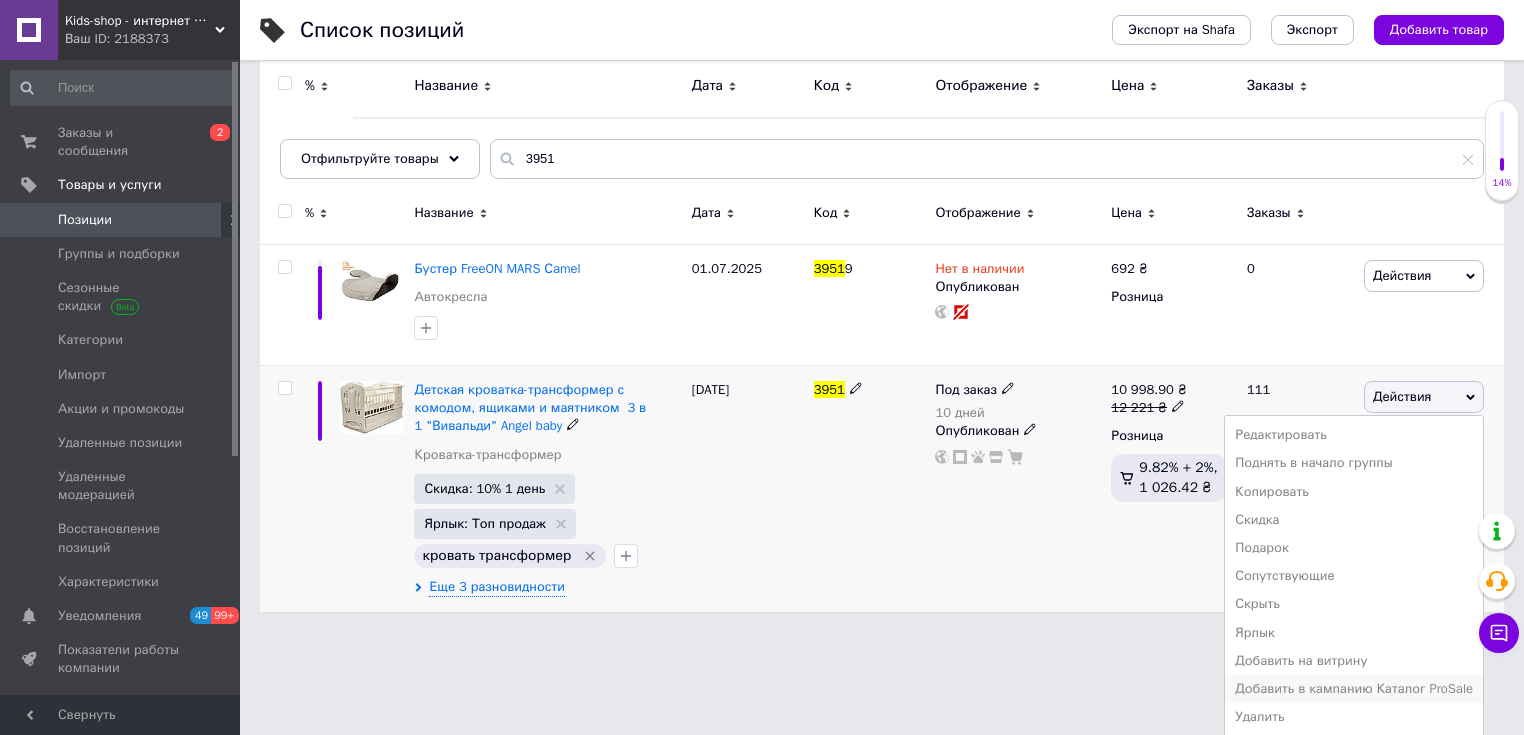 click on "Добавить в кампанию Каталог ProSale" at bounding box center (1354, 689) 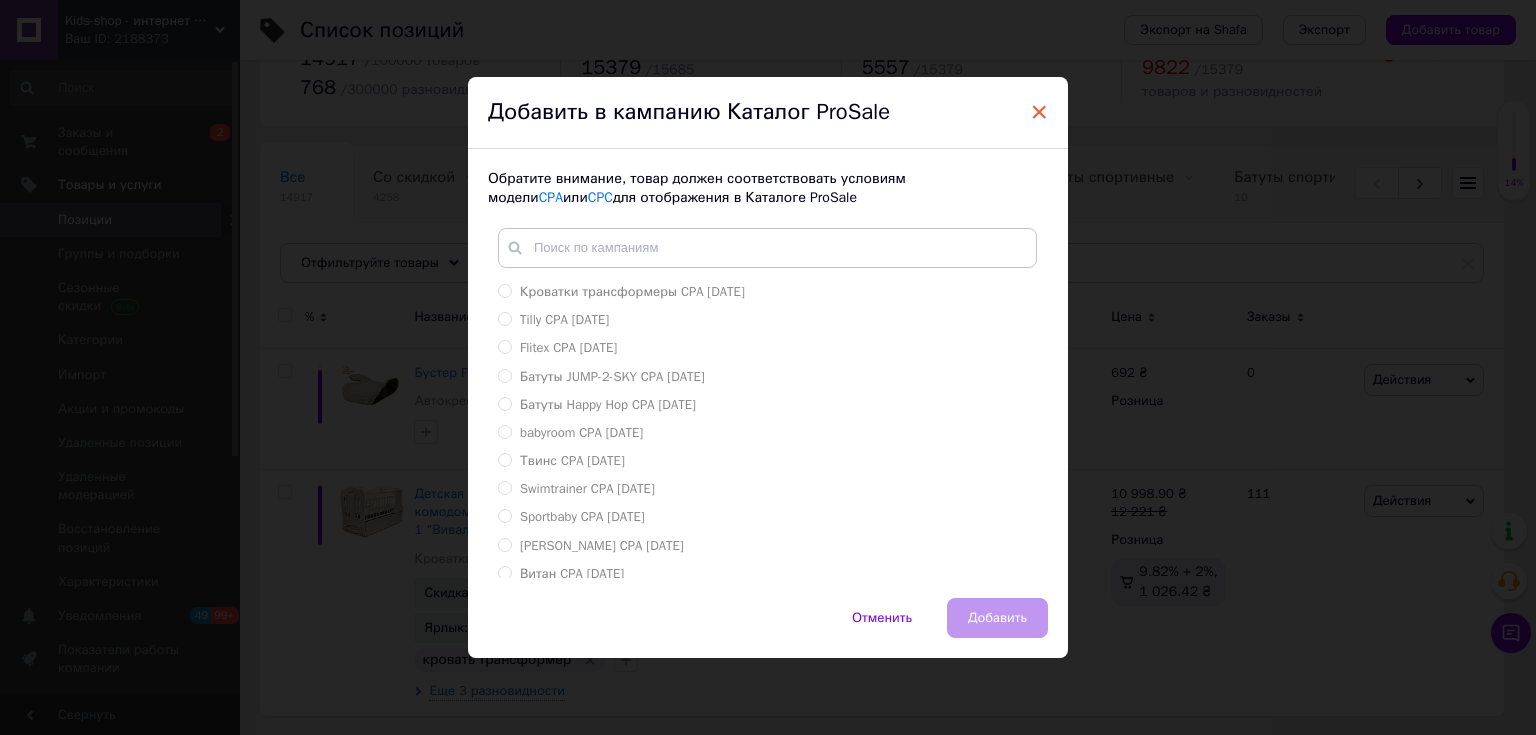 click on "×" at bounding box center [1039, 112] 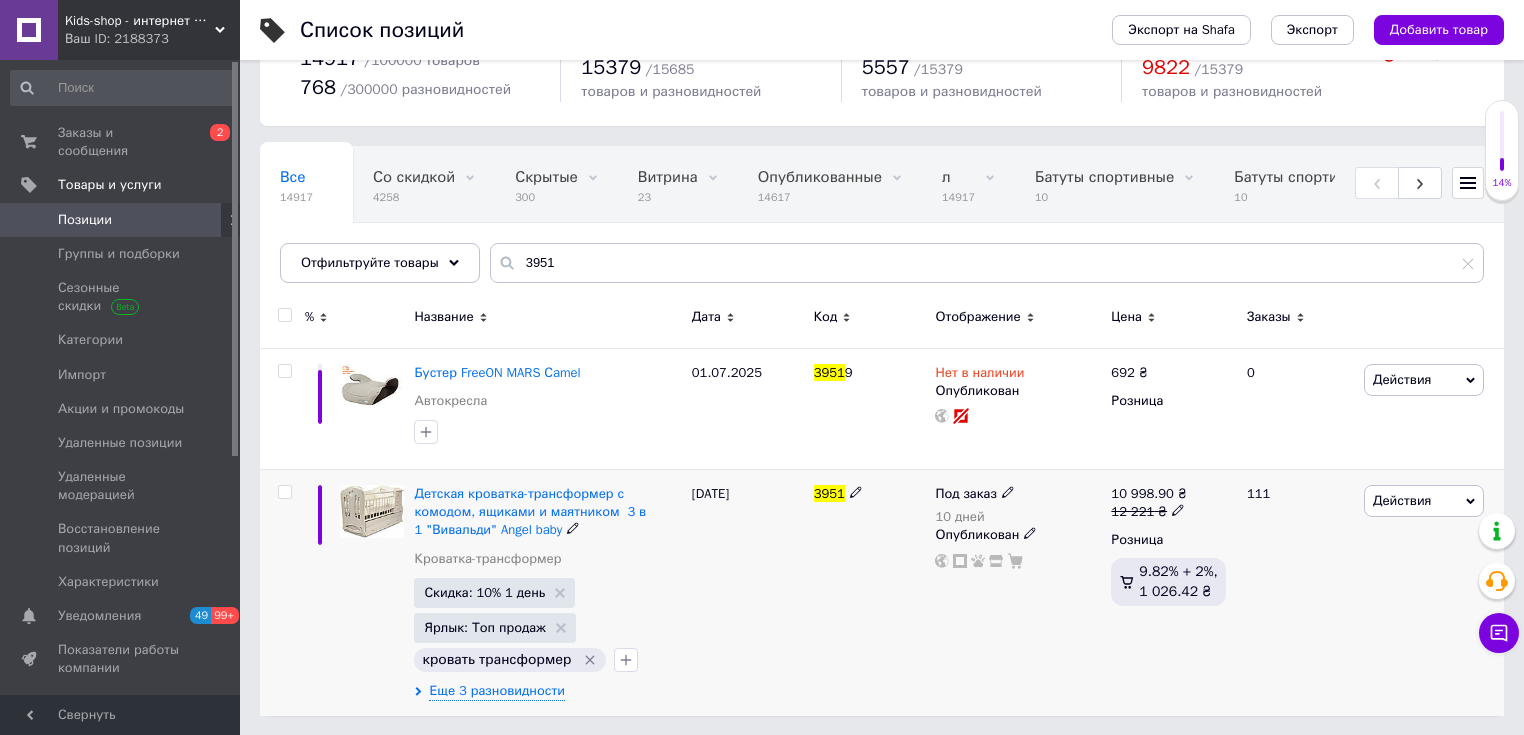click on "Действия" at bounding box center (1402, 500) 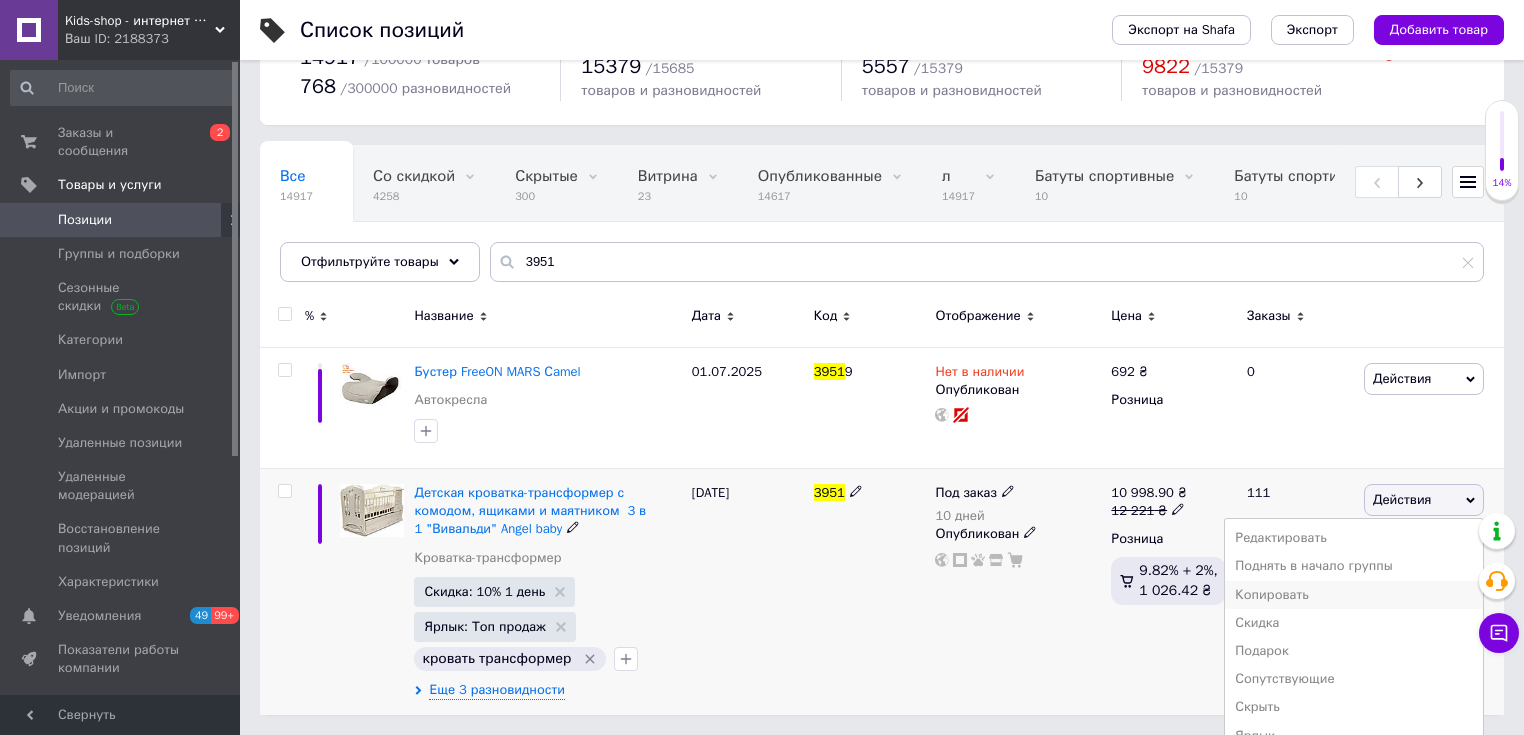 scroll, scrollTop: 187, scrollLeft: 0, axis: vertical 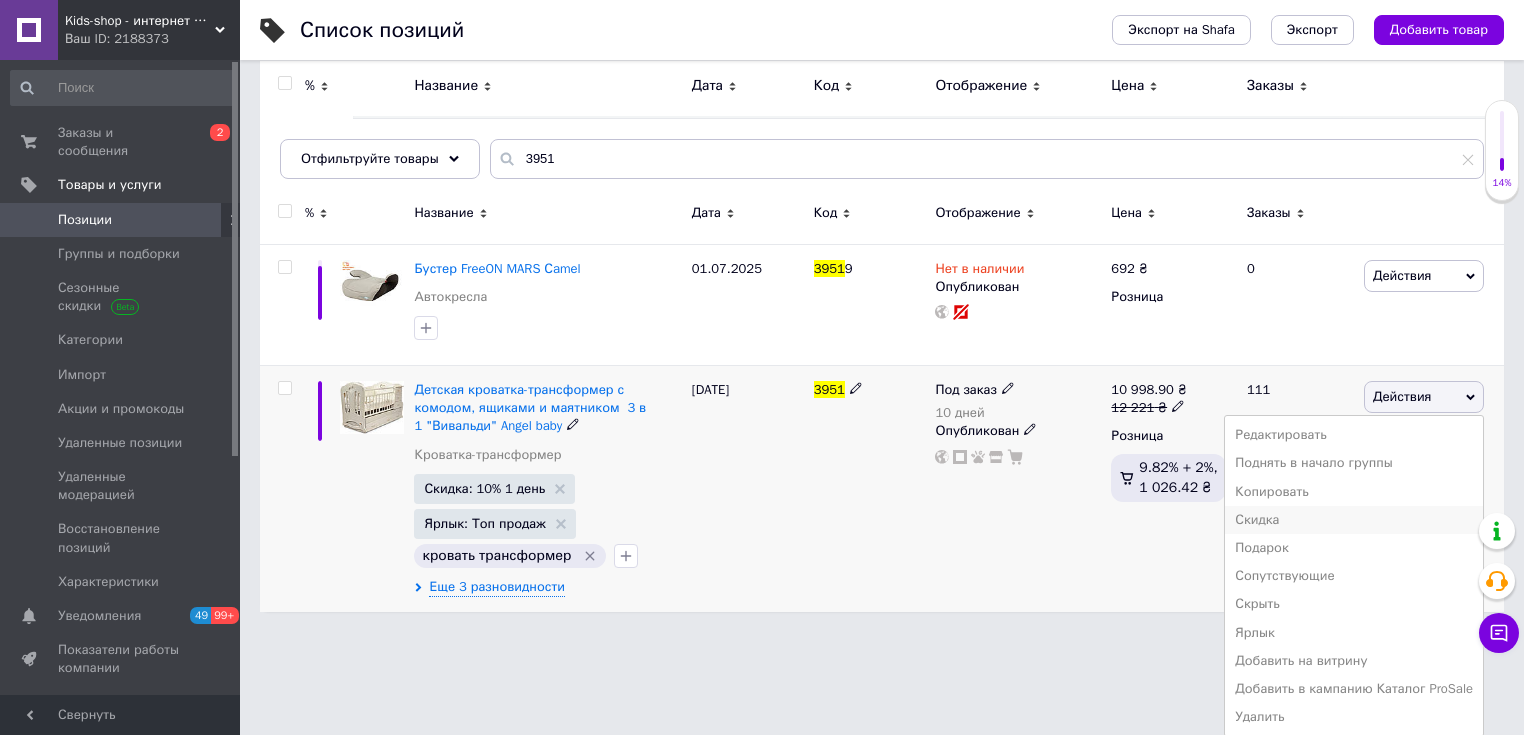 click on "Скидка" at bounding box center [1354, 520] 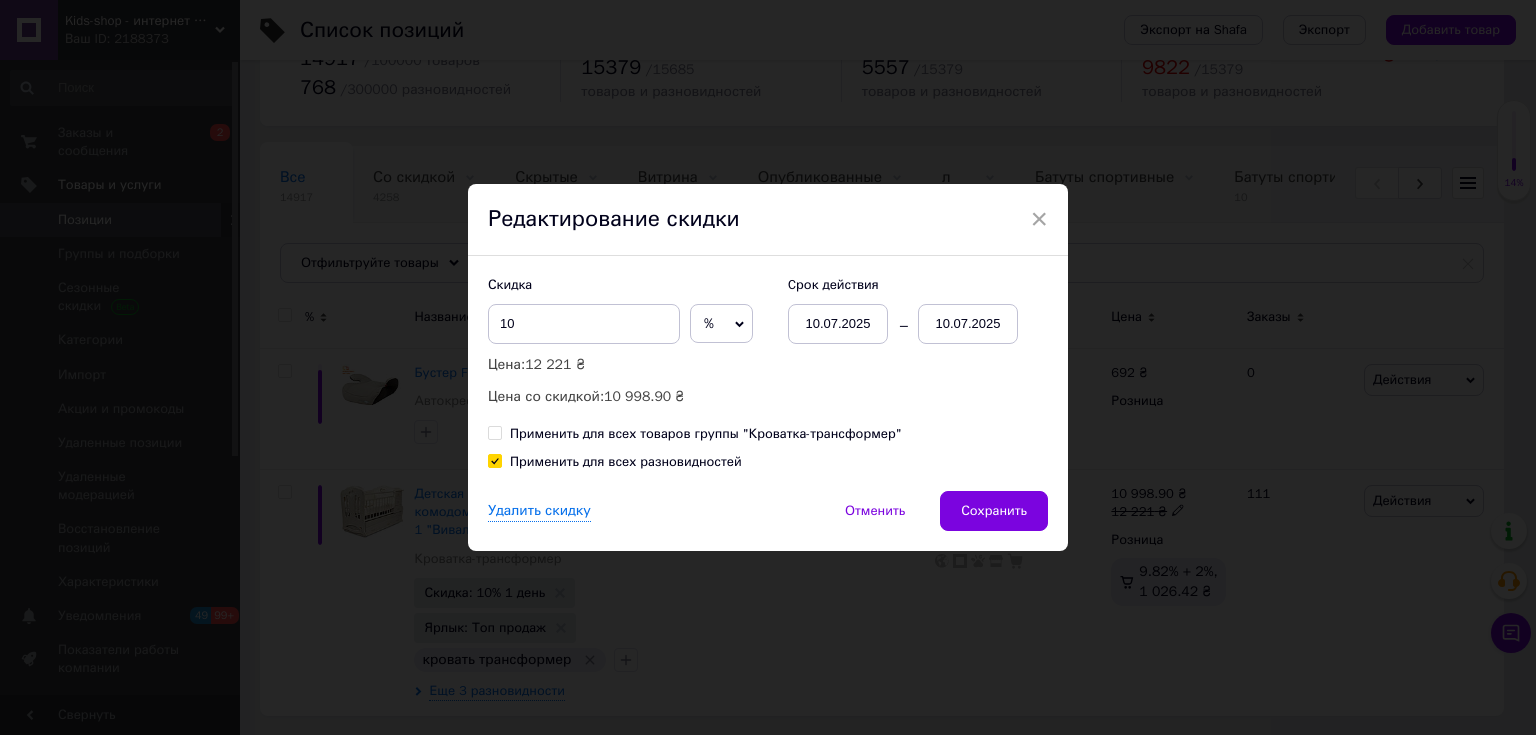 click on "10.07.2025" at bounding box center (968, 324) 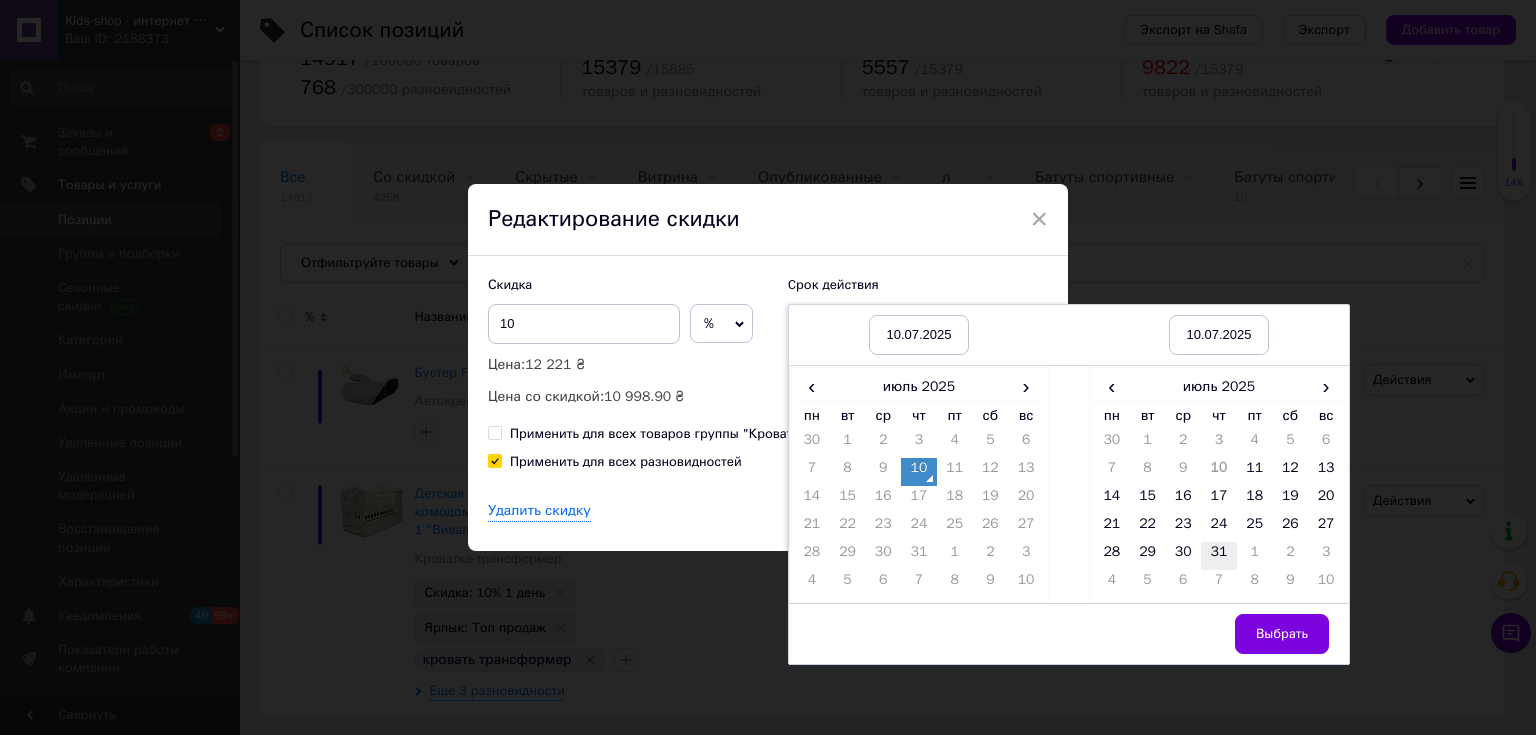 click on "31" at bounding box center [1219, 556] 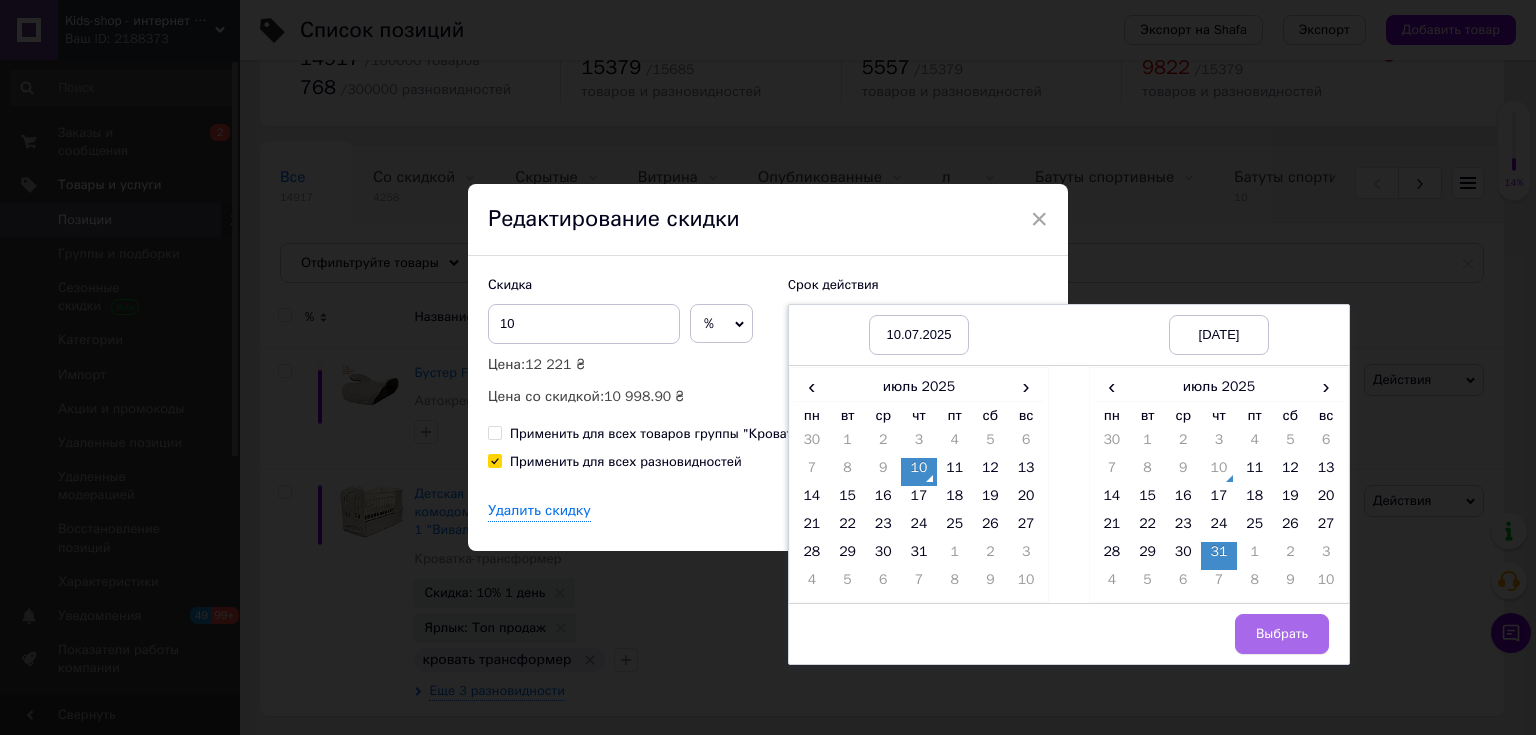 click on "Выбрать" at bounding box center (1282, 634) 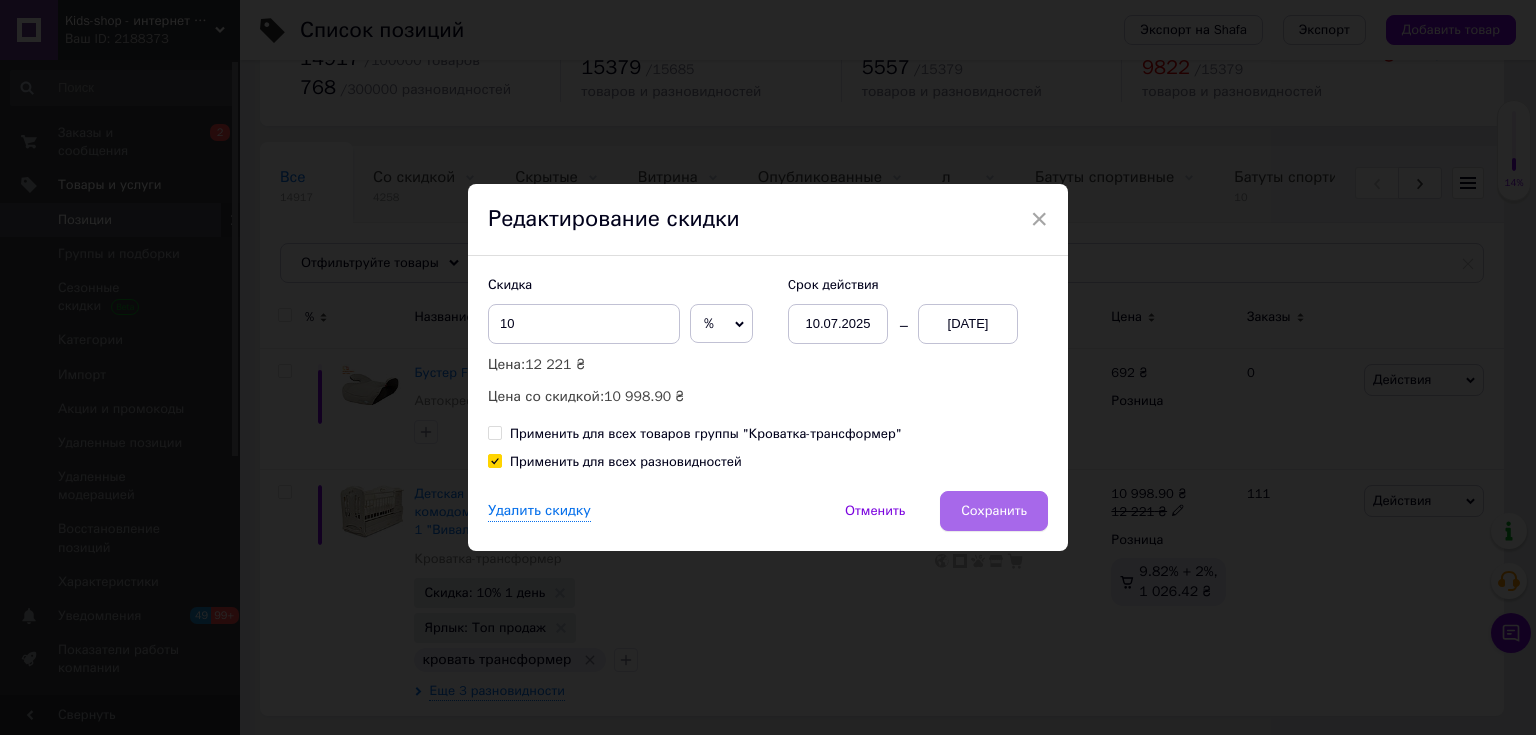 click on "Сохранить" at bounding box center [994, 511] 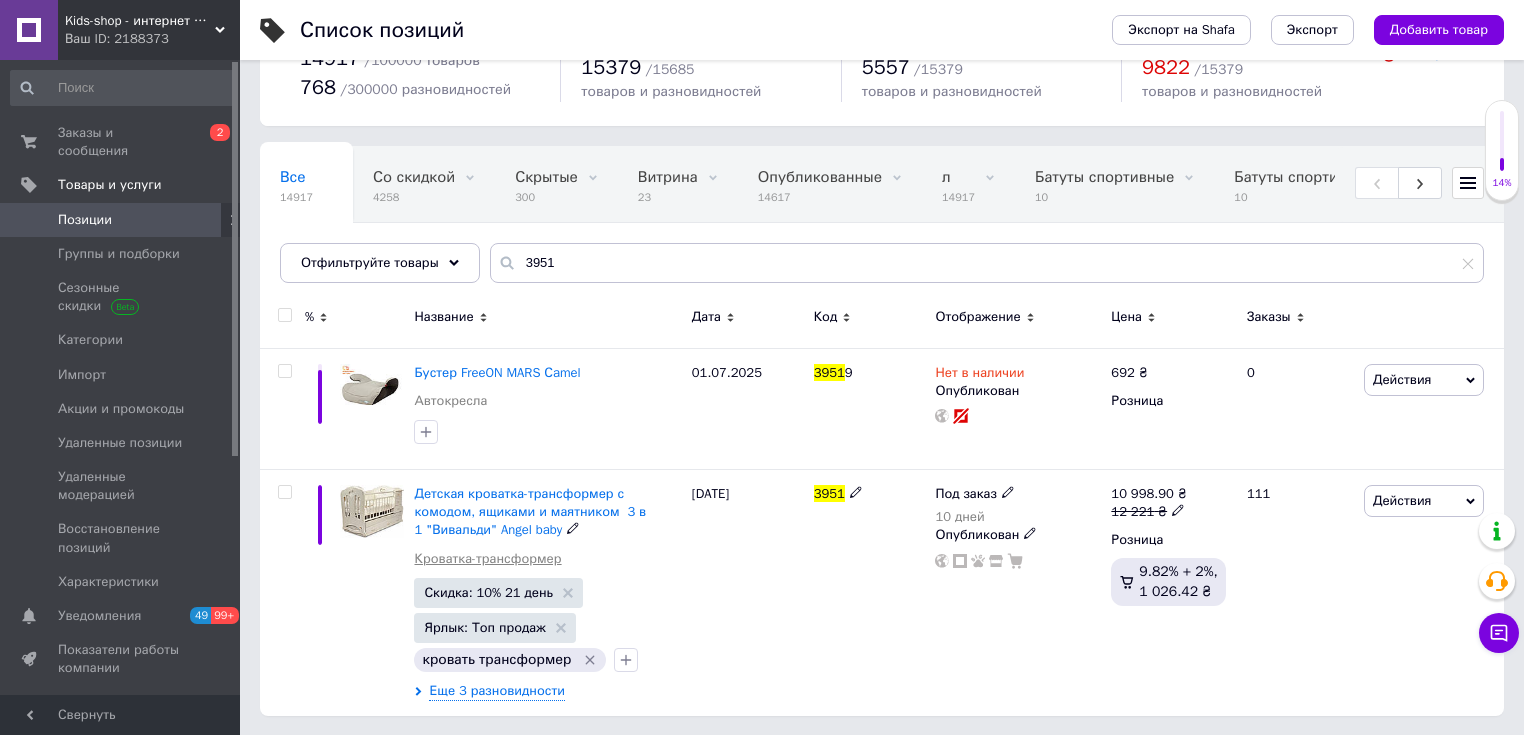 click on "Кроватка-трансформер" at bounding box center (487, 559) 